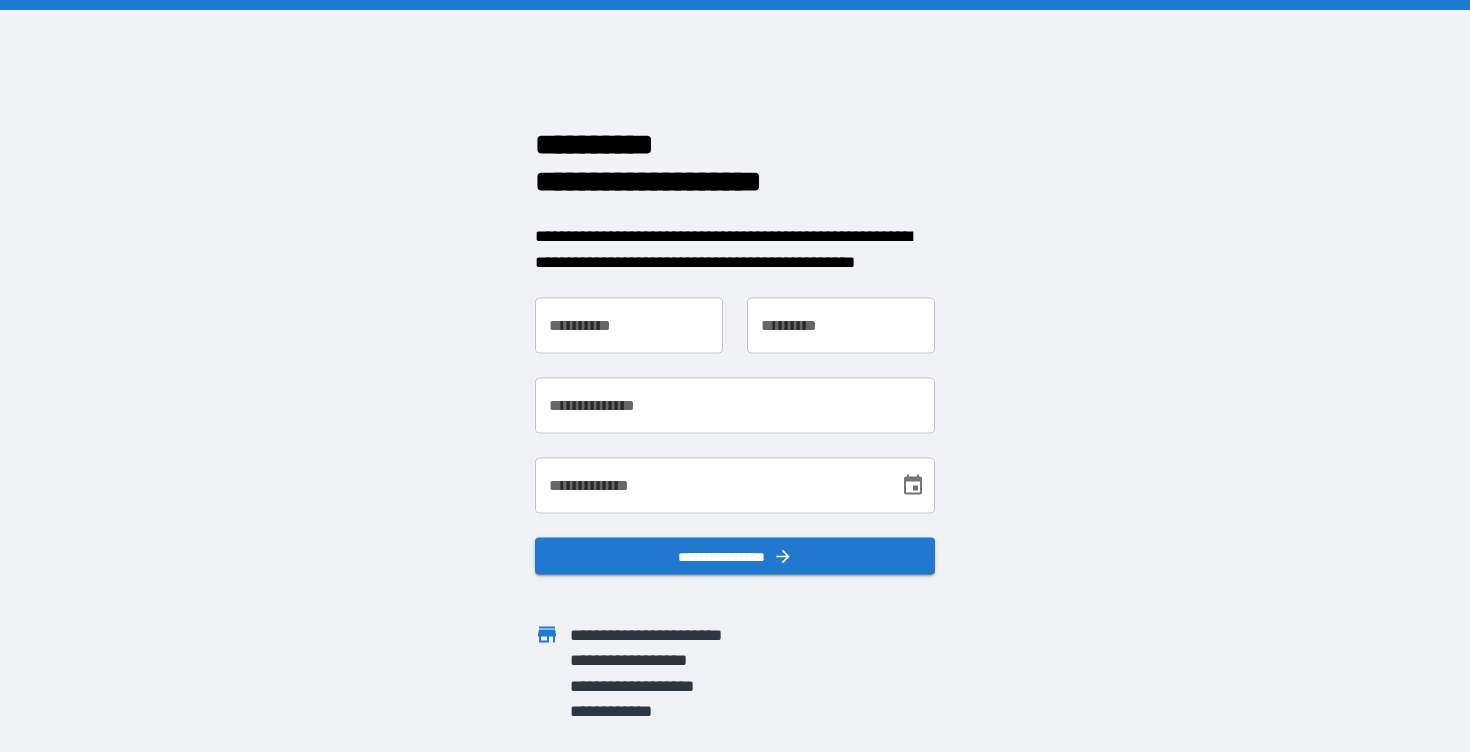 scroll, scrollTop: 0, scrollLeft: 0, axis: both 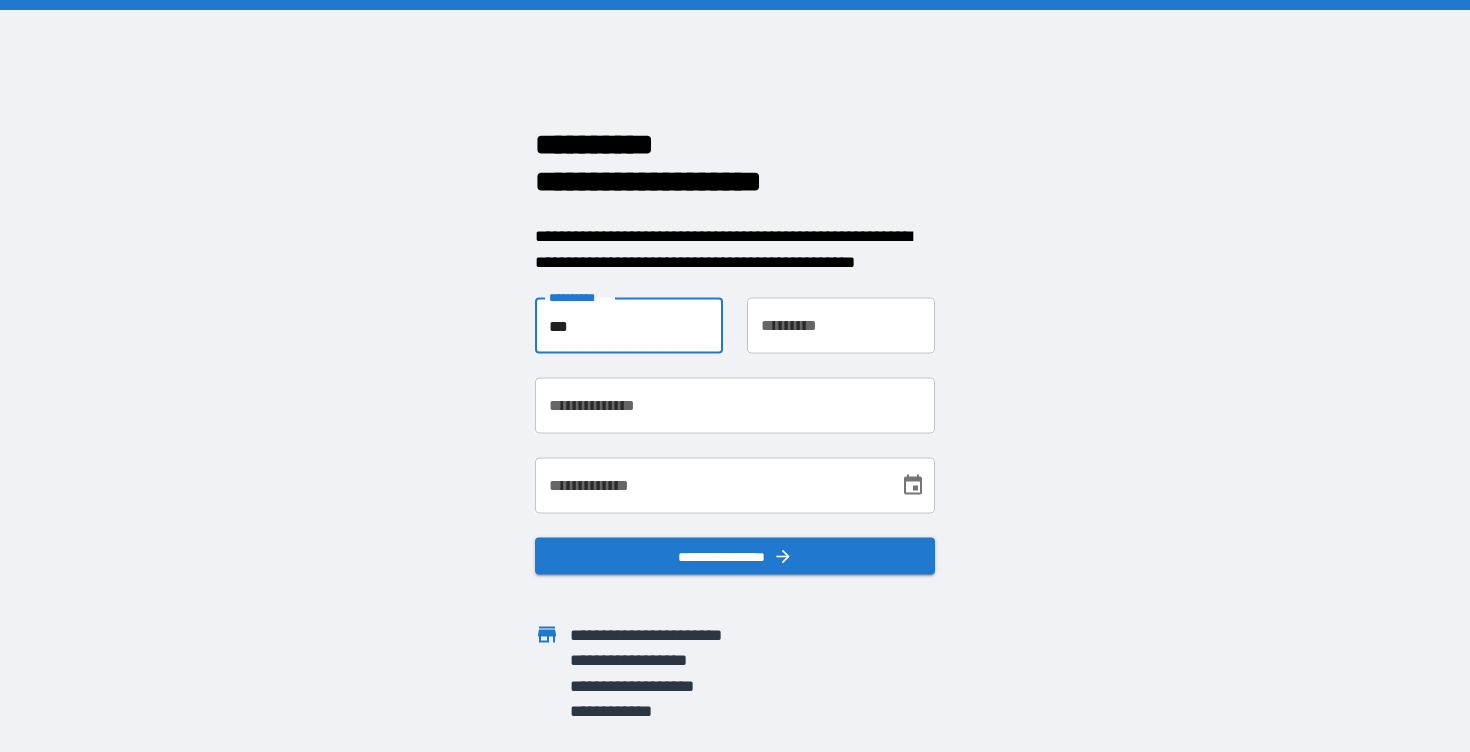type on "***" 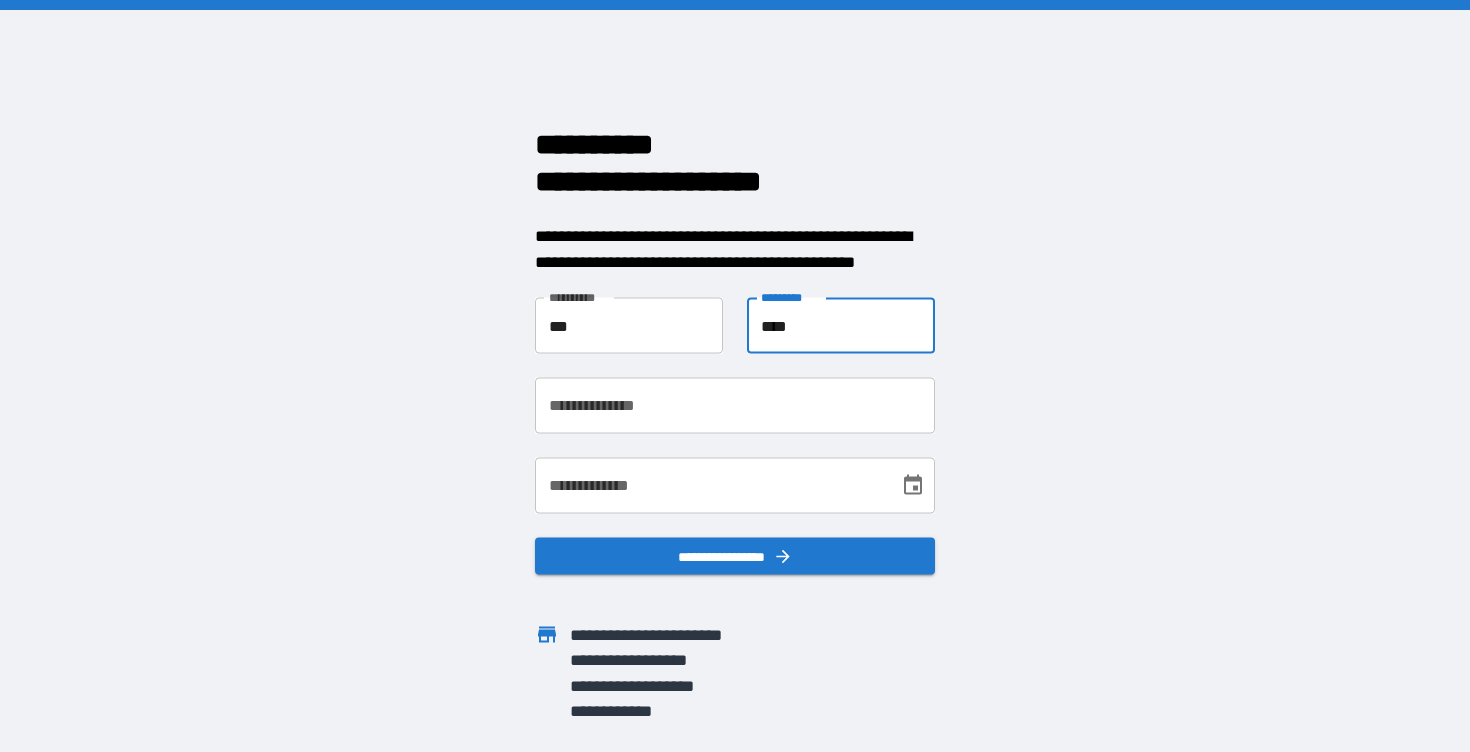 type on "****" 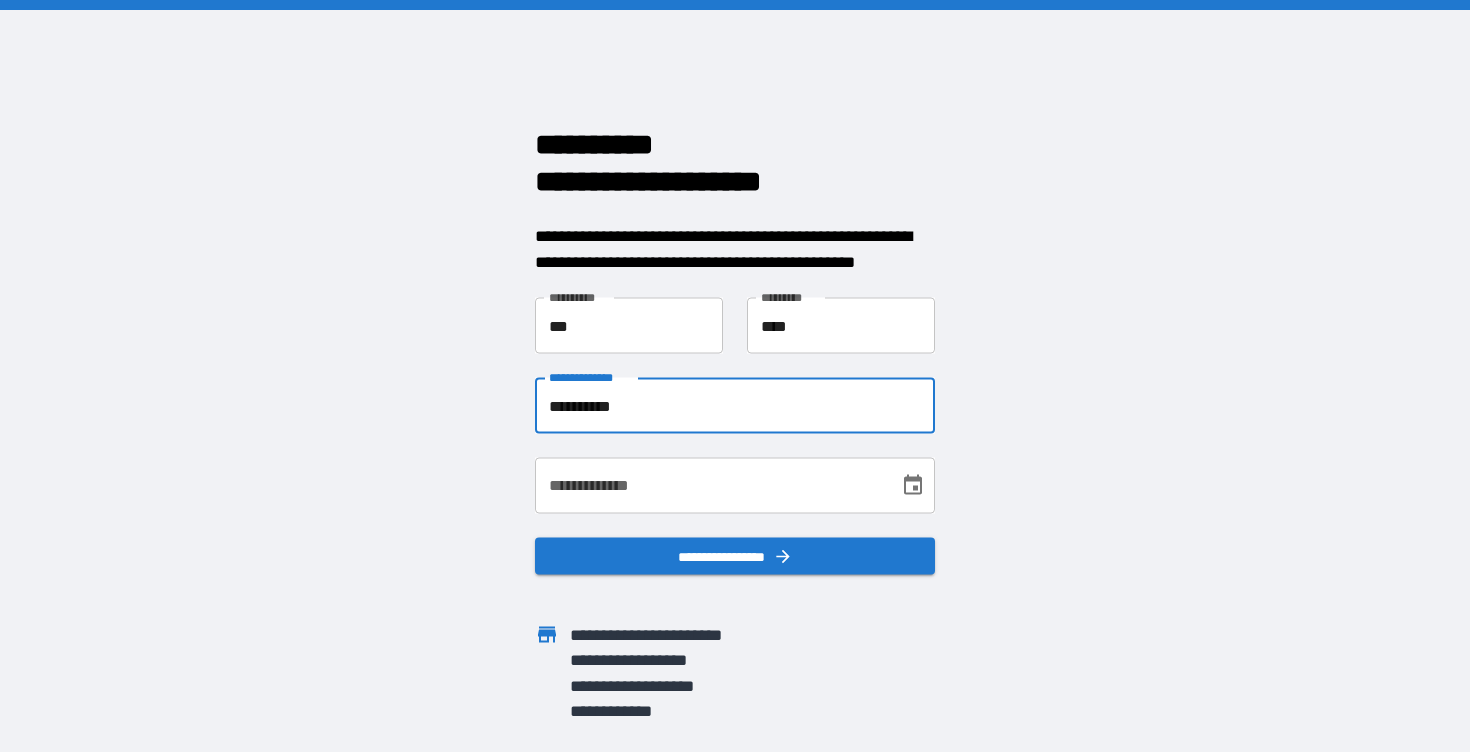 type on "**********" 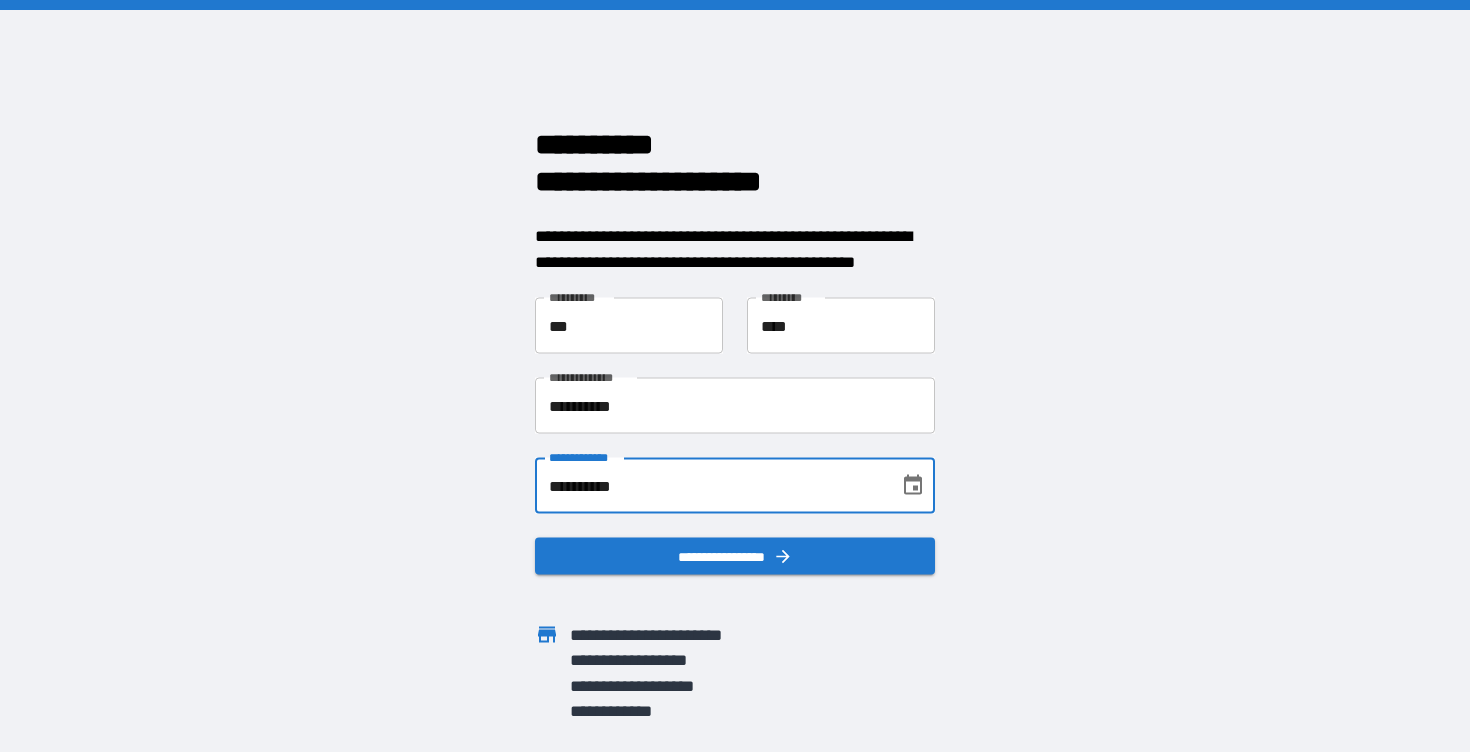 type on "**********" 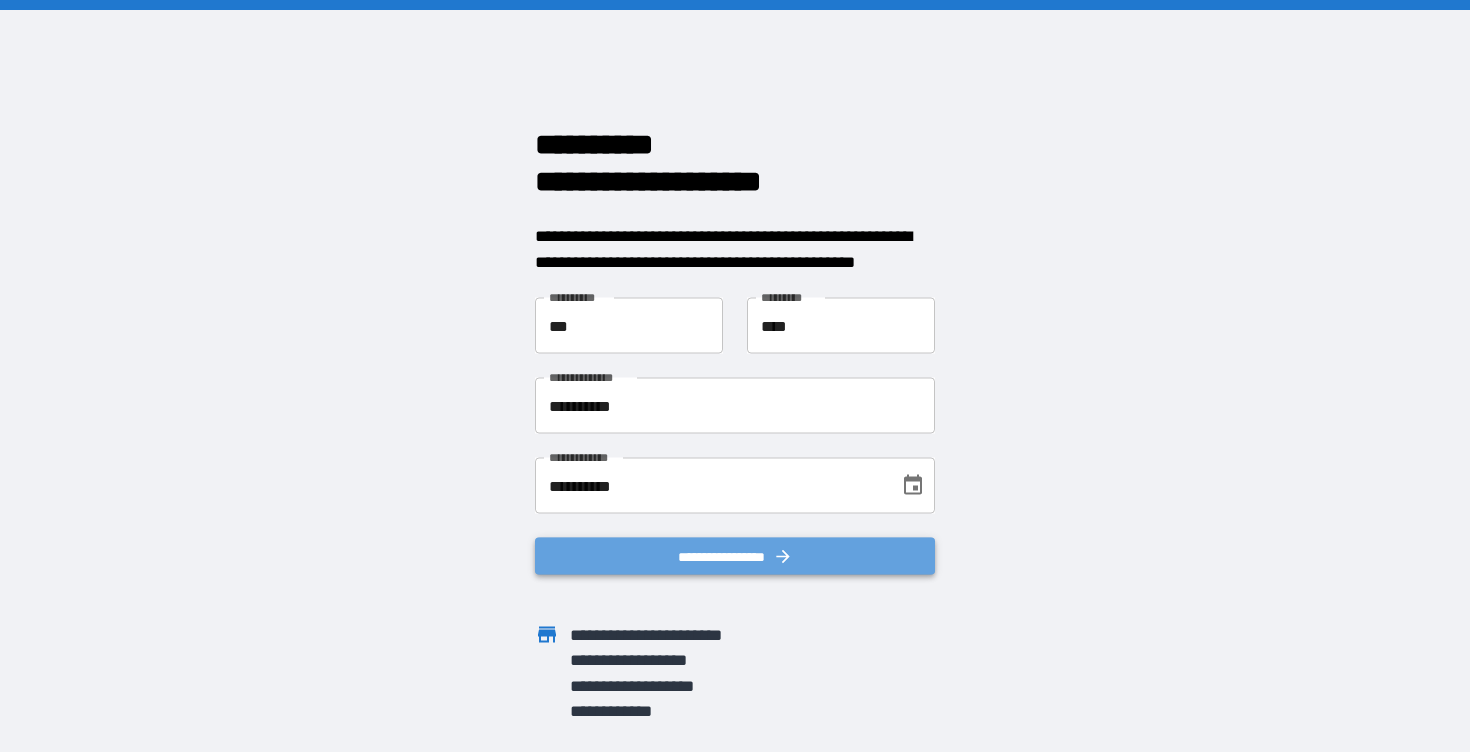 click 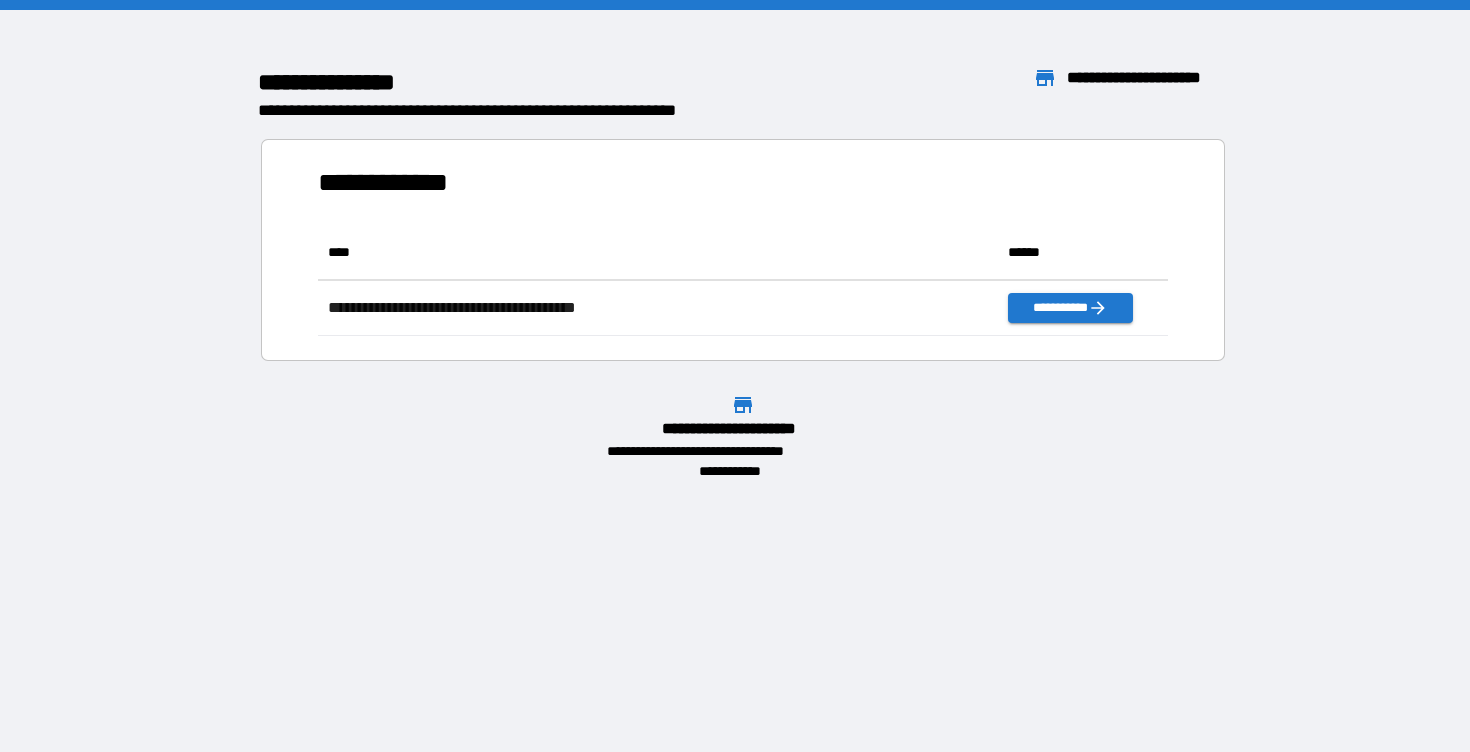 scroll, scrollTop: 111, scrollLeft: 850, axis: both 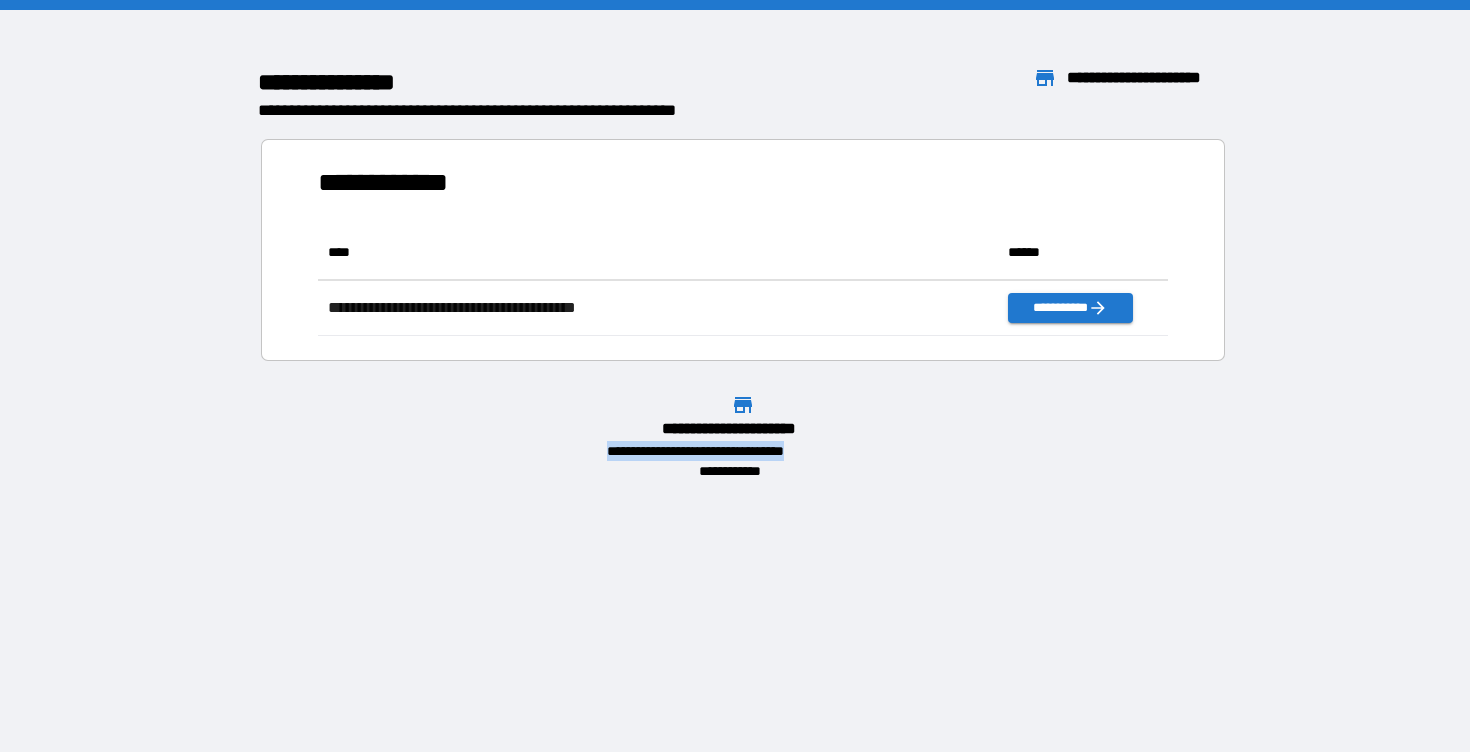 drag, startPoint x: 498, startPoint y: 396, endPoint x: 916, endPoint y: 490, distance: 428.43903 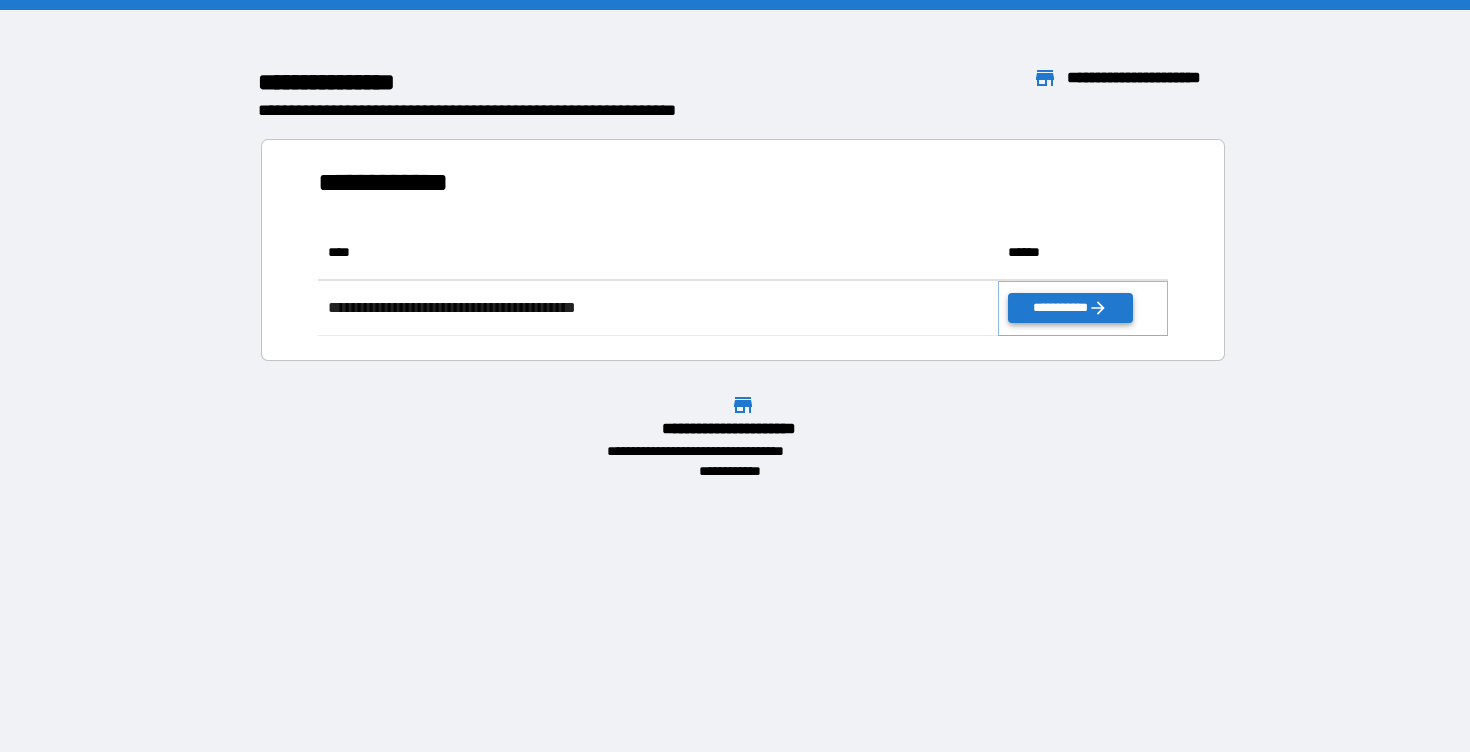 click 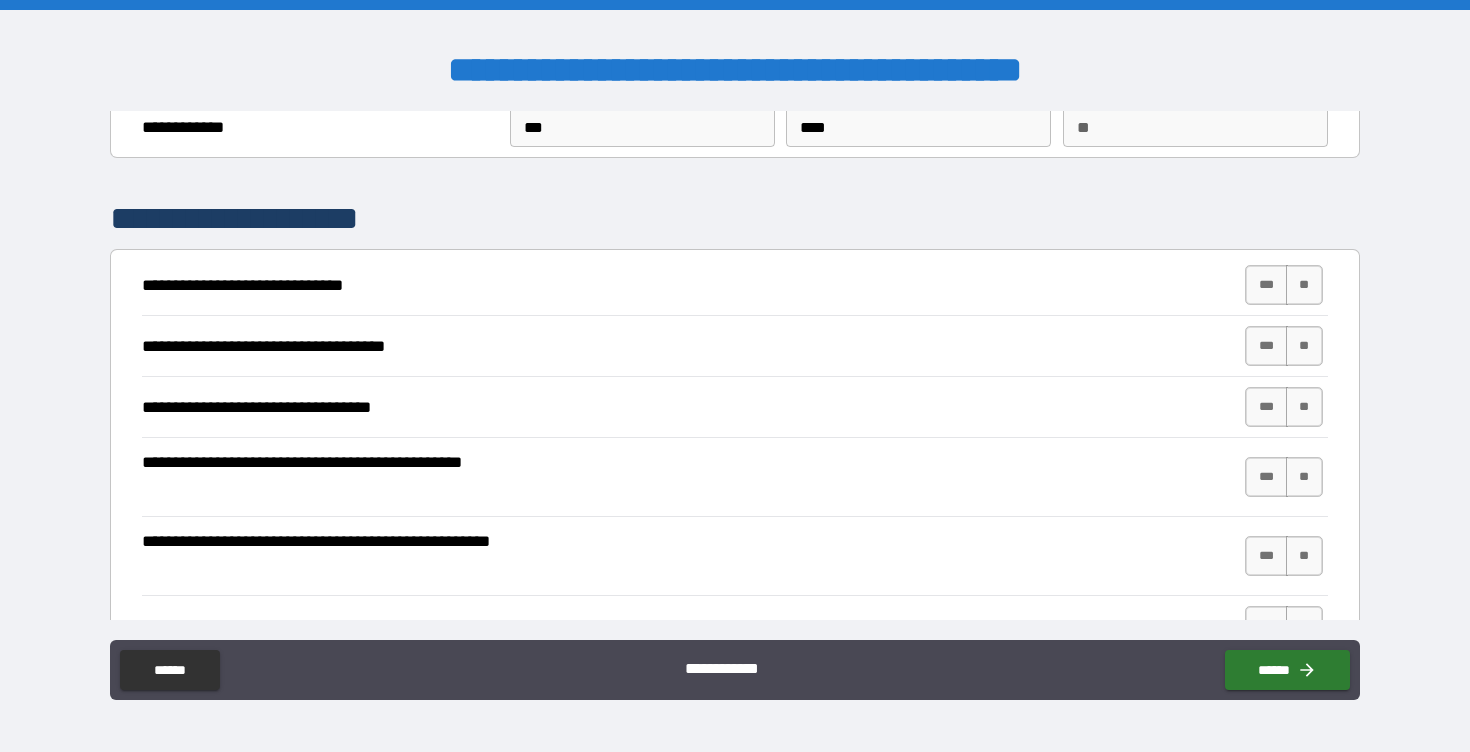 scroll, scrollTop: 82, scrollLeft: 0, axis: vertical 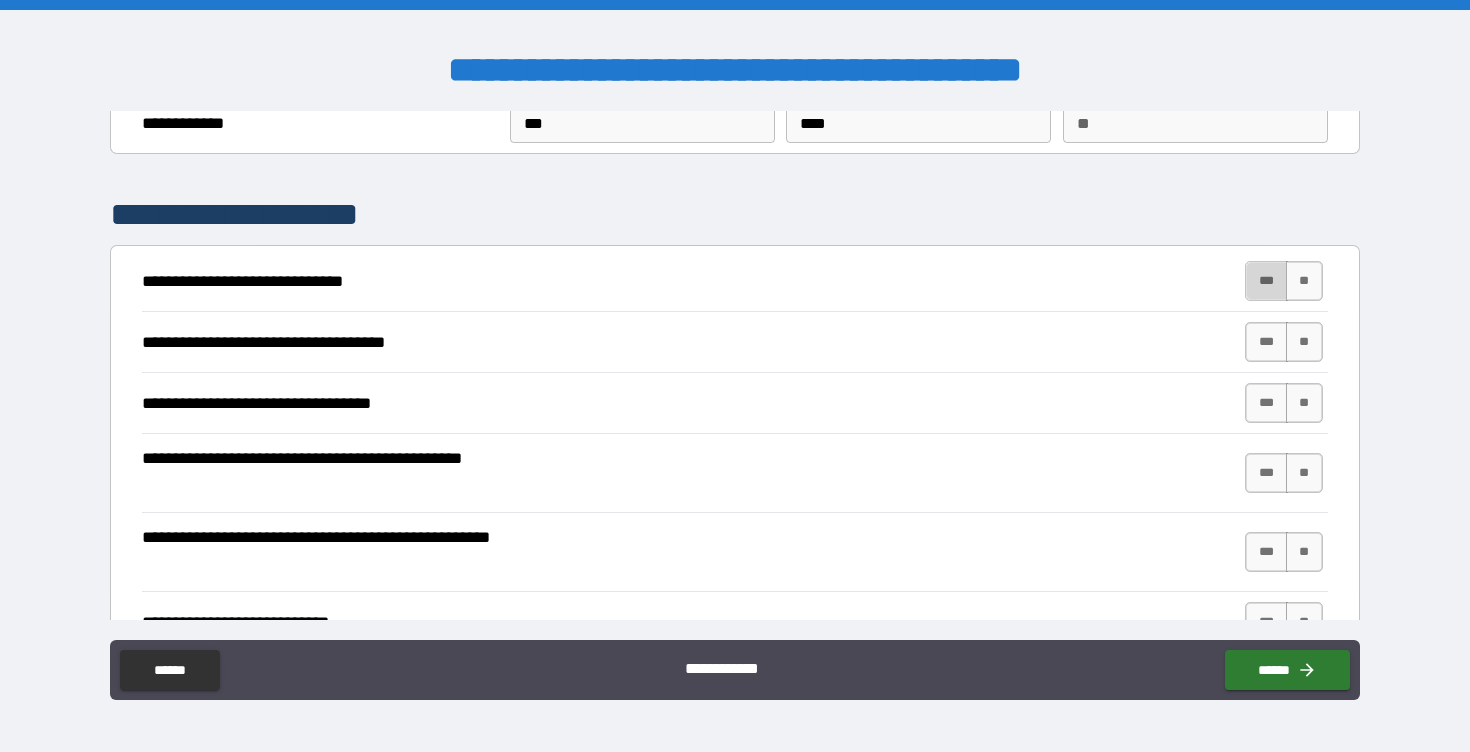 click on "***" at bounding box center [1266, 281] 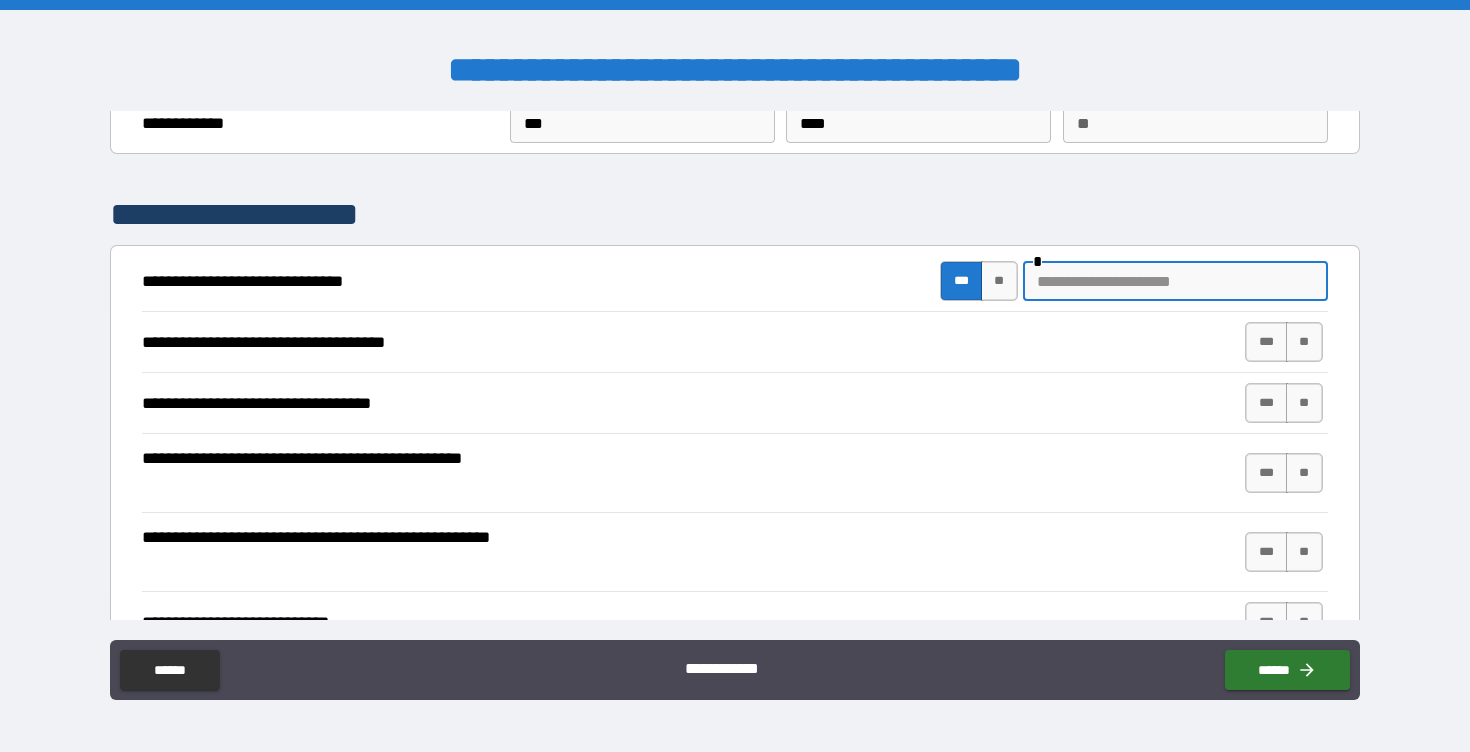 click at bounding box center [1175, 281] 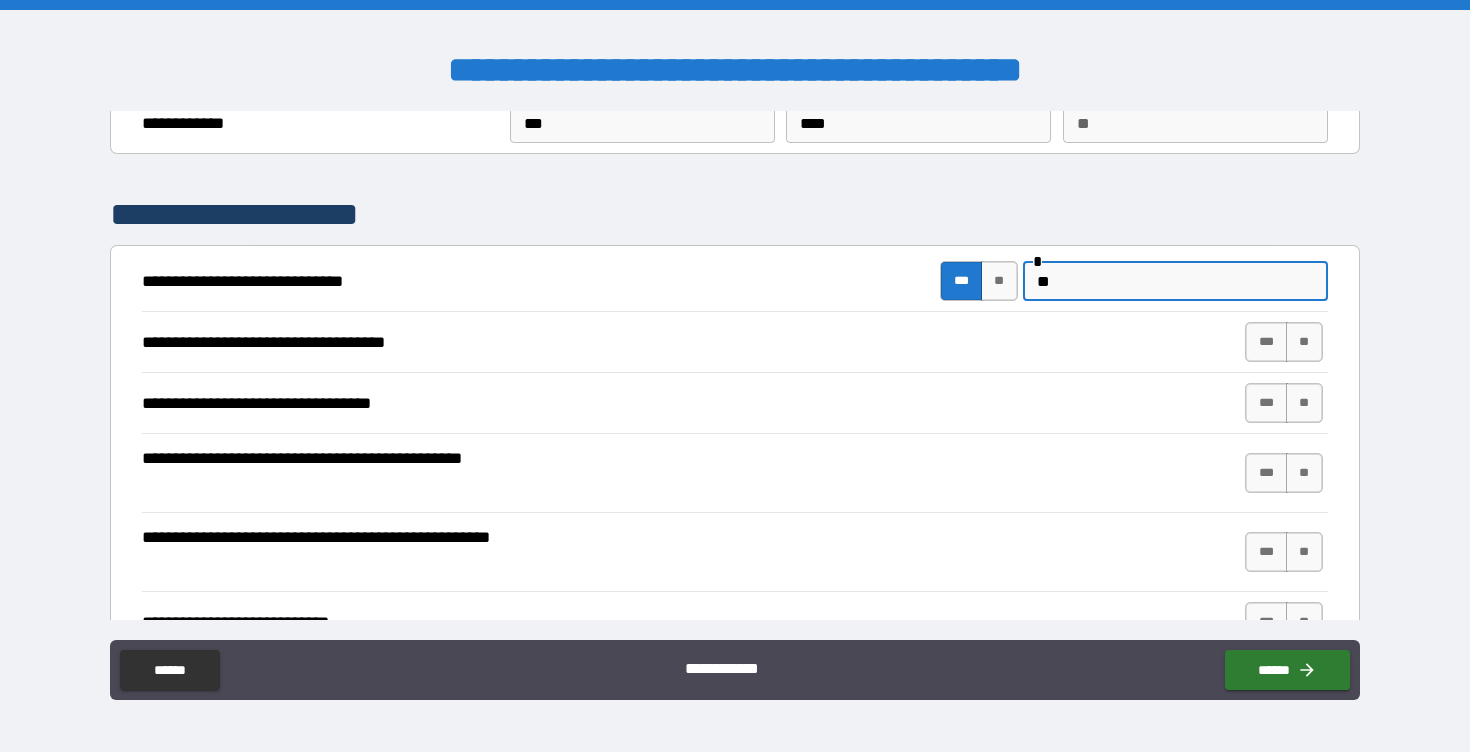 type on "*" 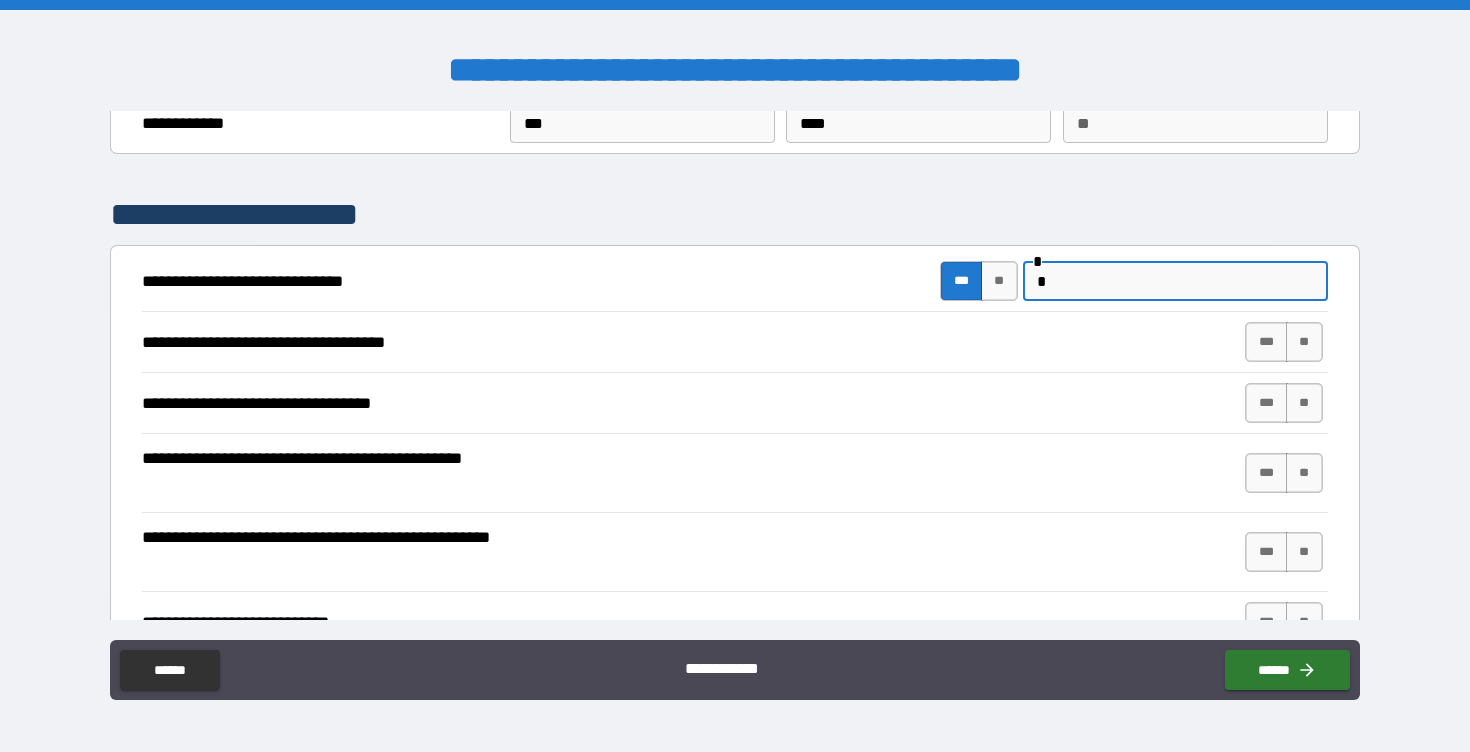 type 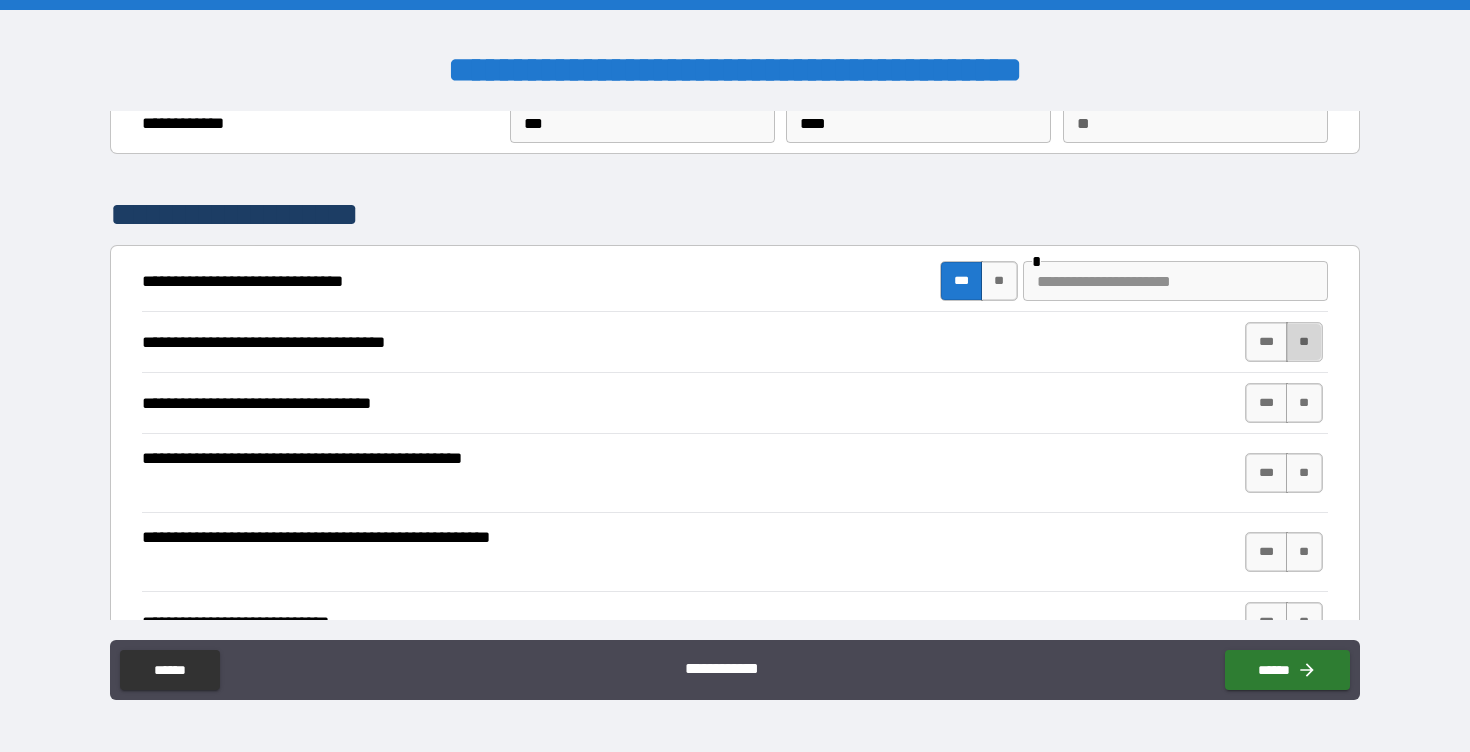 click on "**" at bounding box center [1304, 342] 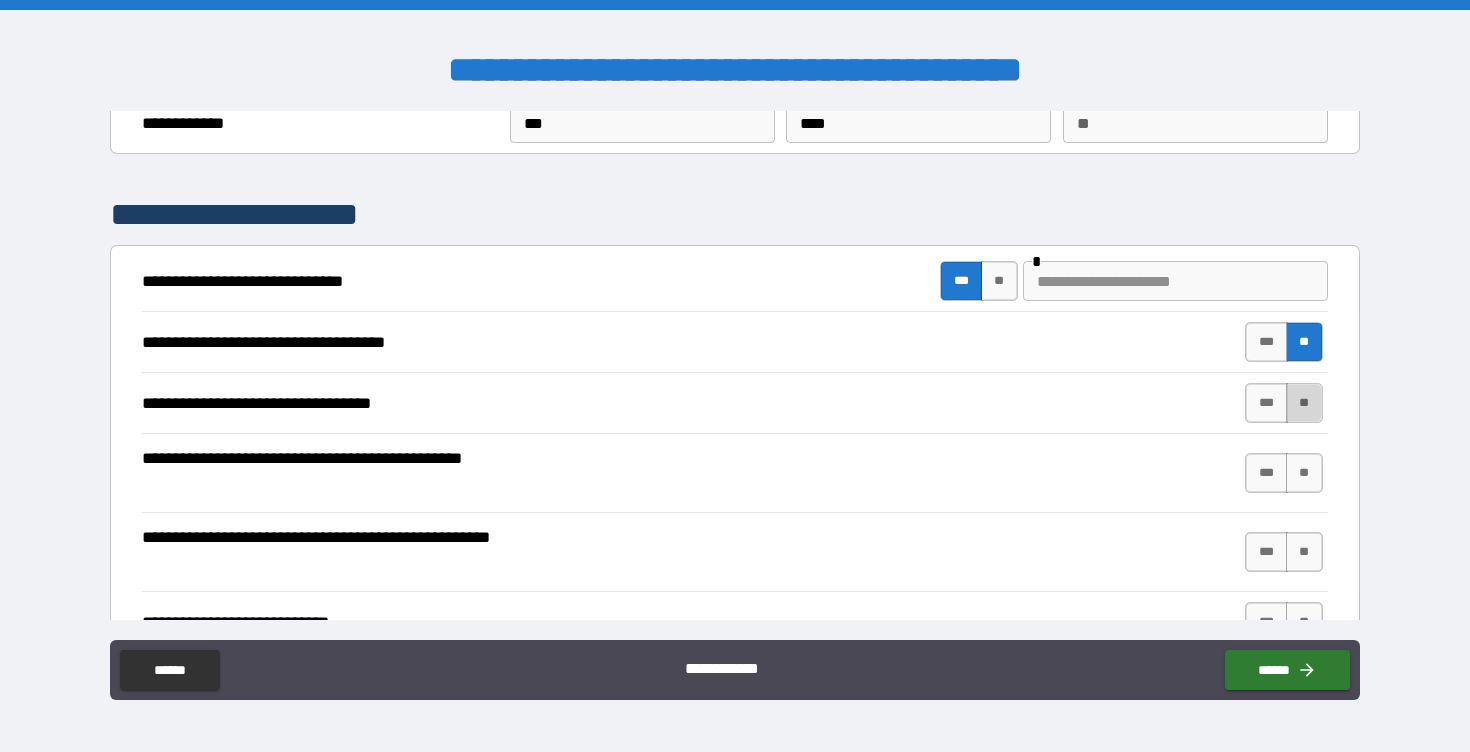 click on "**" at bounding box center (1304, 403) 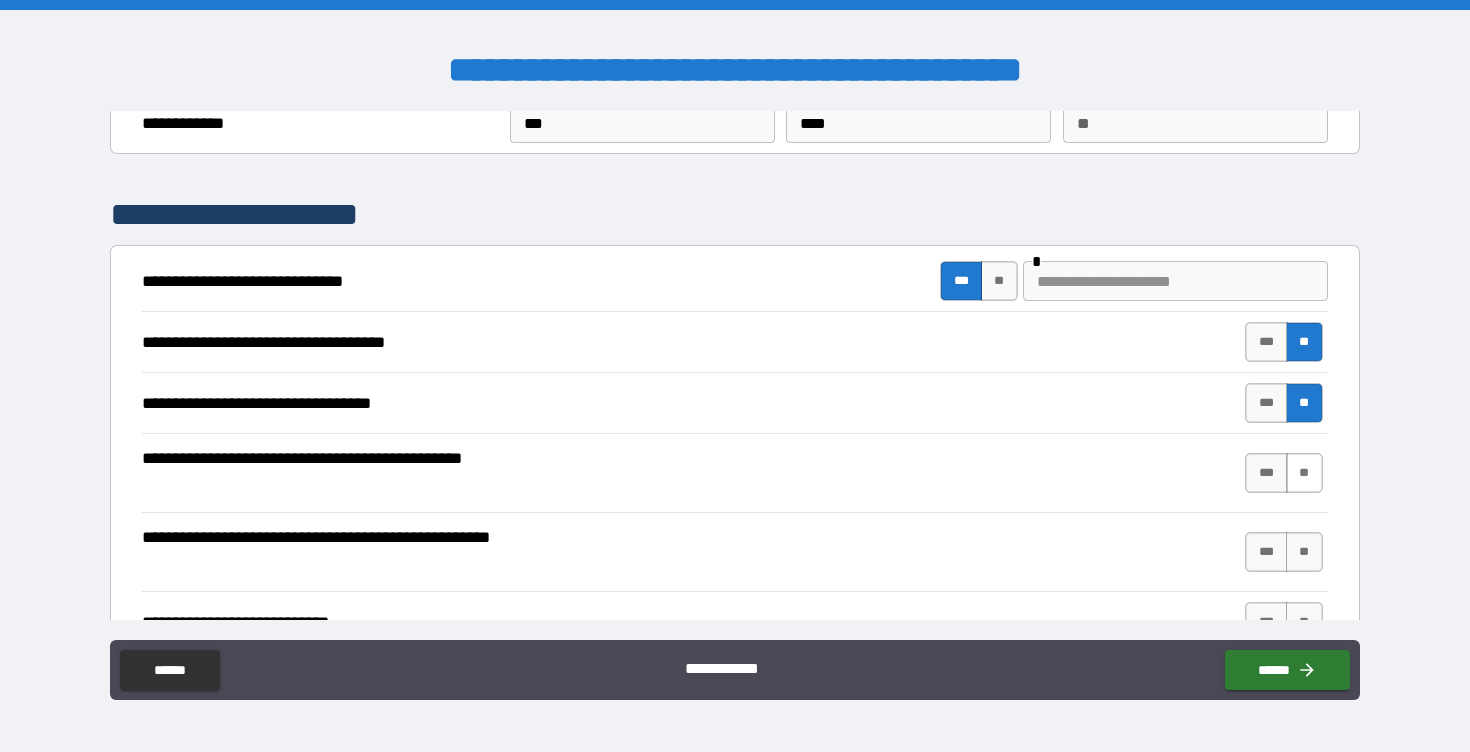 click on "**" at bounding box center [1304, 473] 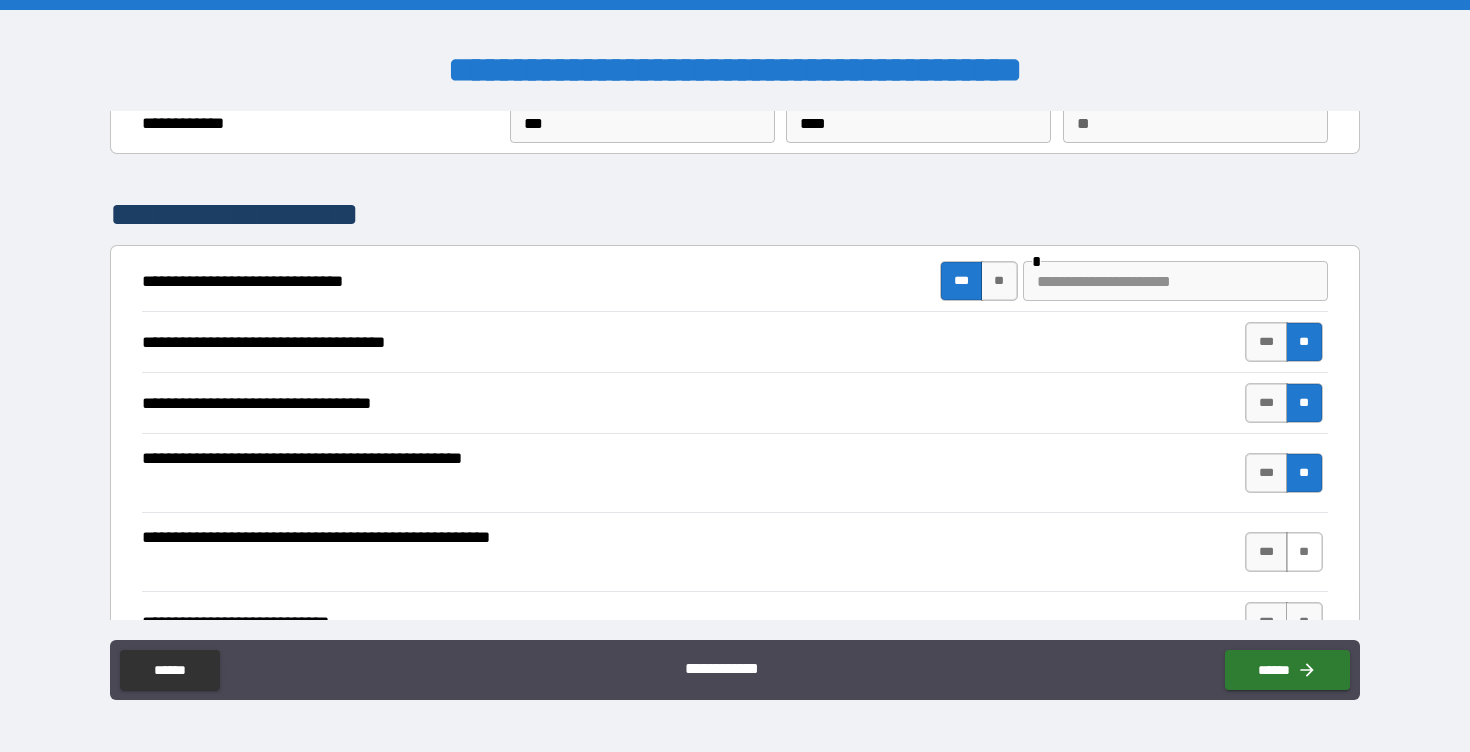 click on "**" at bounding box center (1304, 552) 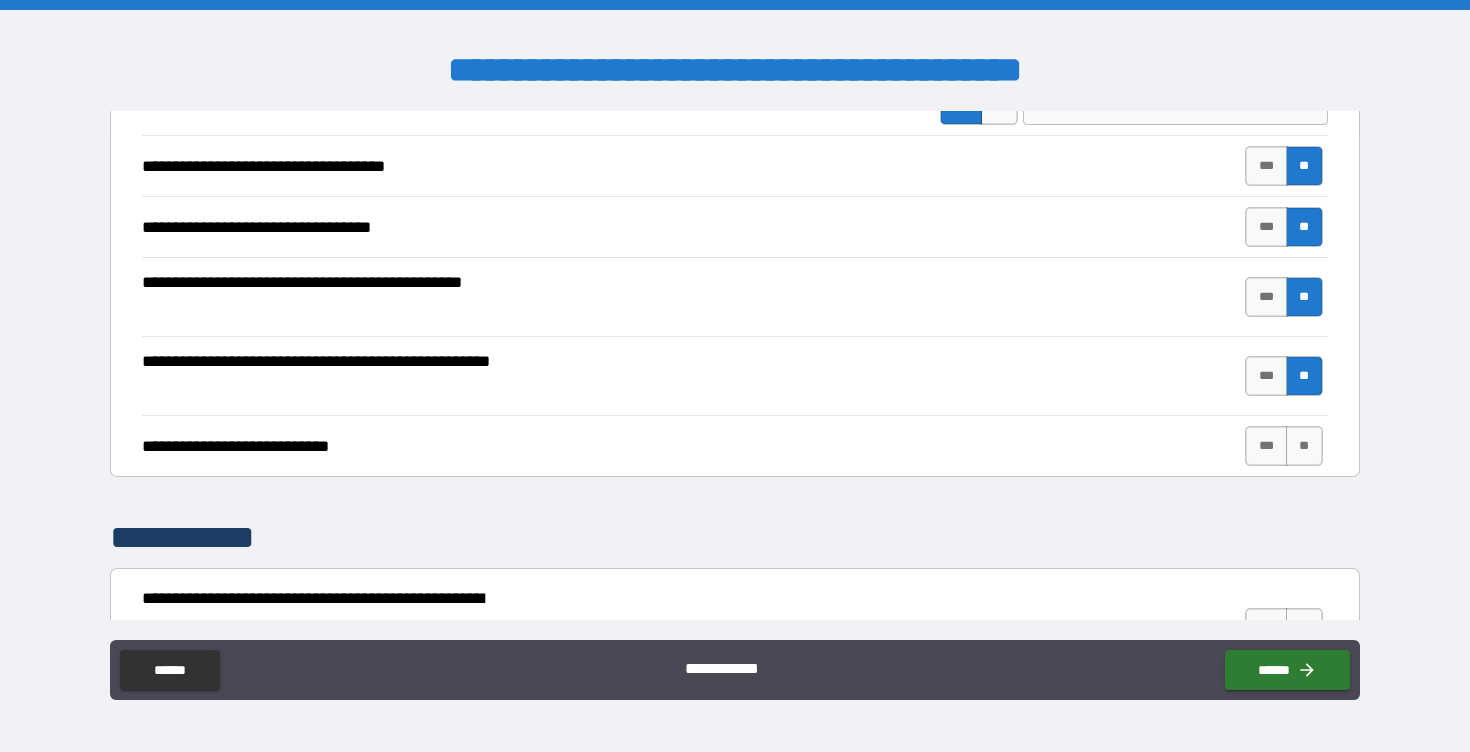 scroll, scrollTop: 268, scrollLeft: 0, axis: vertical 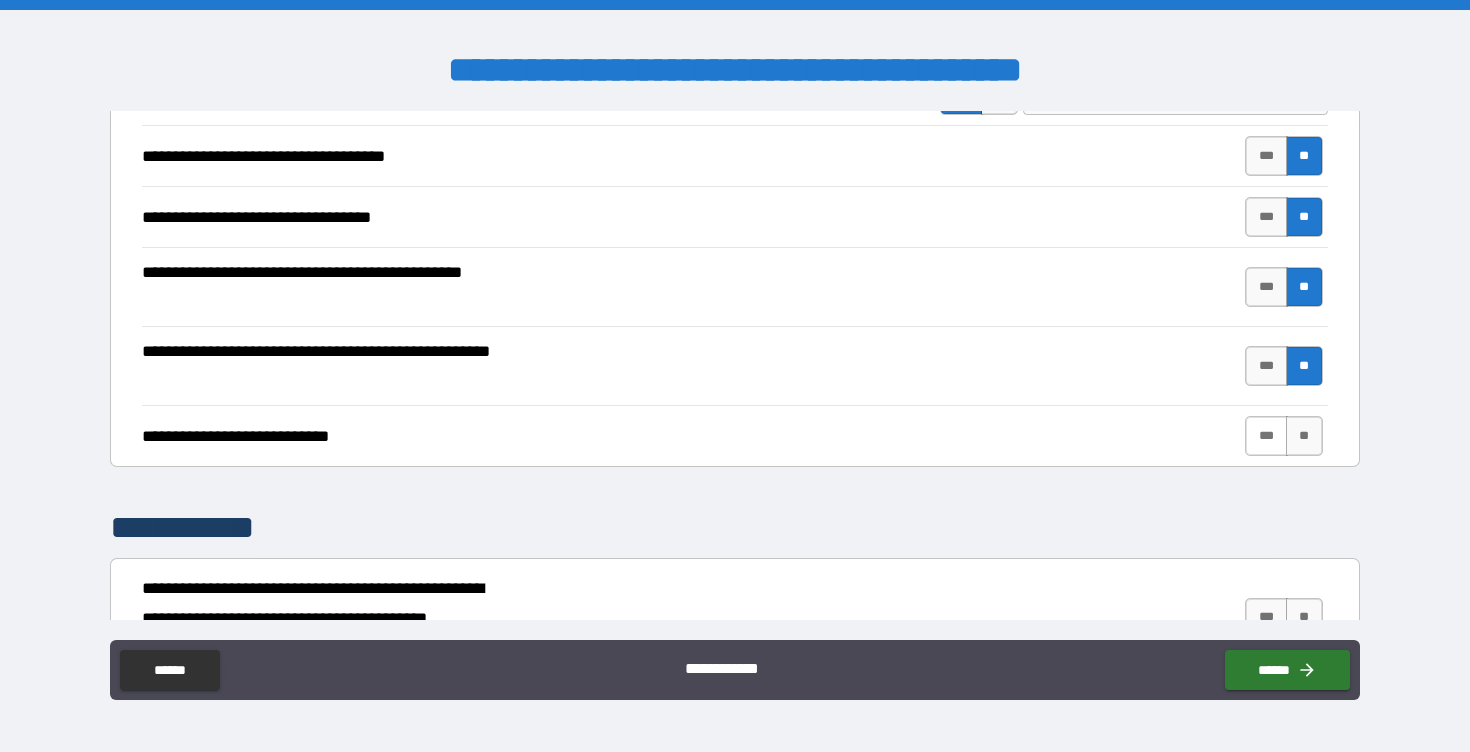 click on "***" at bounding box center [1266, 436] 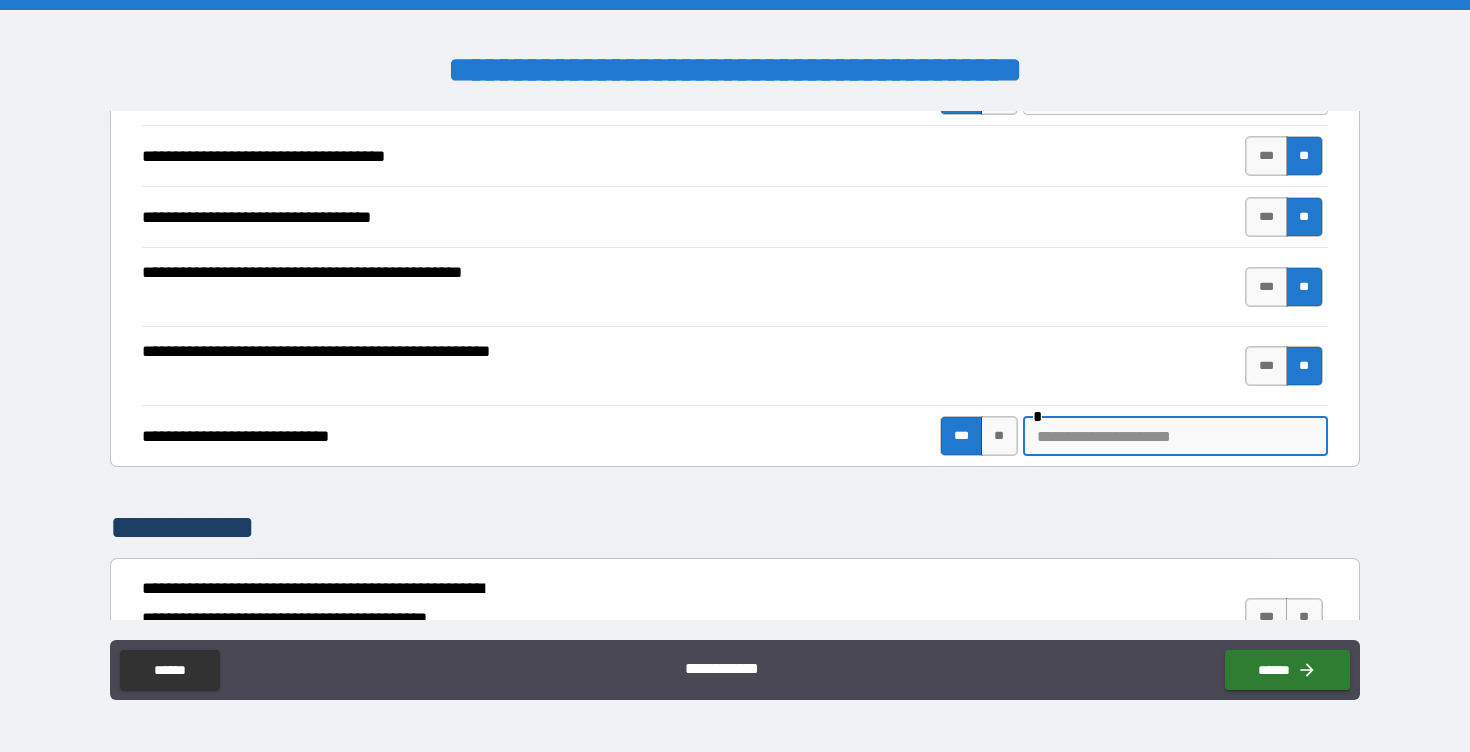 click at bounding box center (1175, 436) 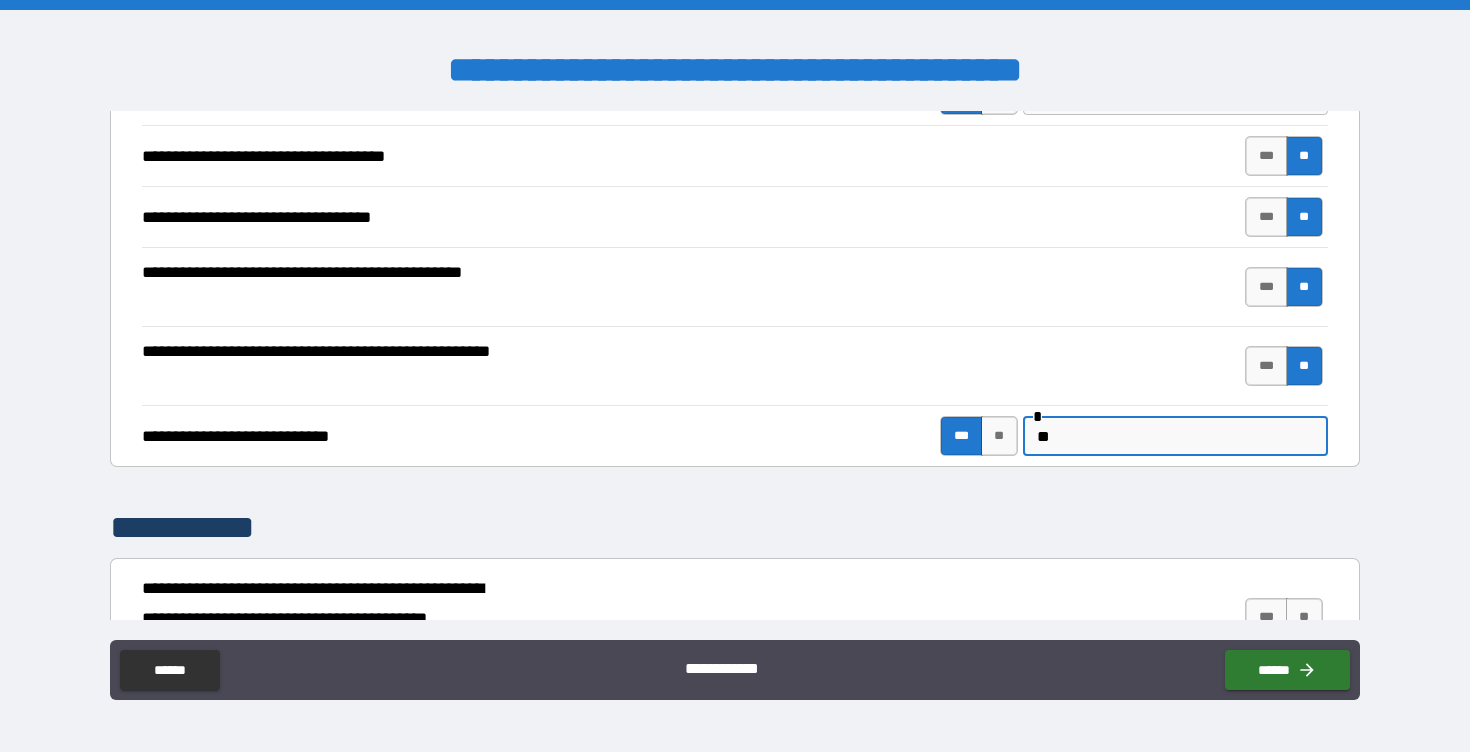 type on "*" 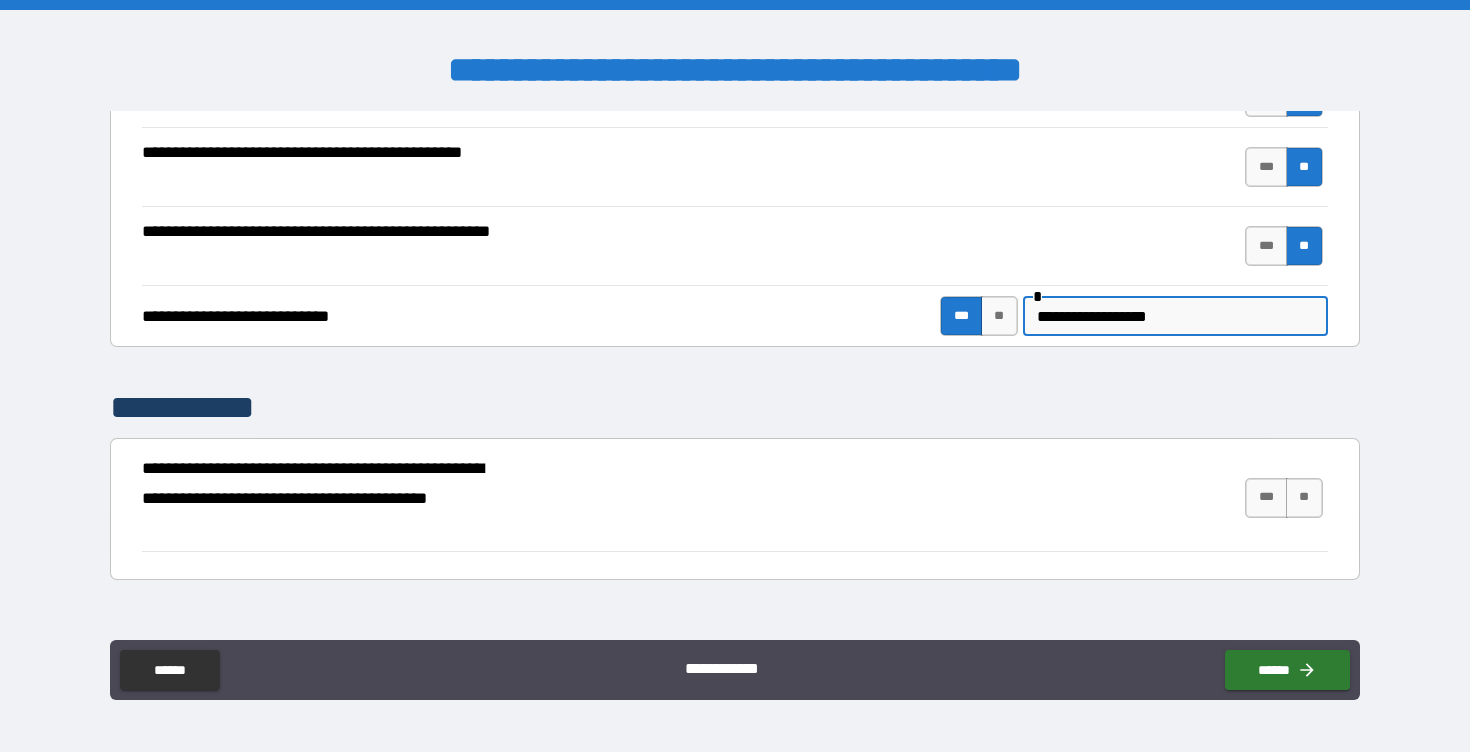 scroll, scrollTop: 389, scrollLeft: 0, axis: vertical 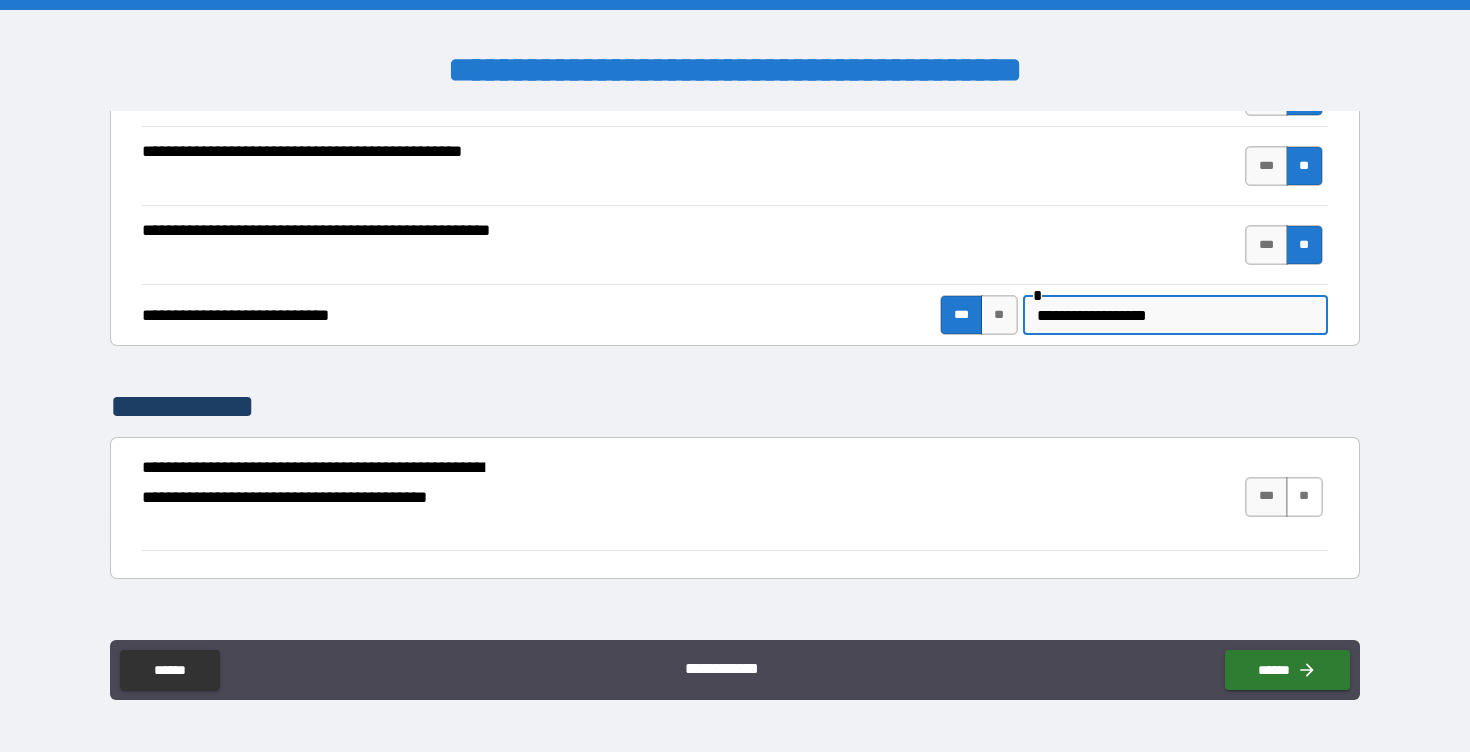 type on "**********" 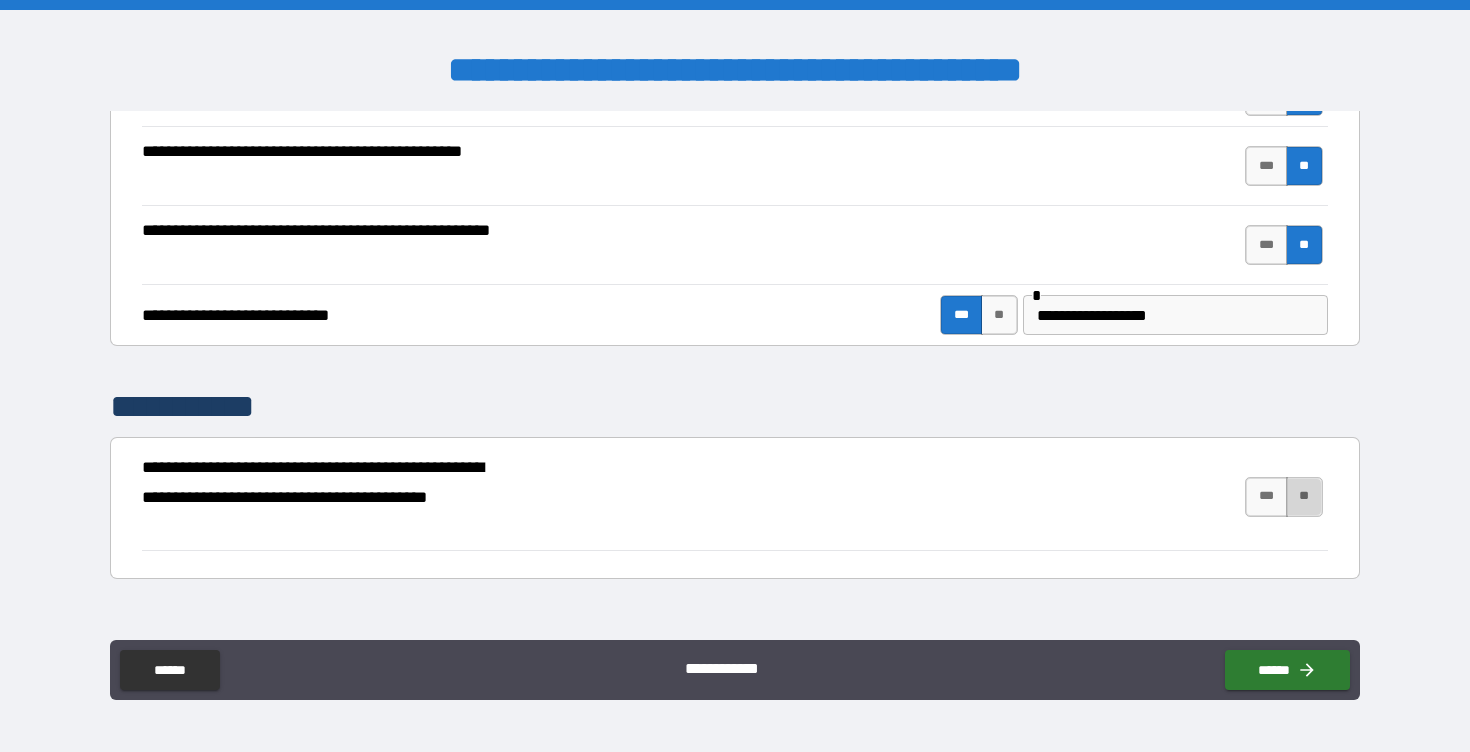 click on "**" at bounding box center (1304, 497) 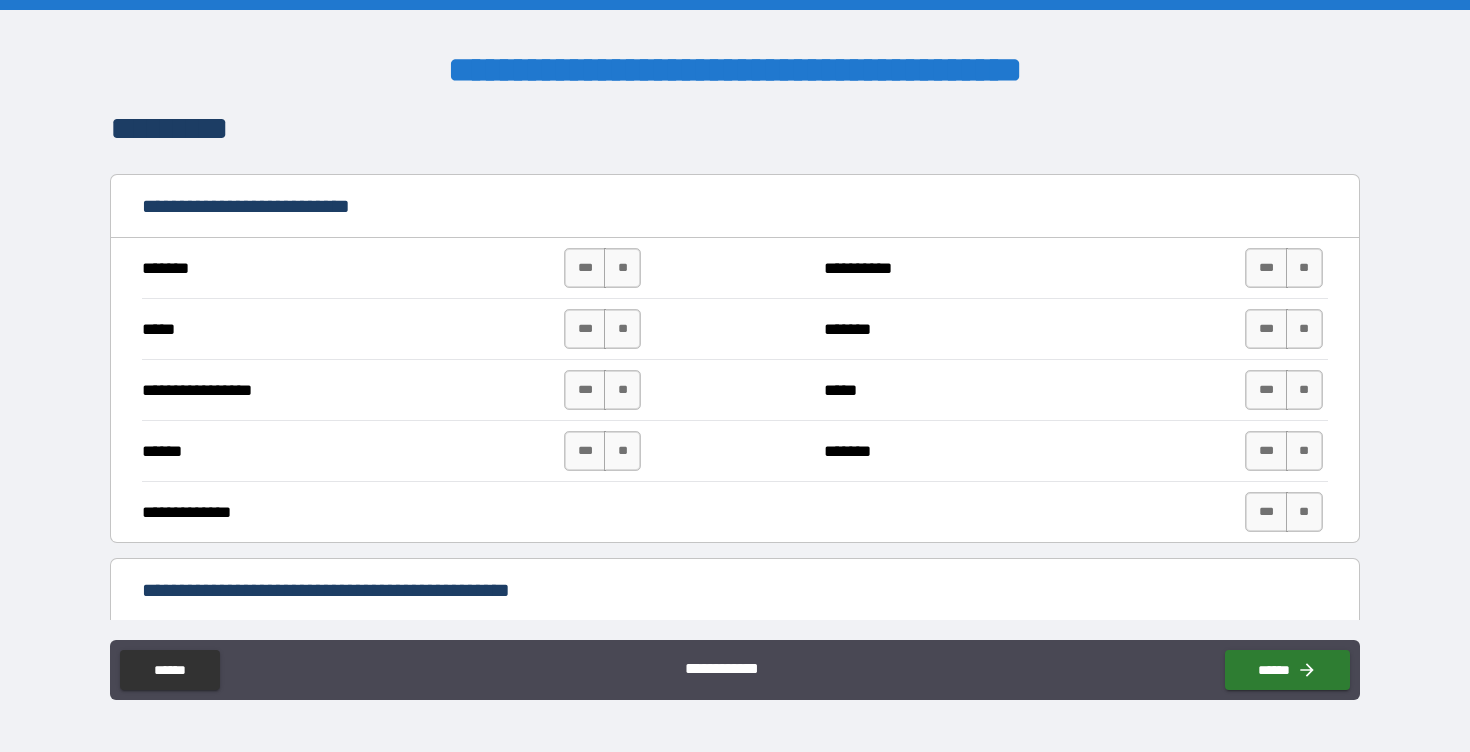 scroll, scrollTop: 904, scrollLeft: 0, axis: vertical 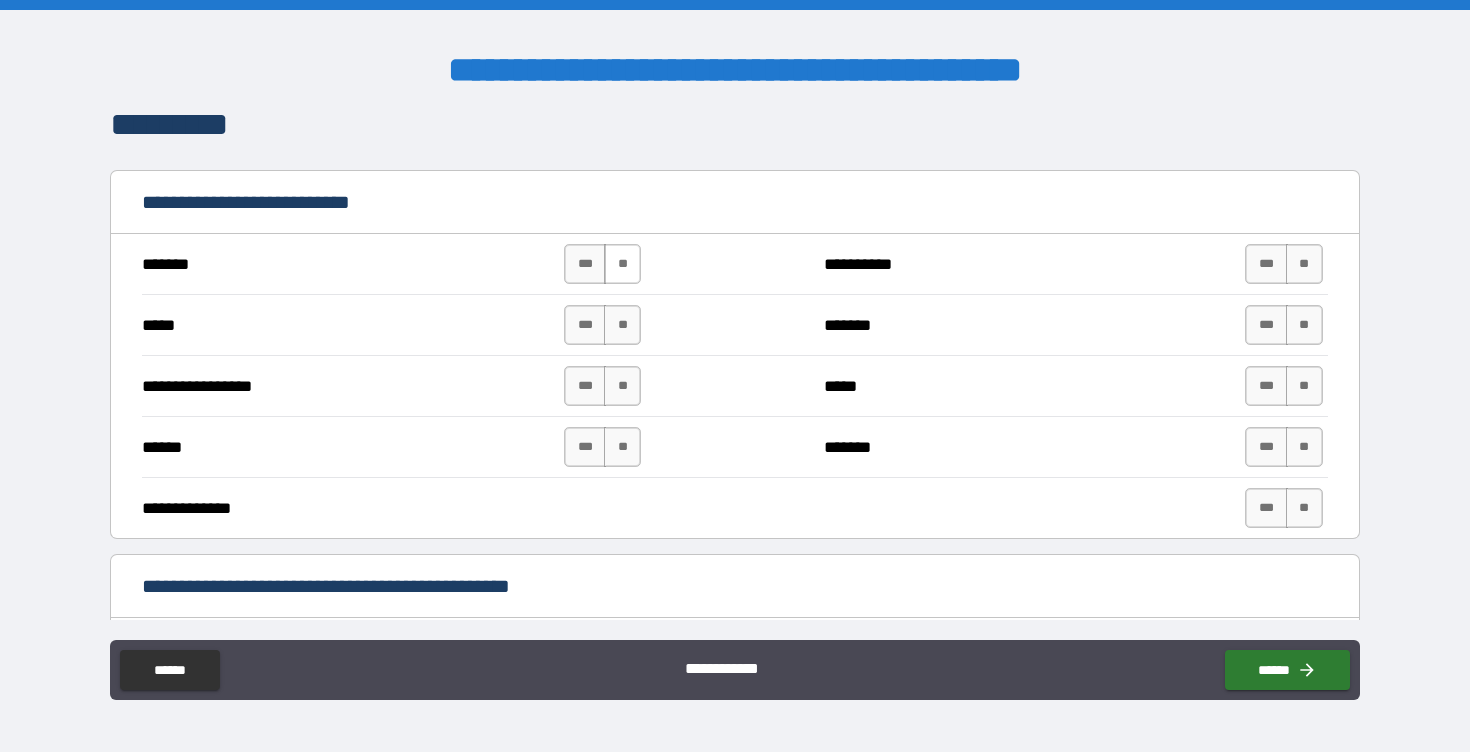 click on "**" at bounding box center (622, 264) 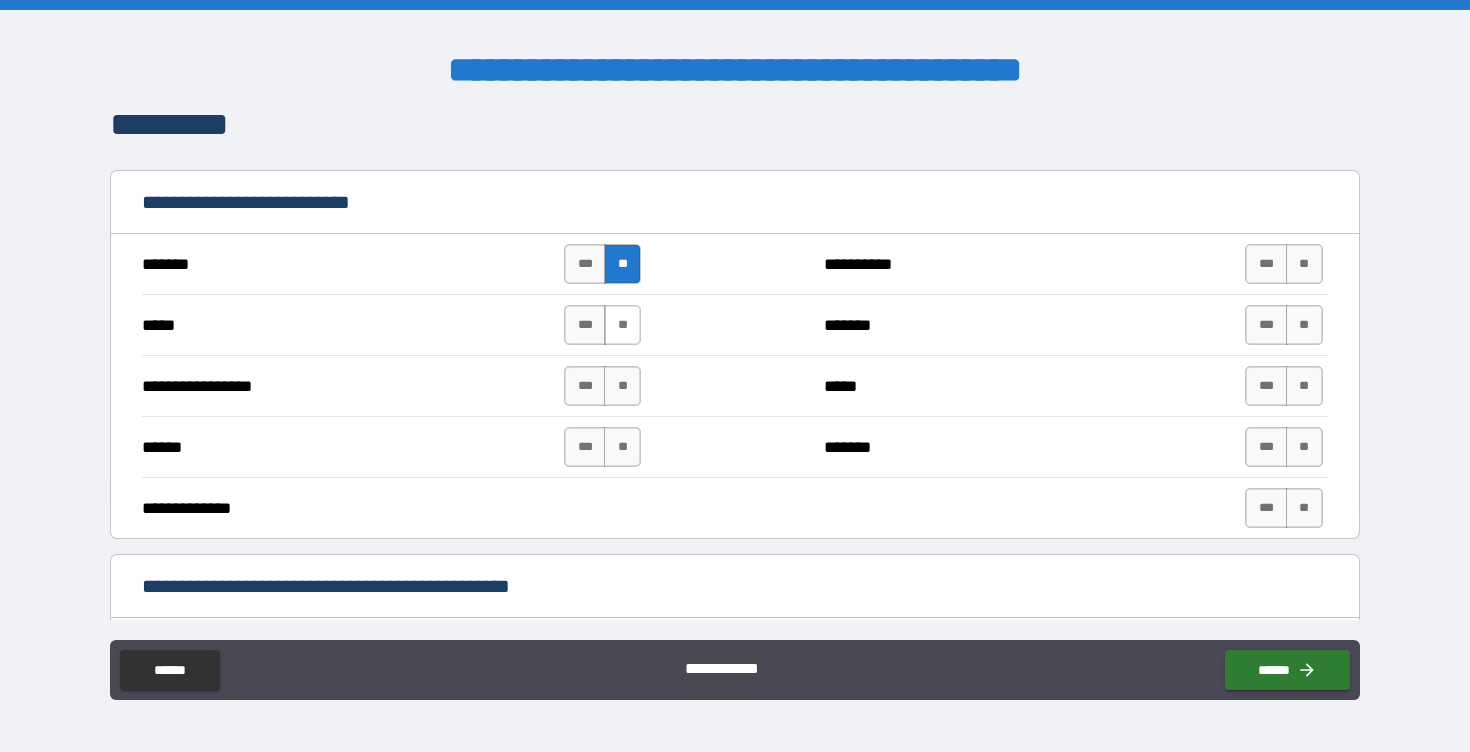 click on "**" at bounding box center [622, 325] 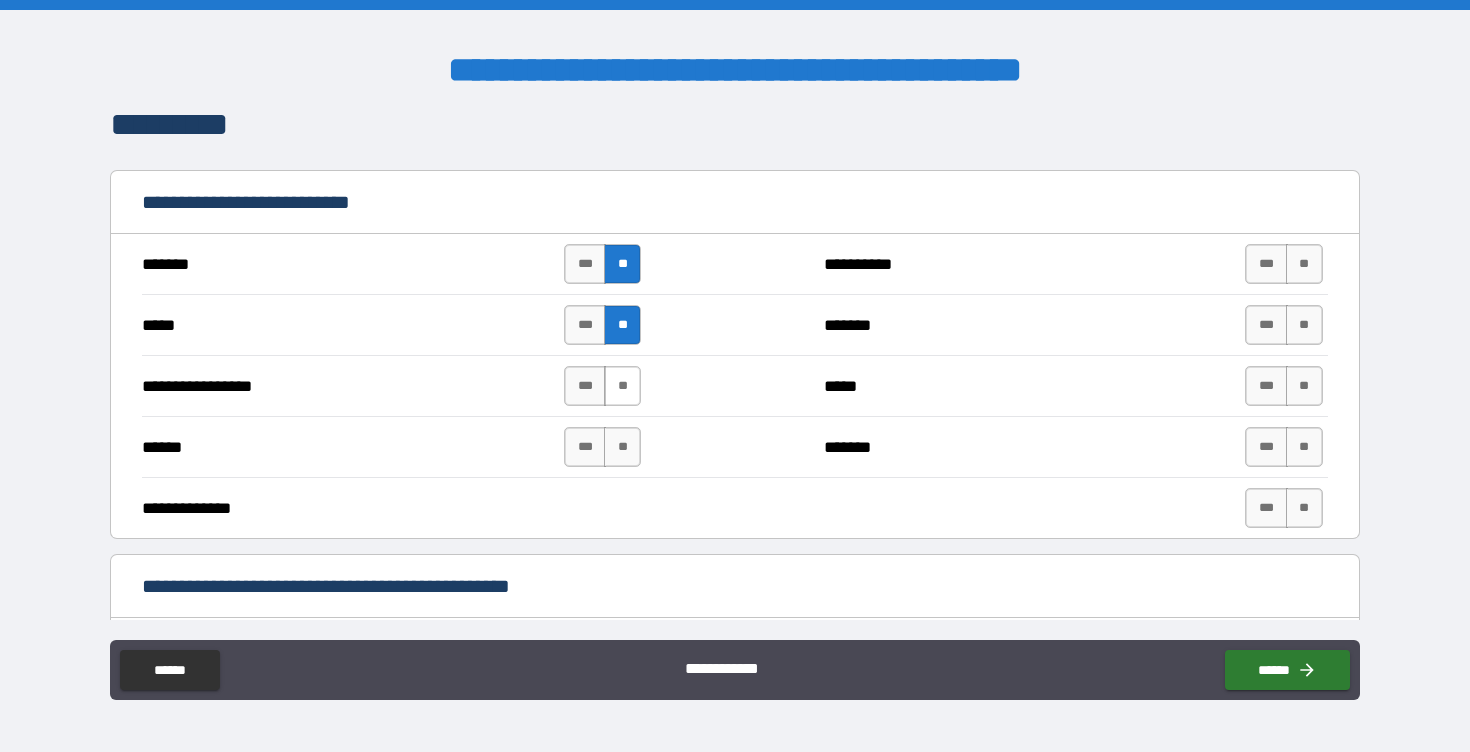 click on "**" at bounding box center [622, 386] 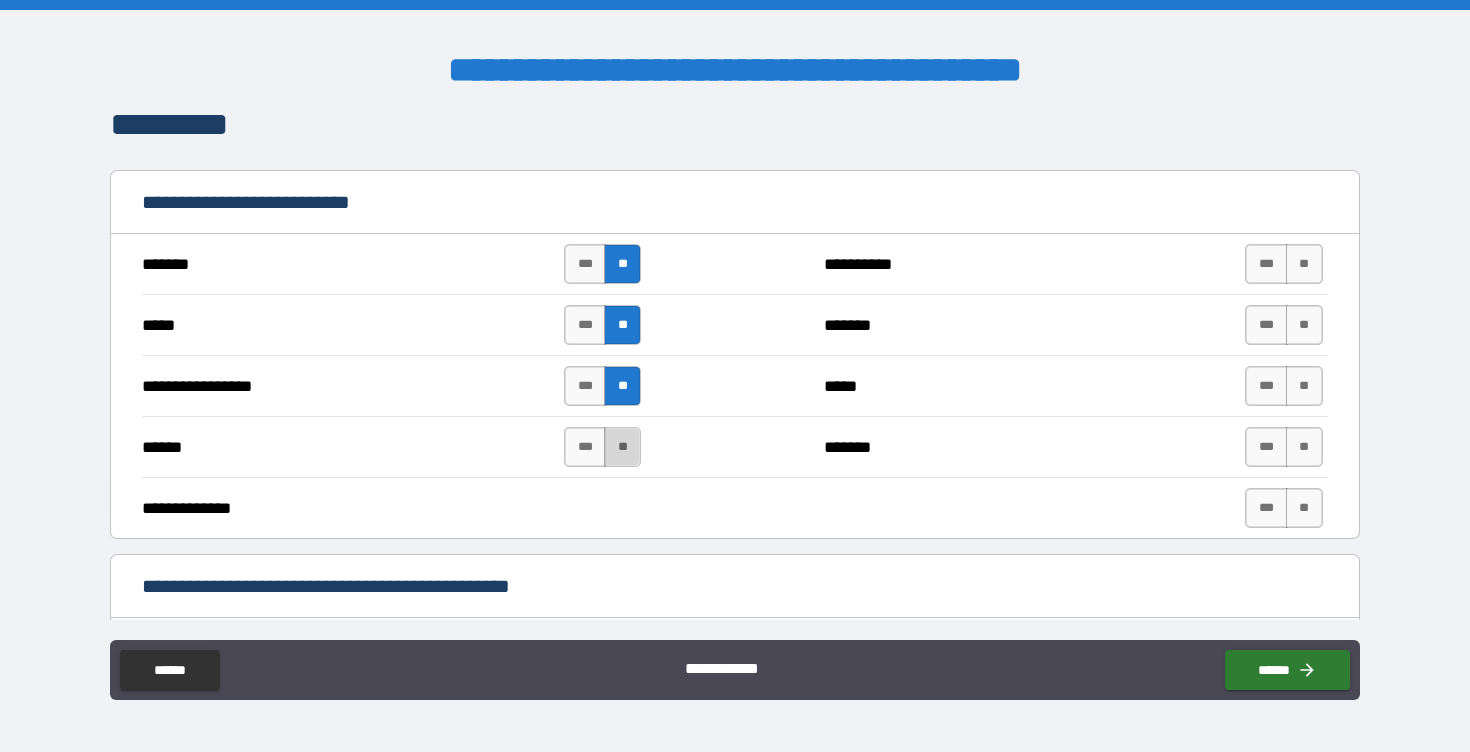 click on "**" at bounding box center [622, 447] 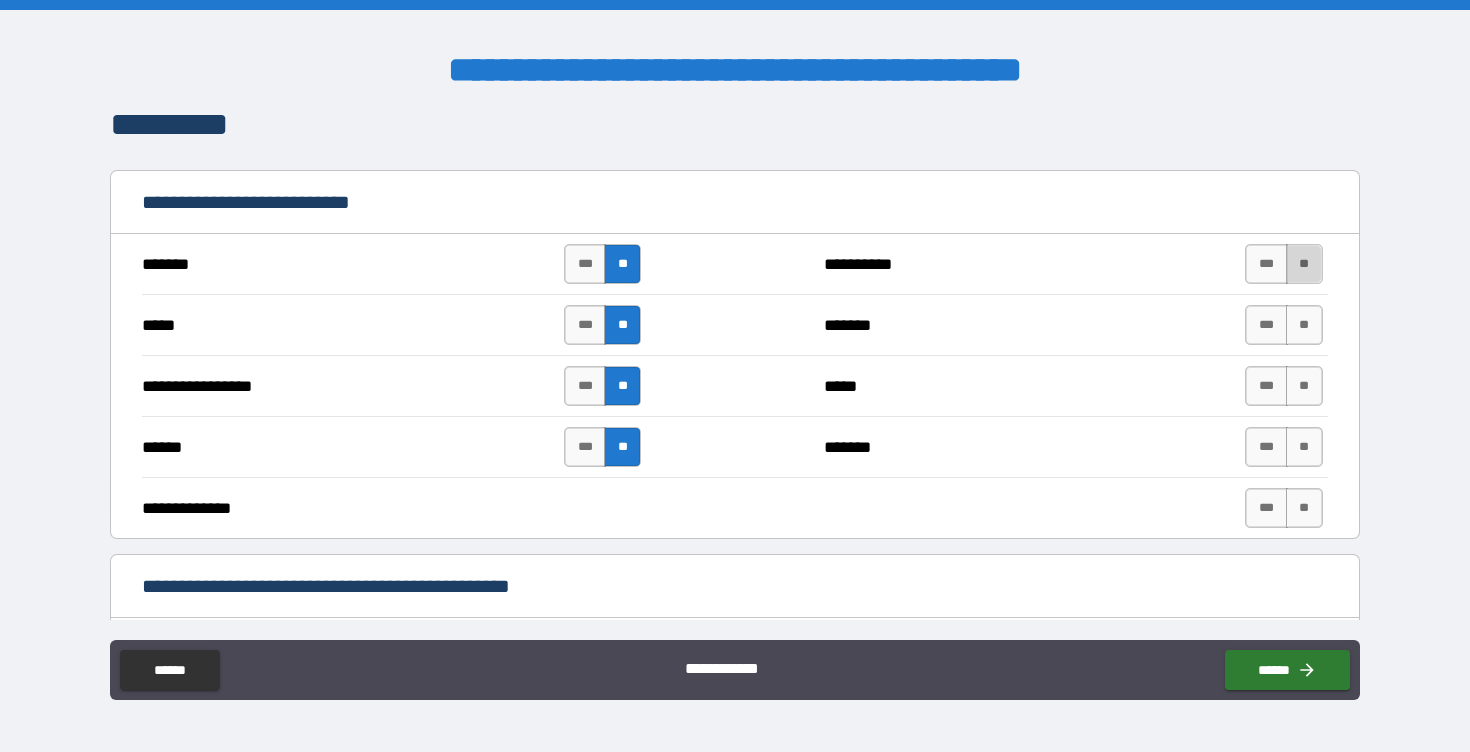 click on "**" at bounding box center [1304, 264] 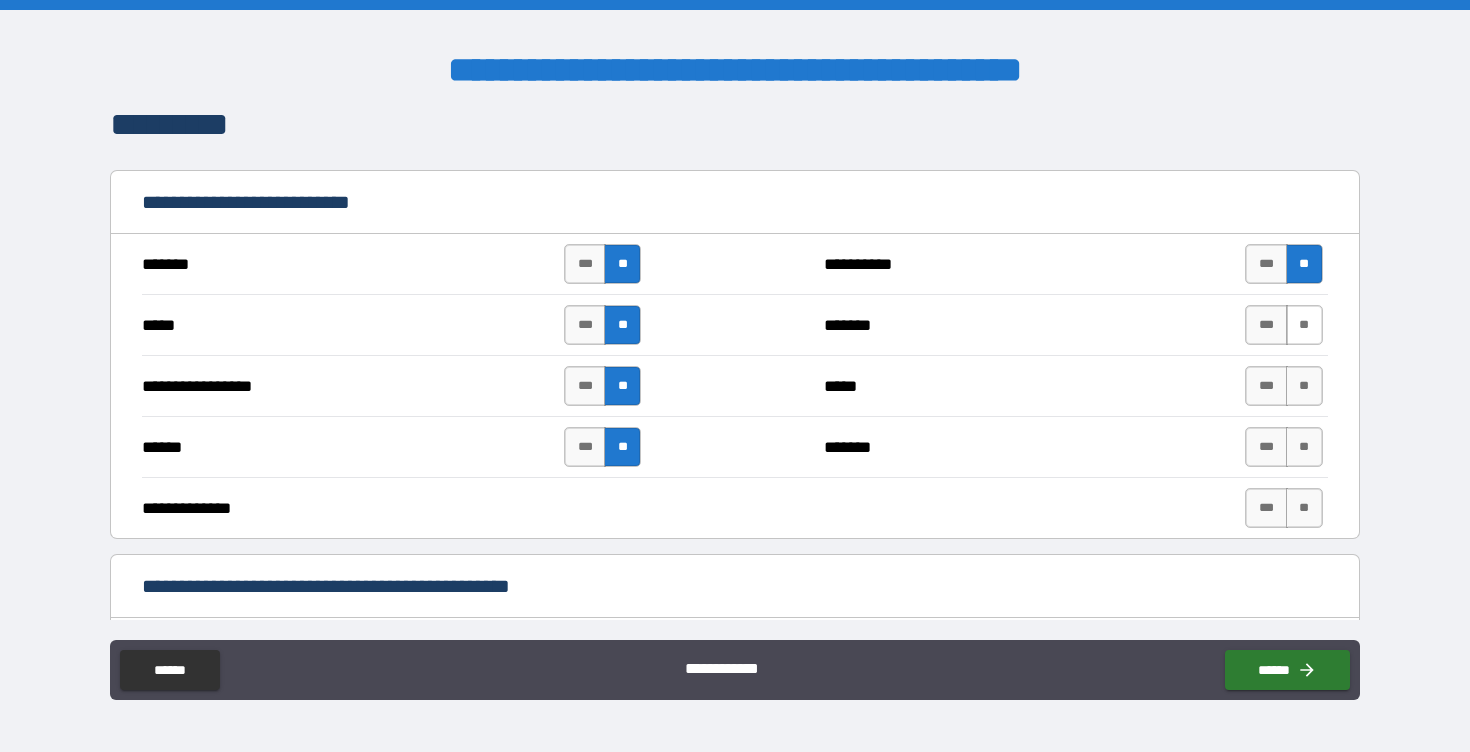 click on "**" at bounding box center [1304, 325] 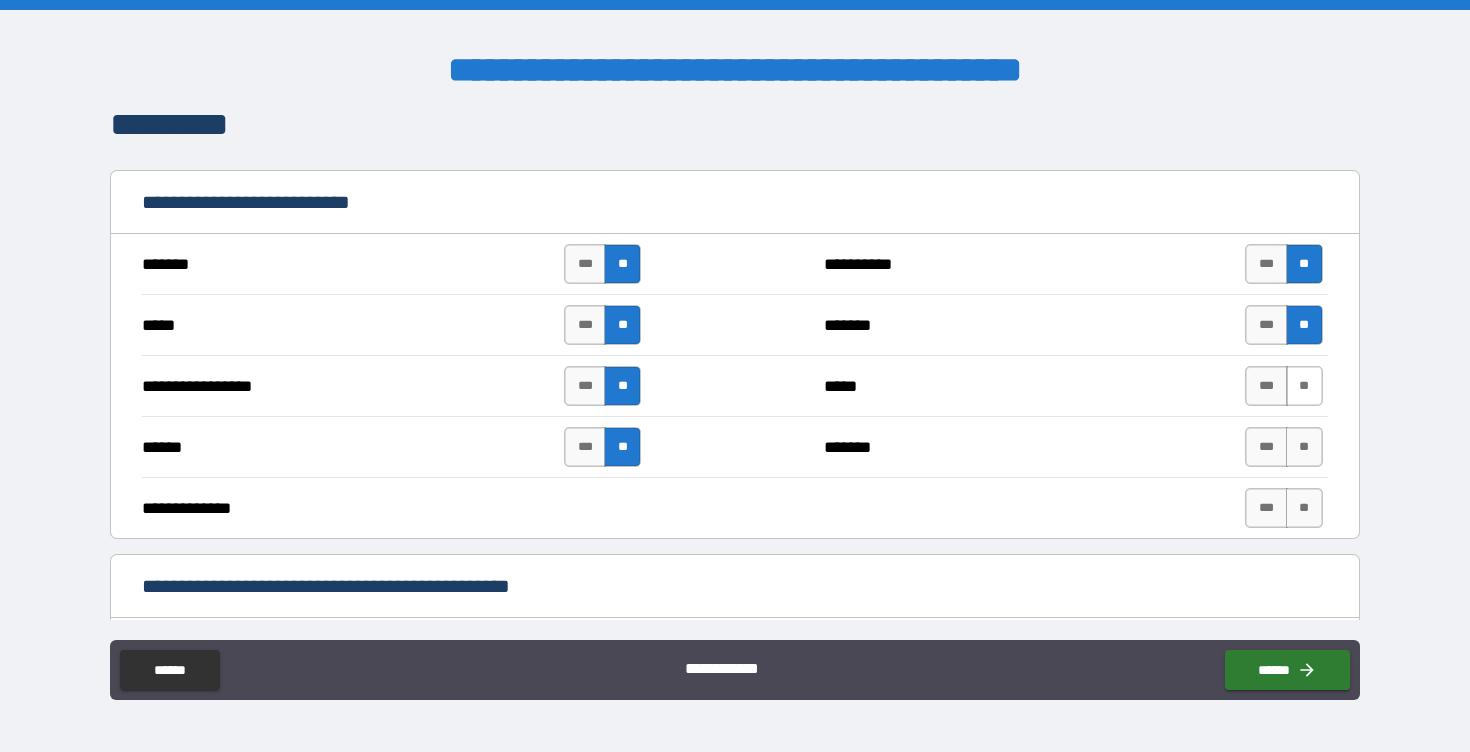 click on "**" at bounding box center [1304, 386] 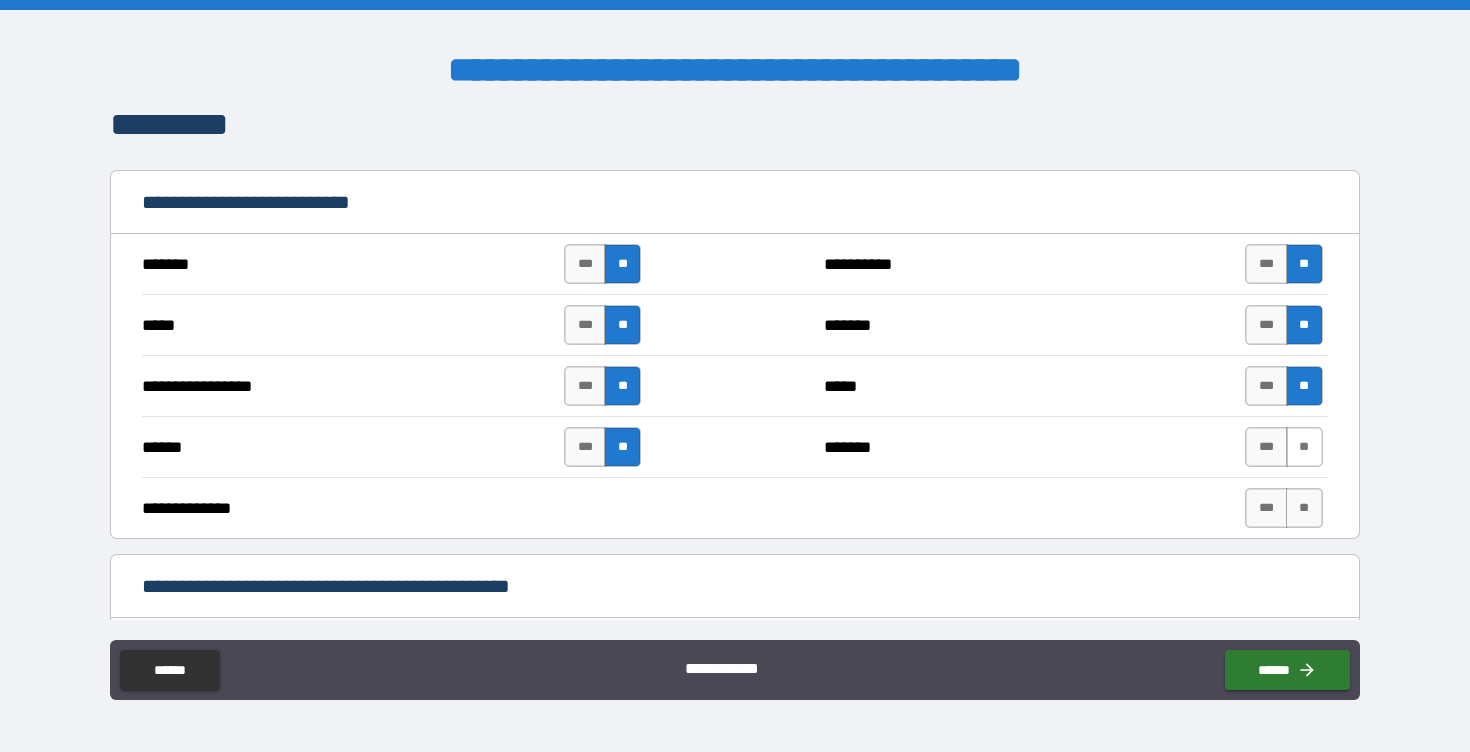 click on "**" at bounding box center [1304, 447] 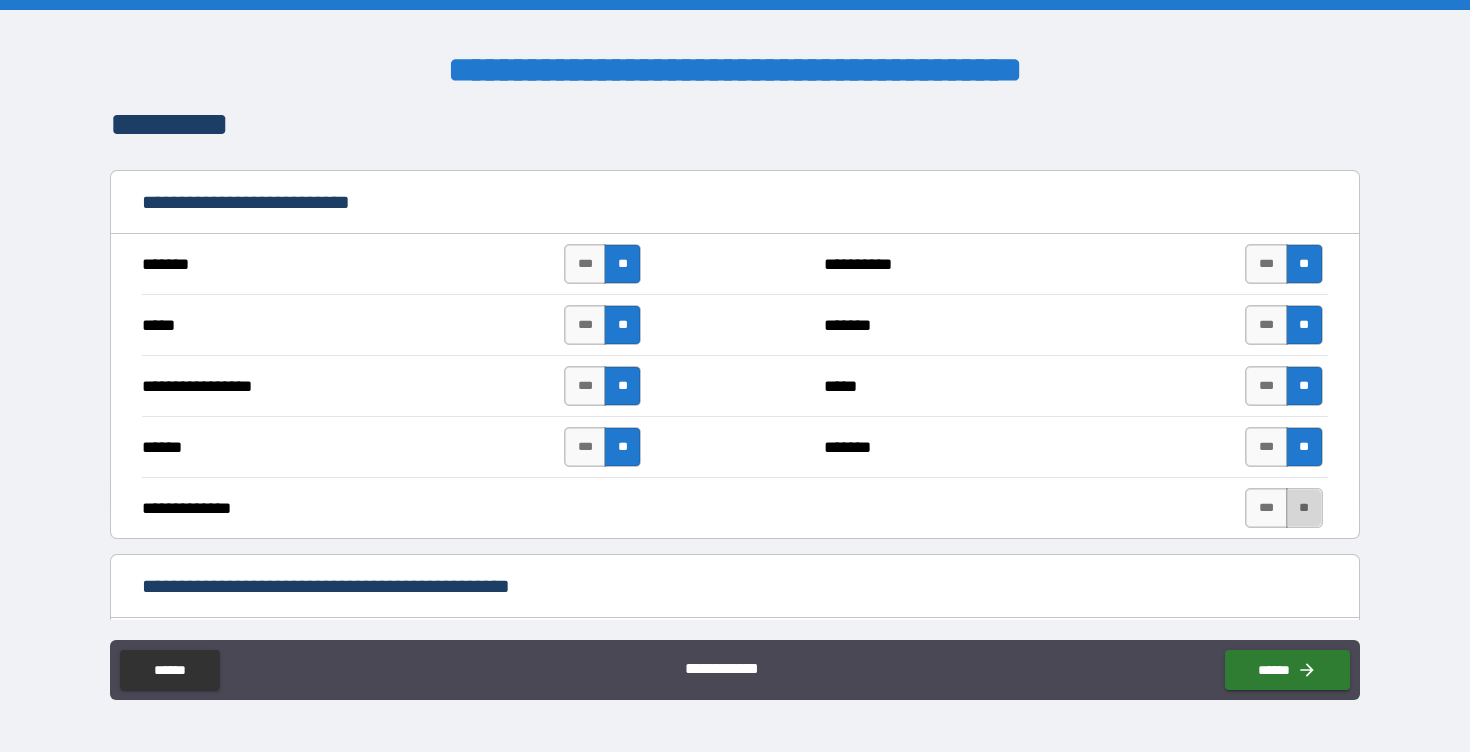 click on "**" at bounding box center [1304, 508] 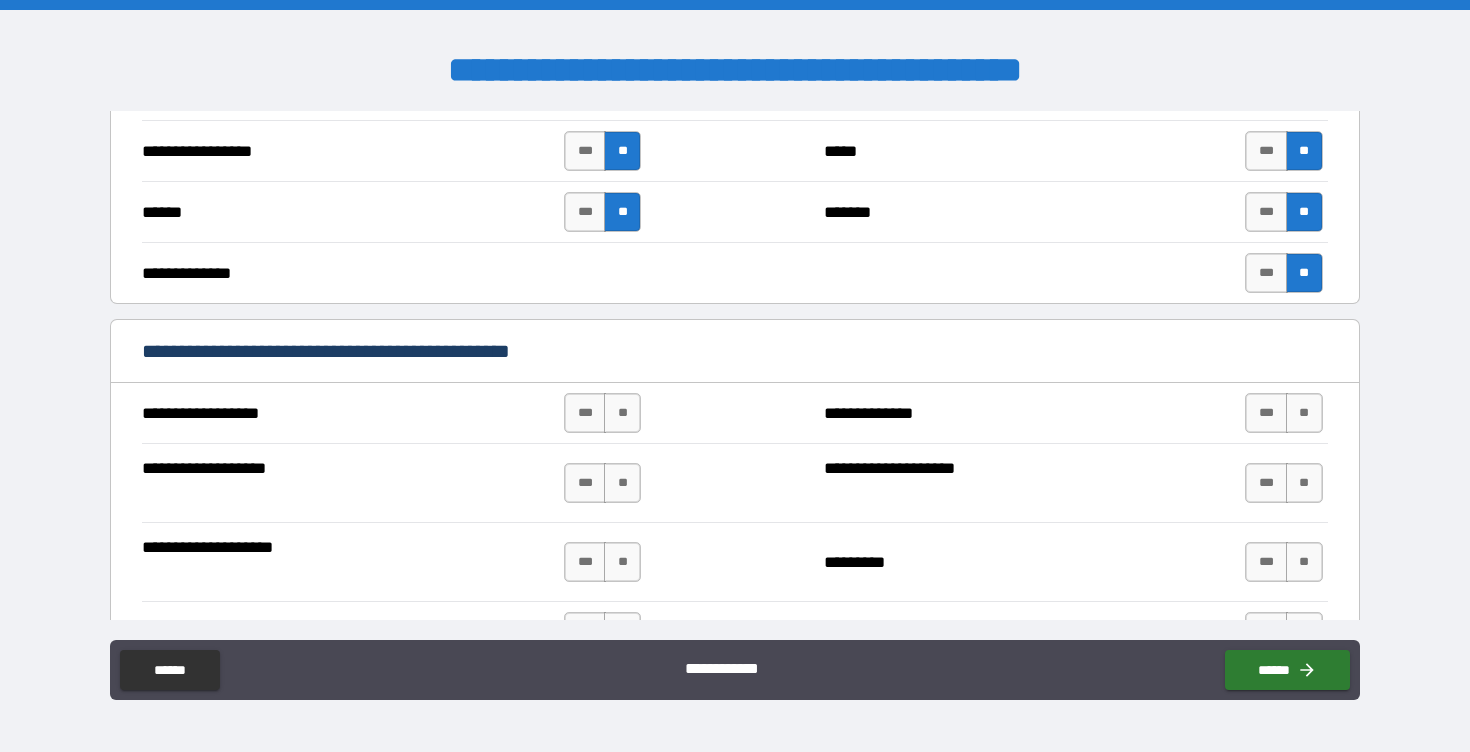 scroll, scrollTop: 1146, scrollLeft: 0, axis: vertical 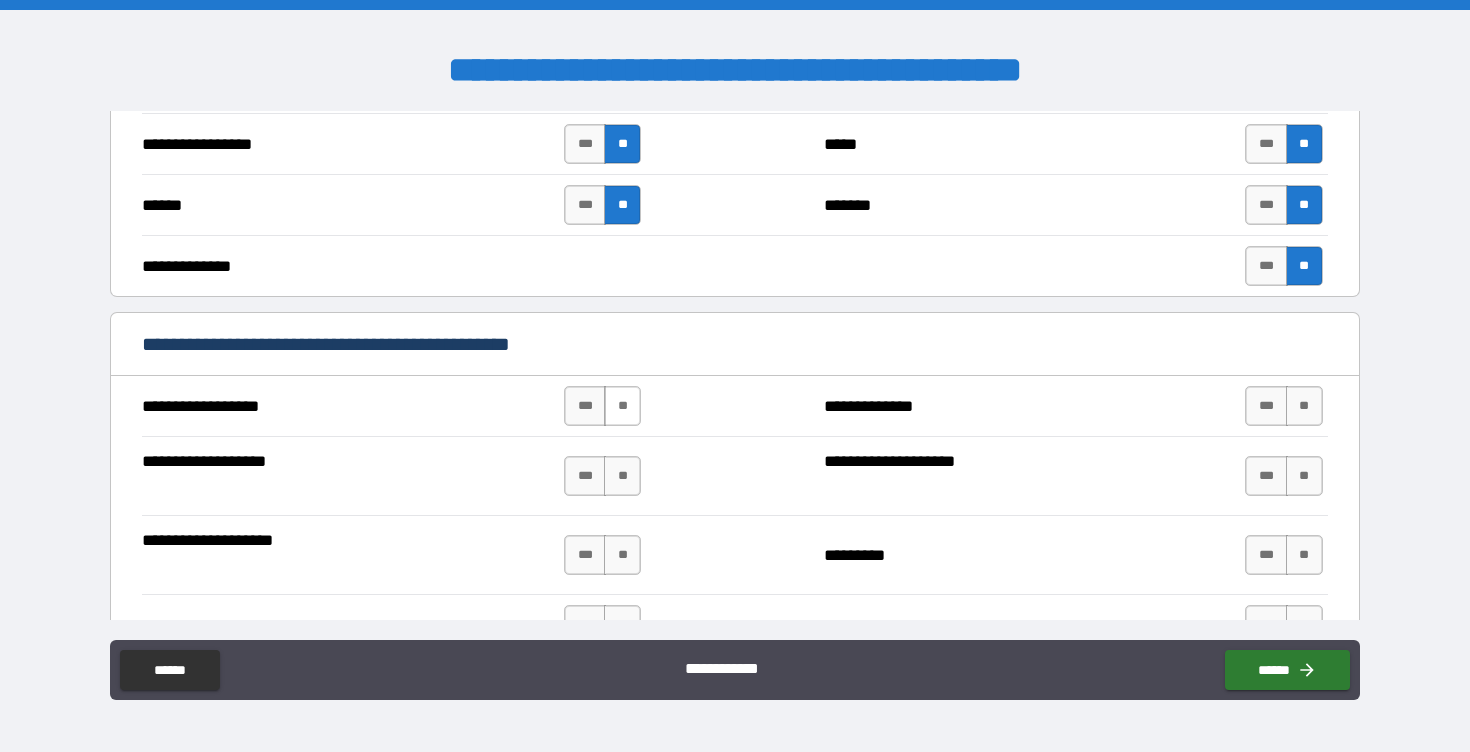 click on "**" at bounding box center (622, 406) 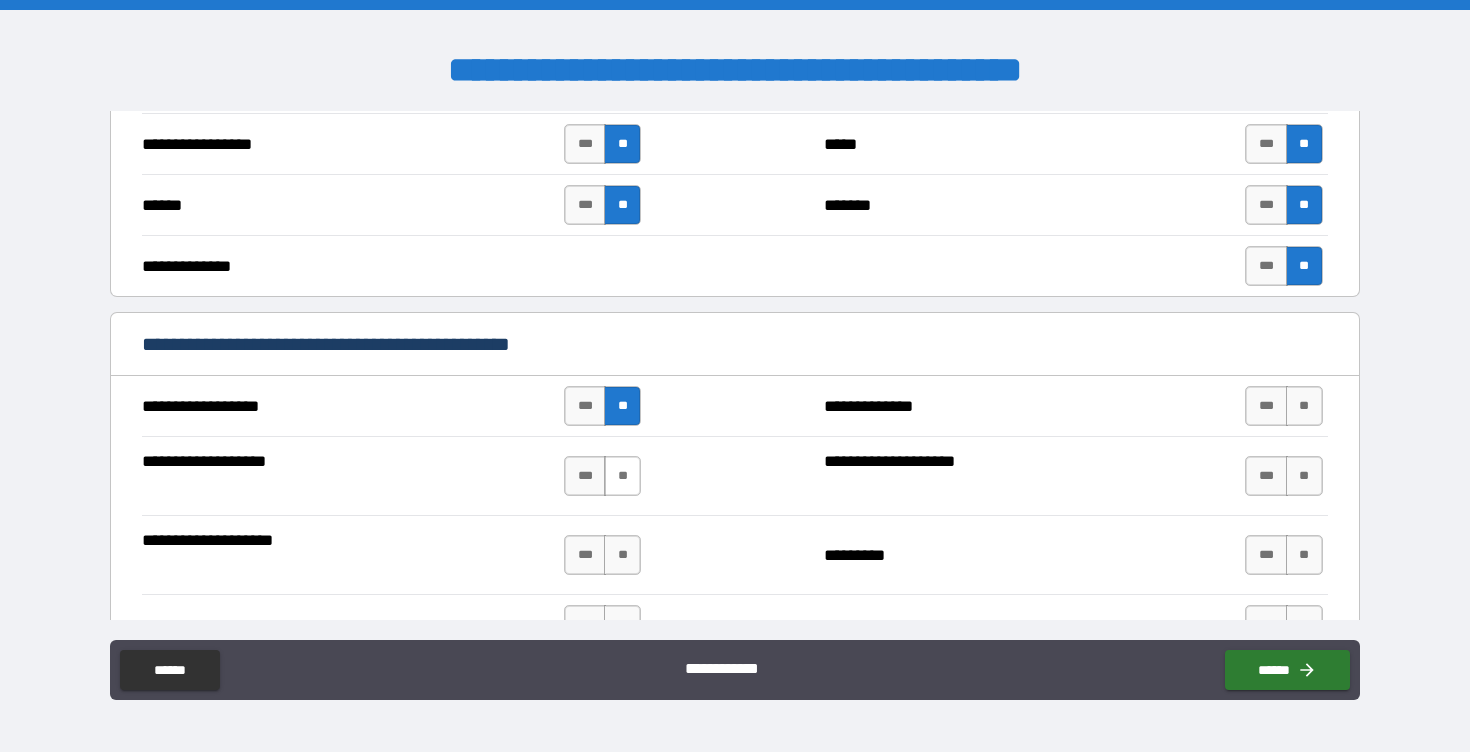 click on "**" at bounding box center (622, 476) 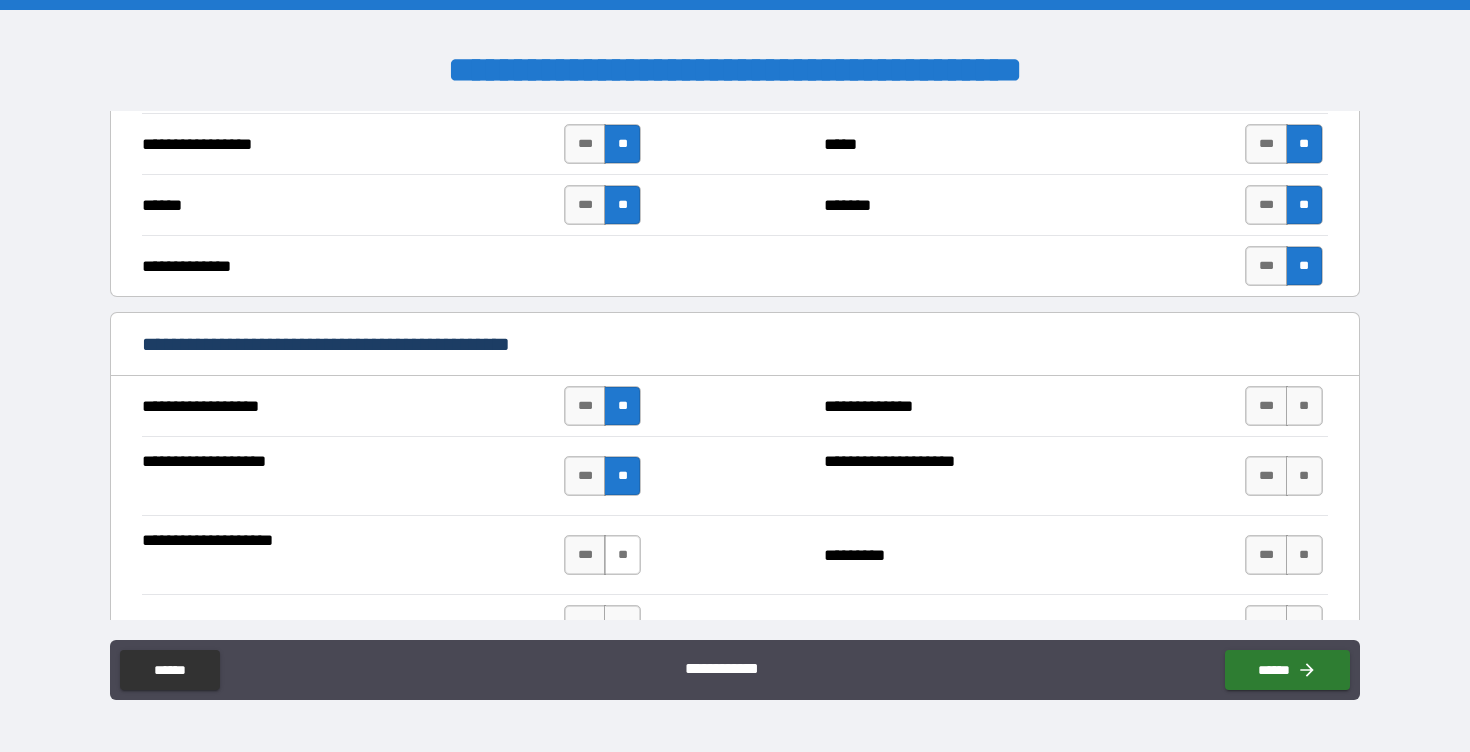 click on "**" at bounding box center (622, 555) 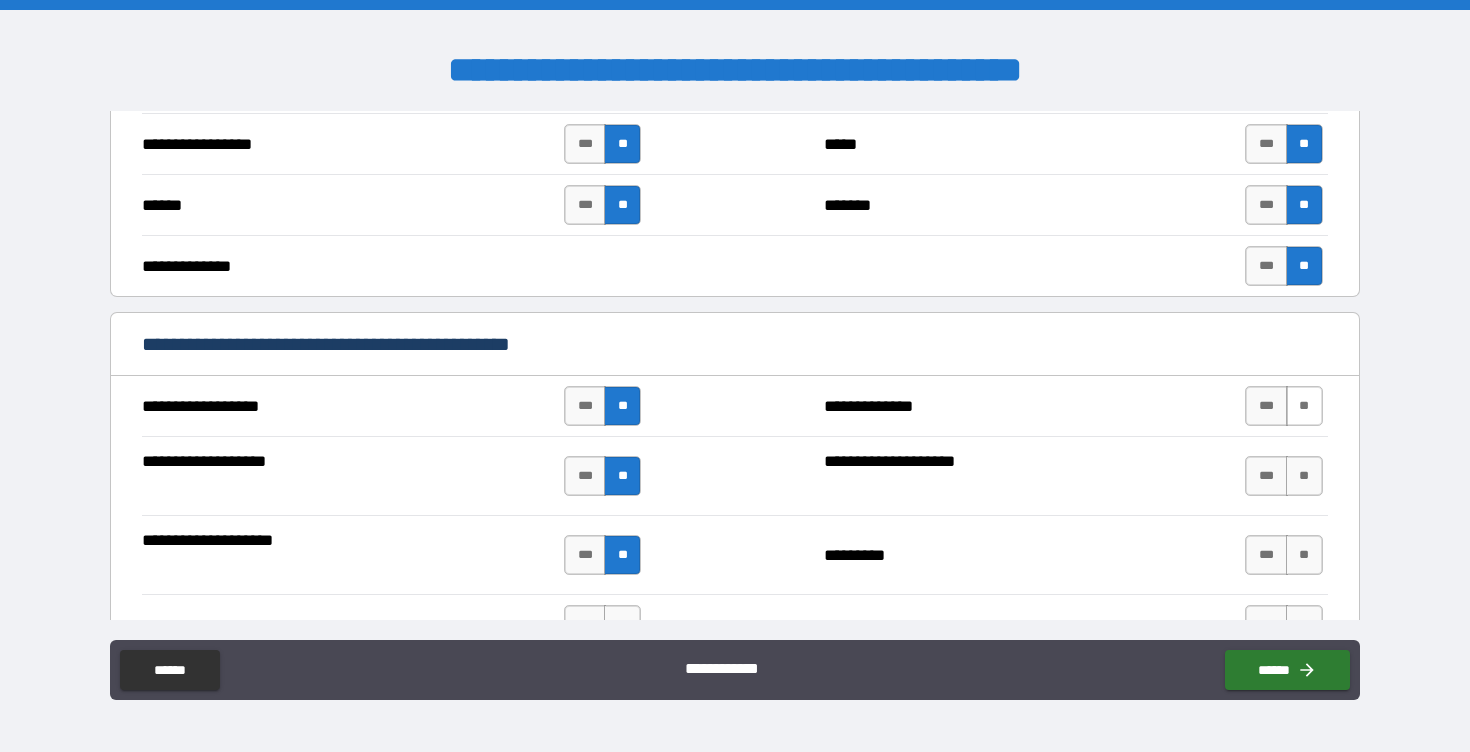 click on "**" at bounding box center [1304, 406] 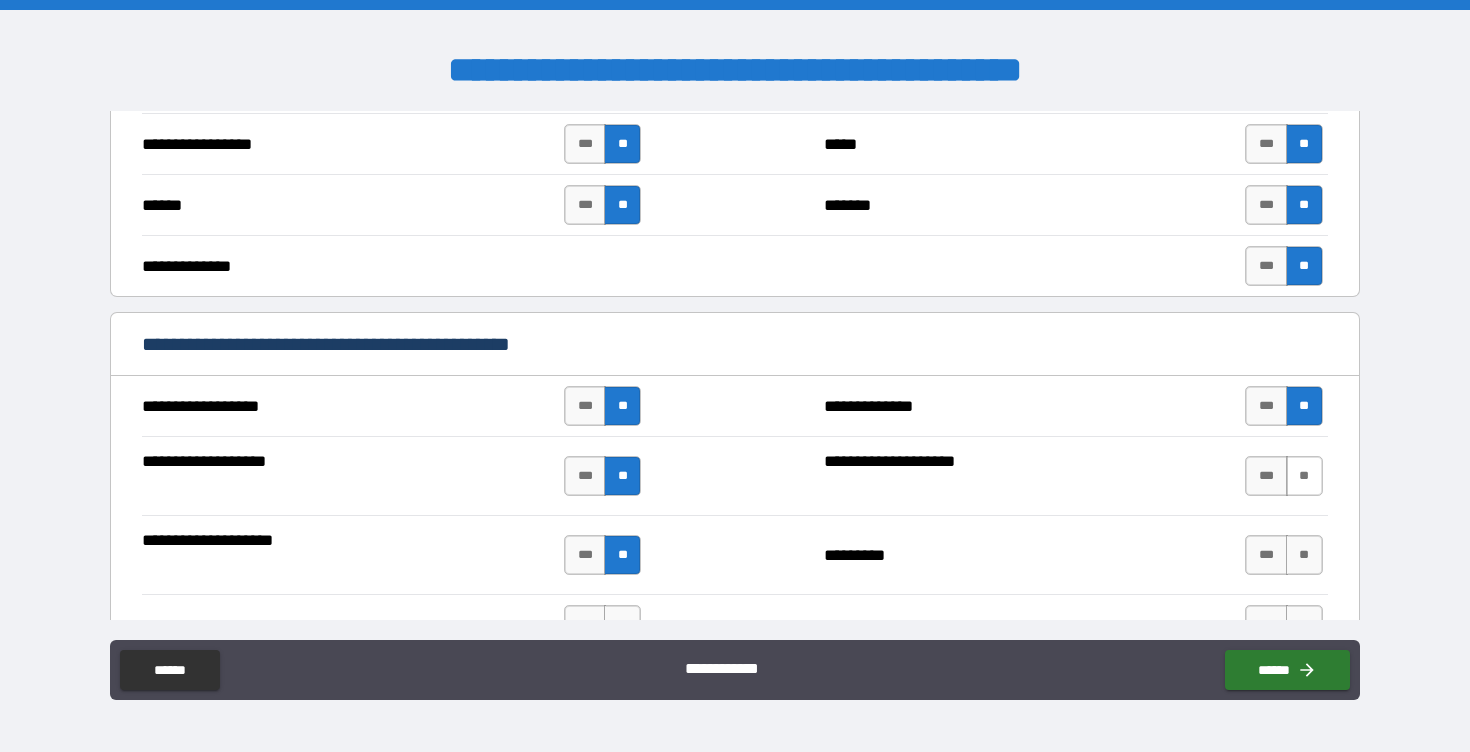 click on "**" at bounding box center (1304, 476) 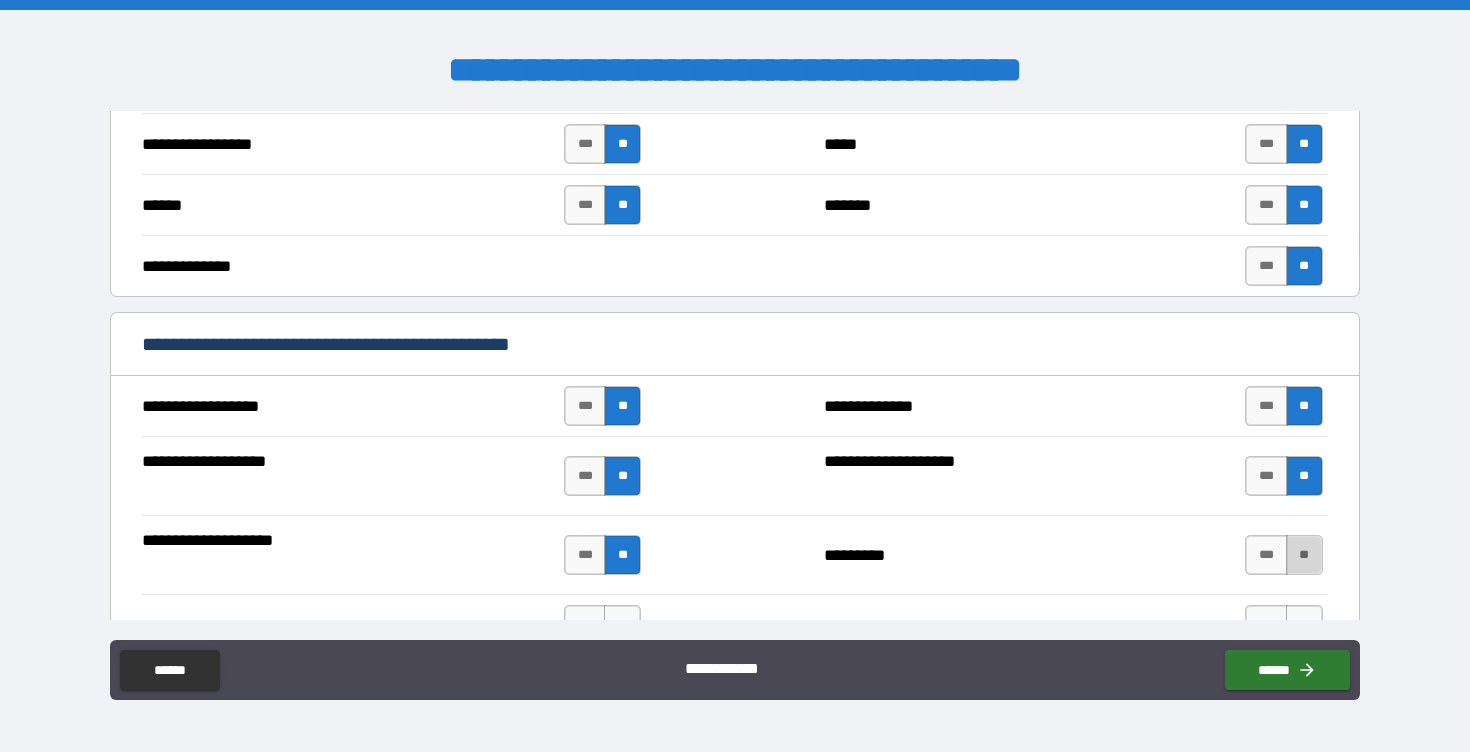 click on "**" at bounding box center [1304, 555] 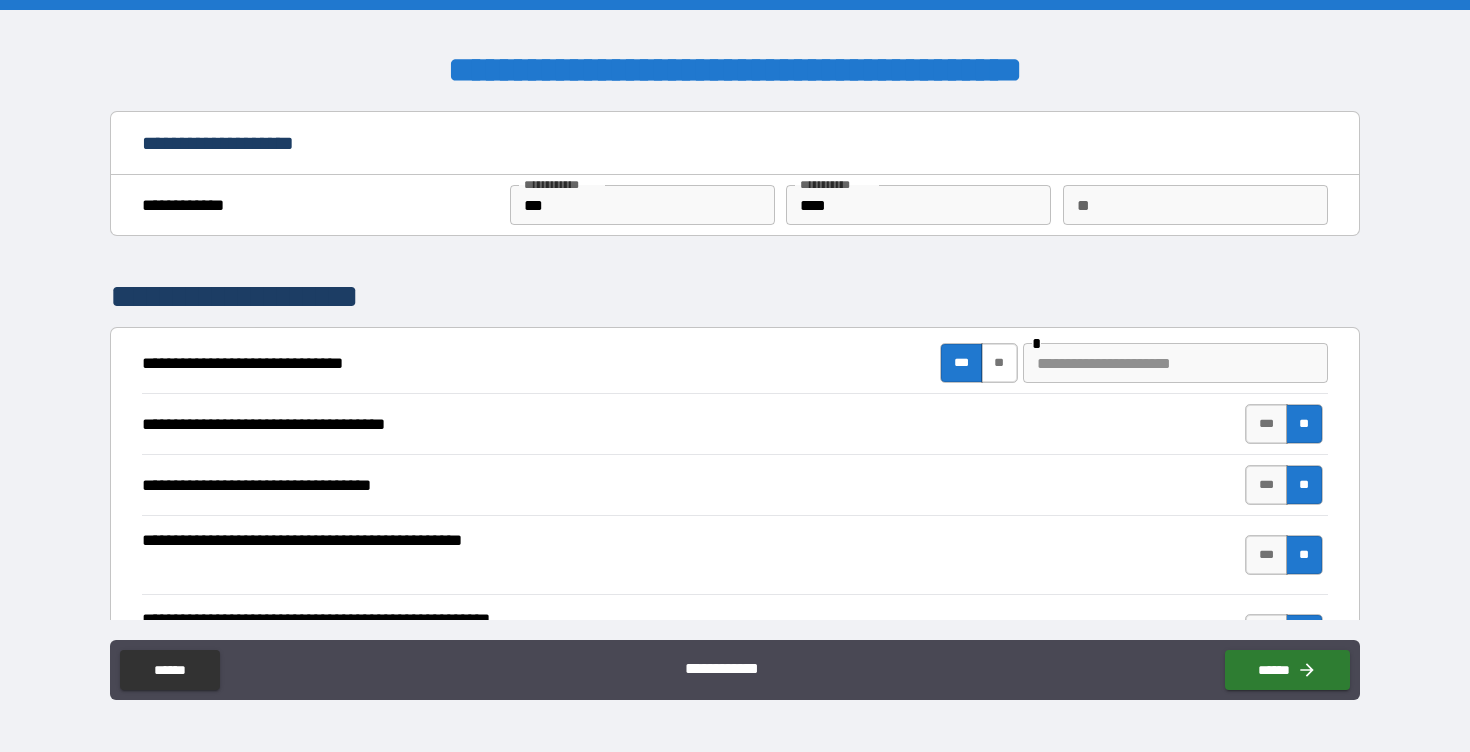 scroll, scrollTop: 2, scrollLeft: 0, axis: vertical 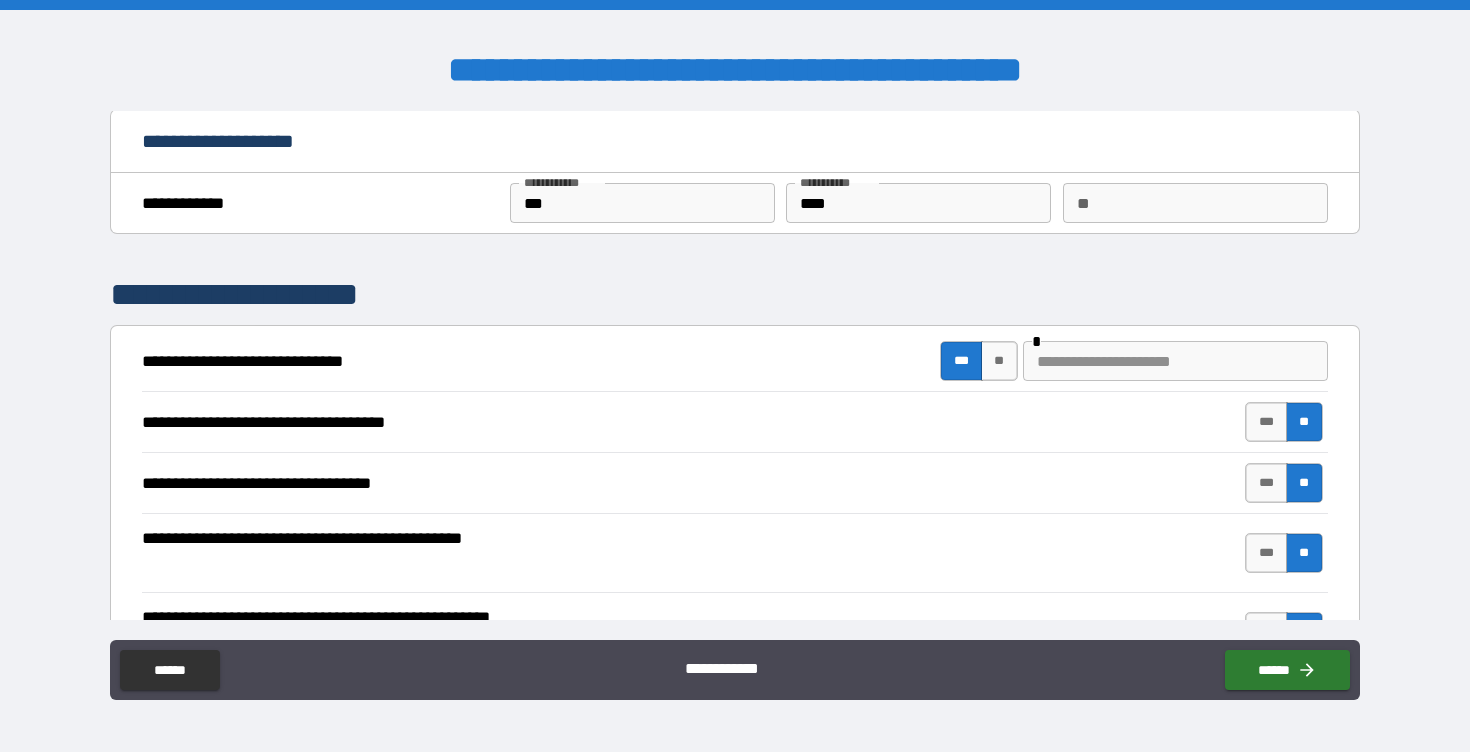 click at bounding box center [1175, 361] 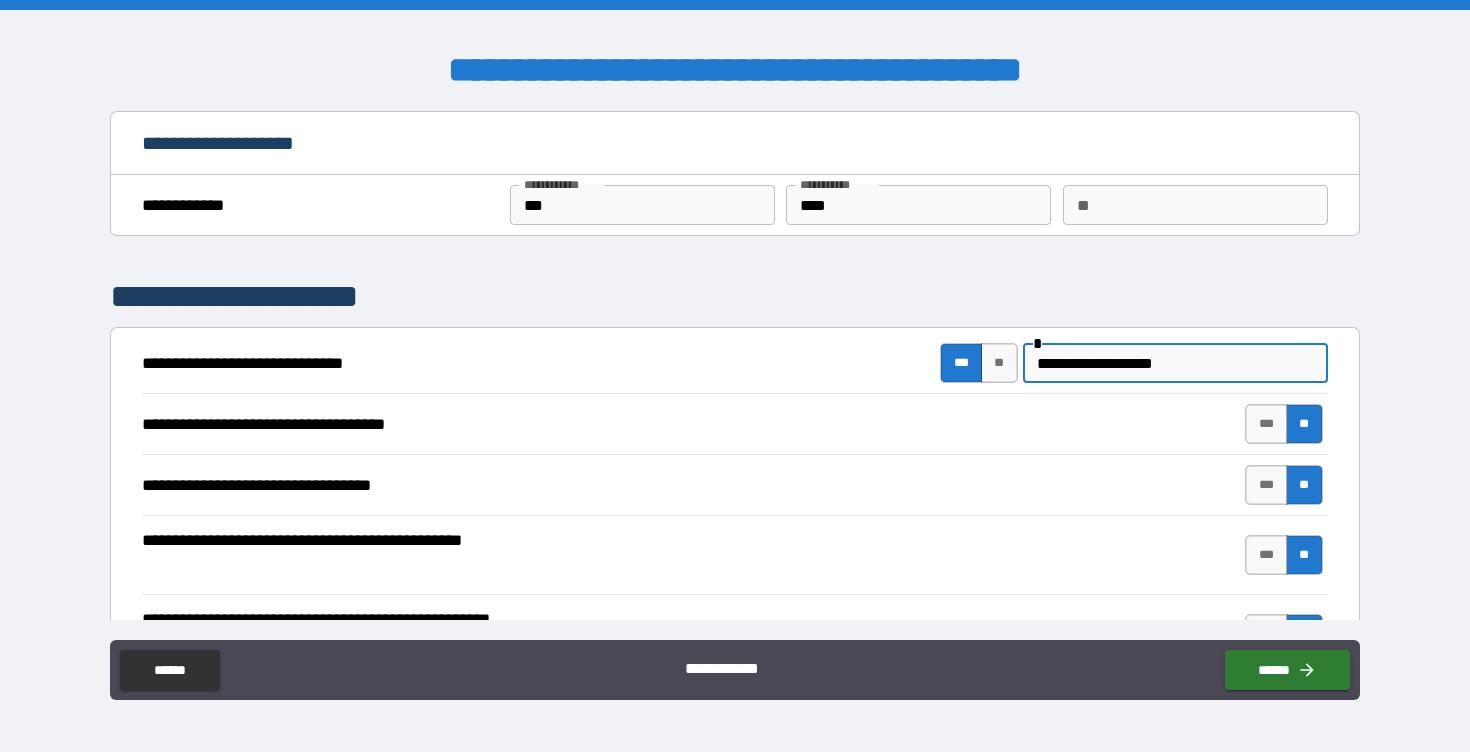 scroll, scrollTop: 0, scrollLeft: 0, axis: both 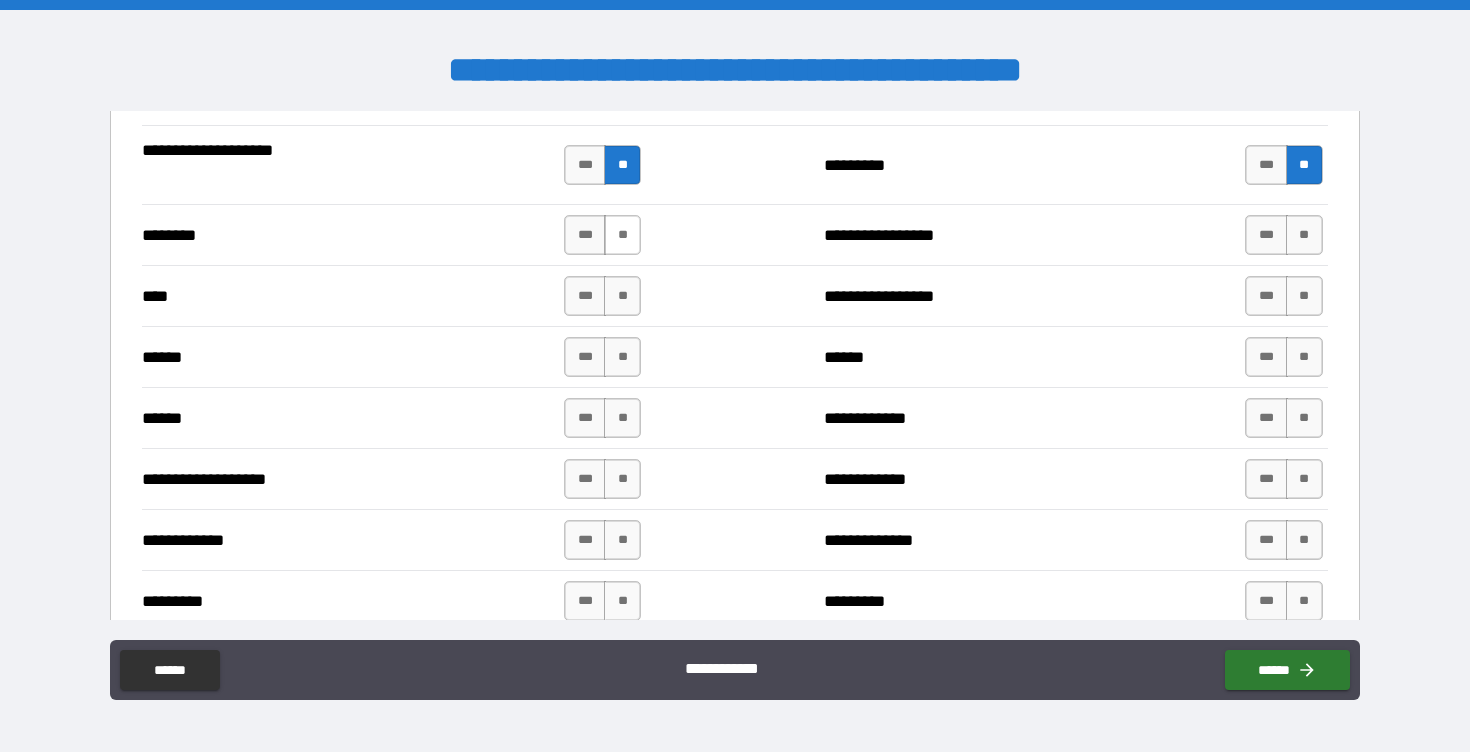type on "*" 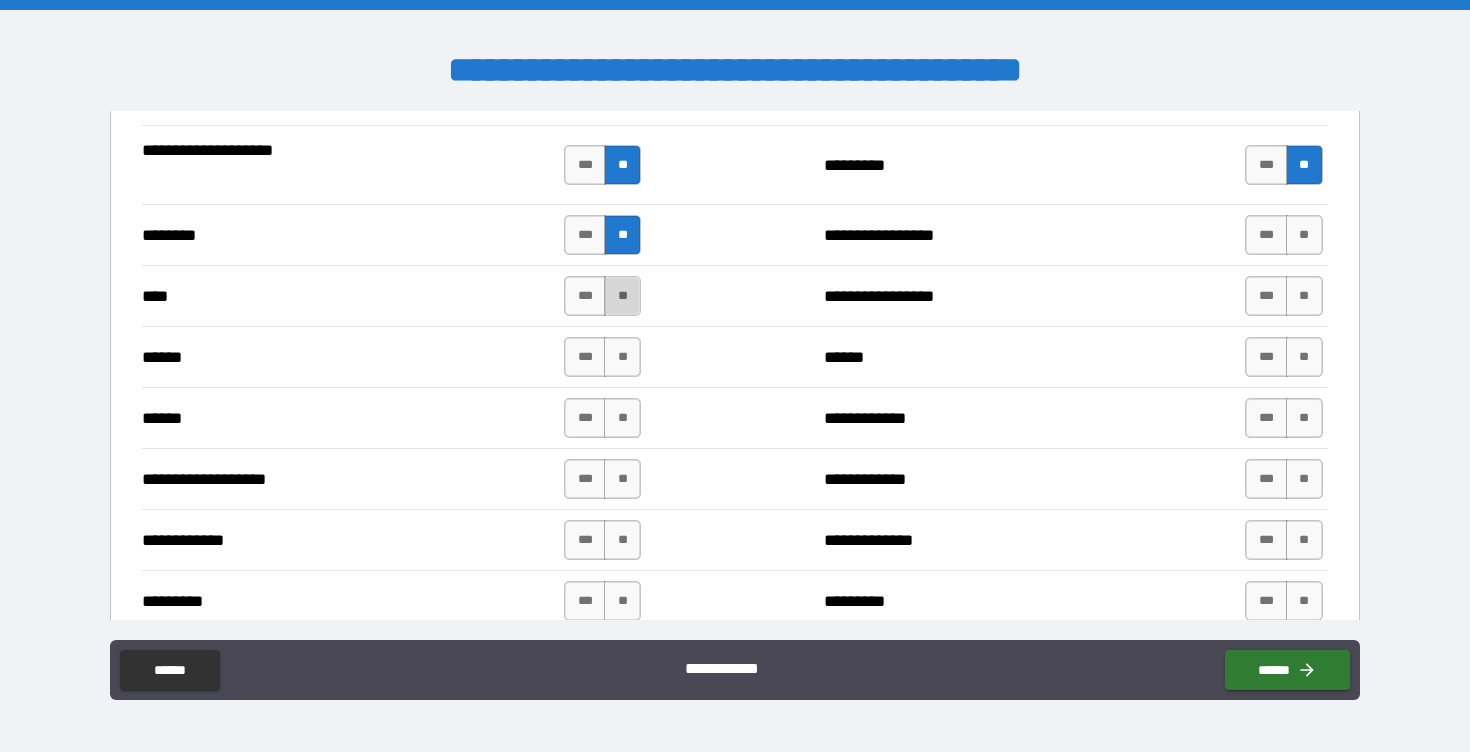 click on "**" at bounding box center (622, 296) 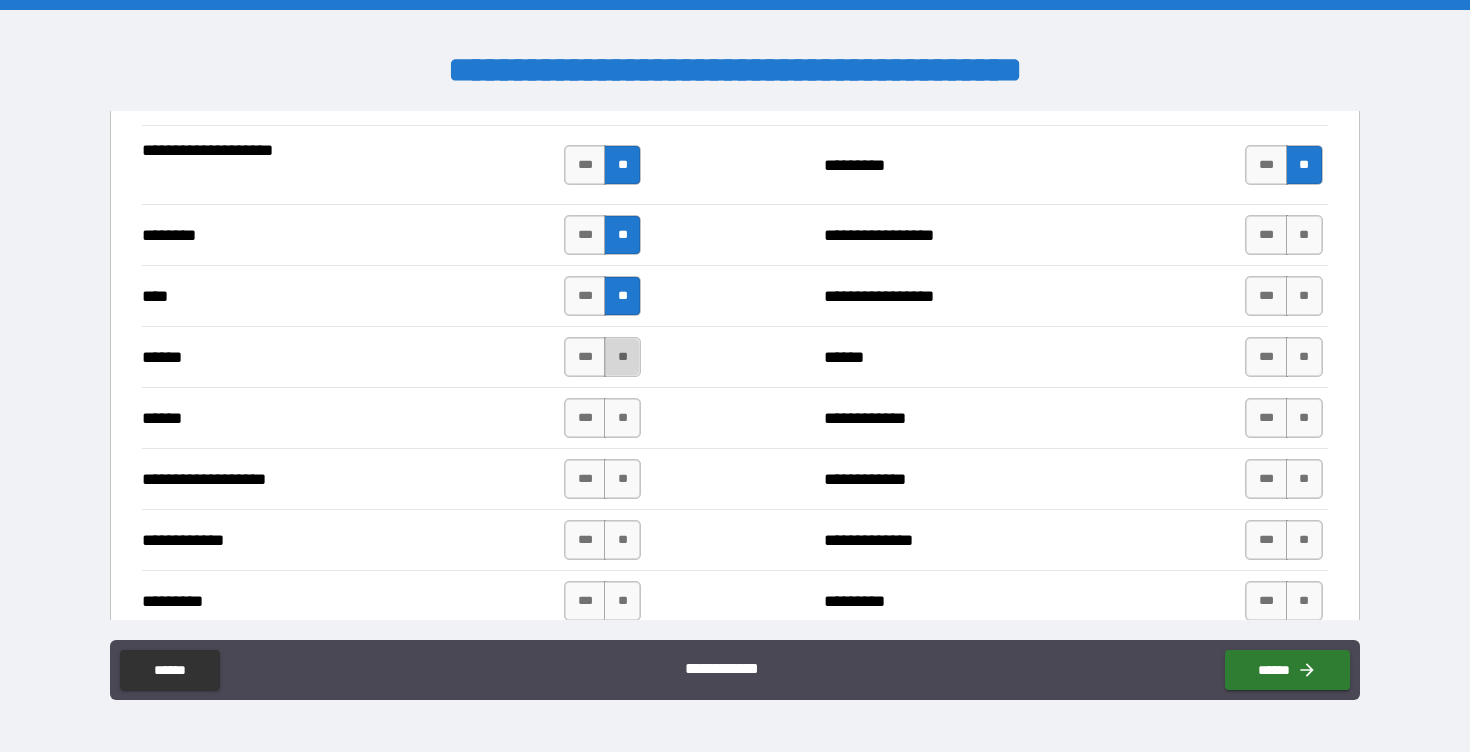 click on "**" at bounding box center (622, 357) 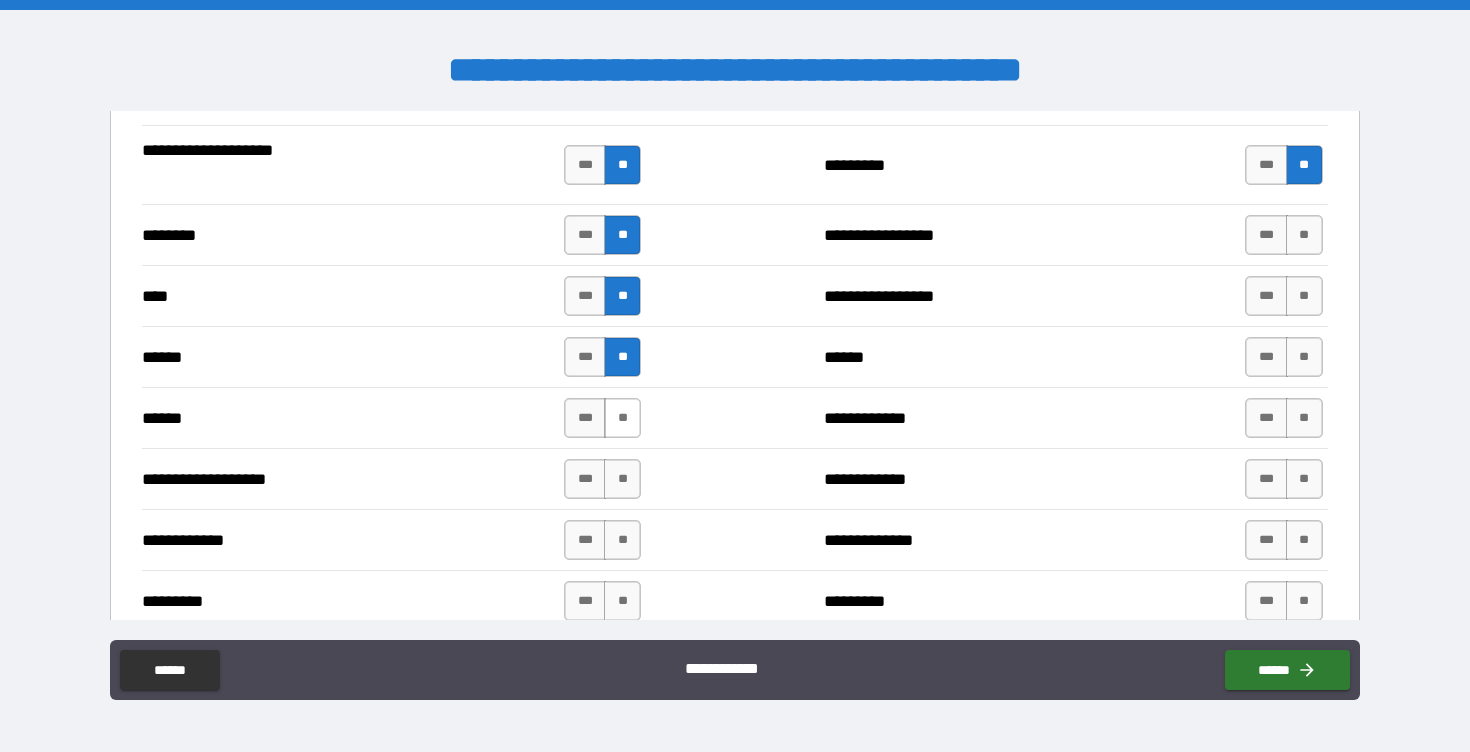 click on "**" at bounding box center (622, 418) 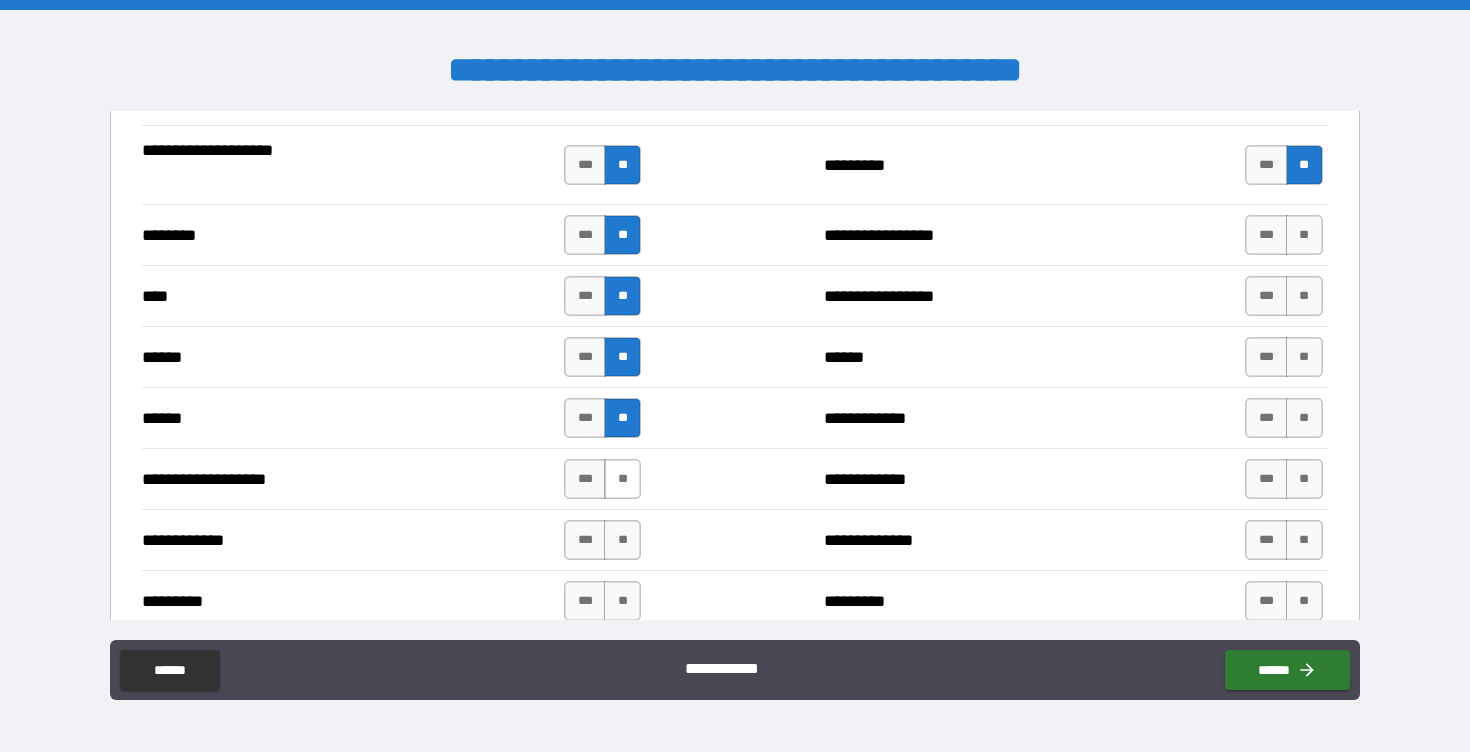 click on "**" at bounding box center [622, 479] 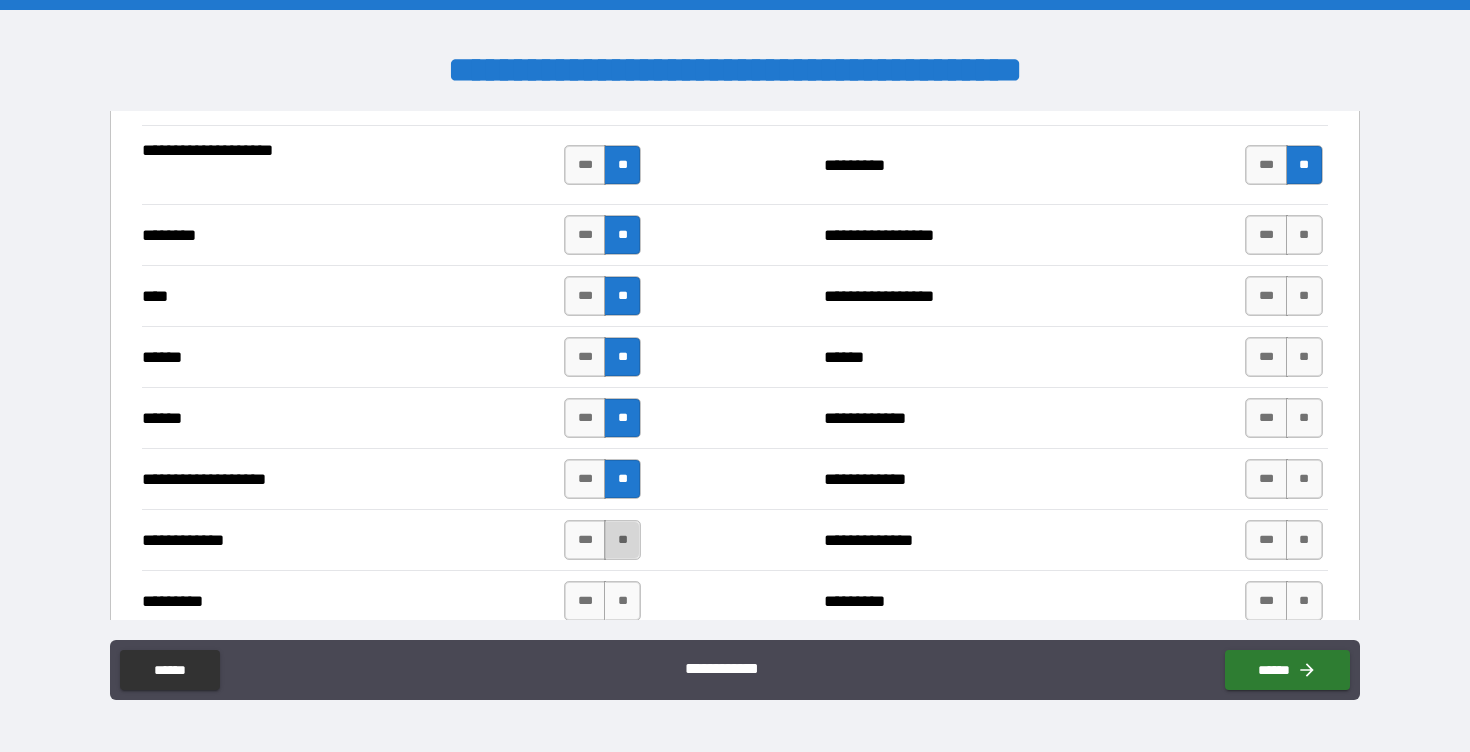 click on "**" at bounding box center (622, 540) 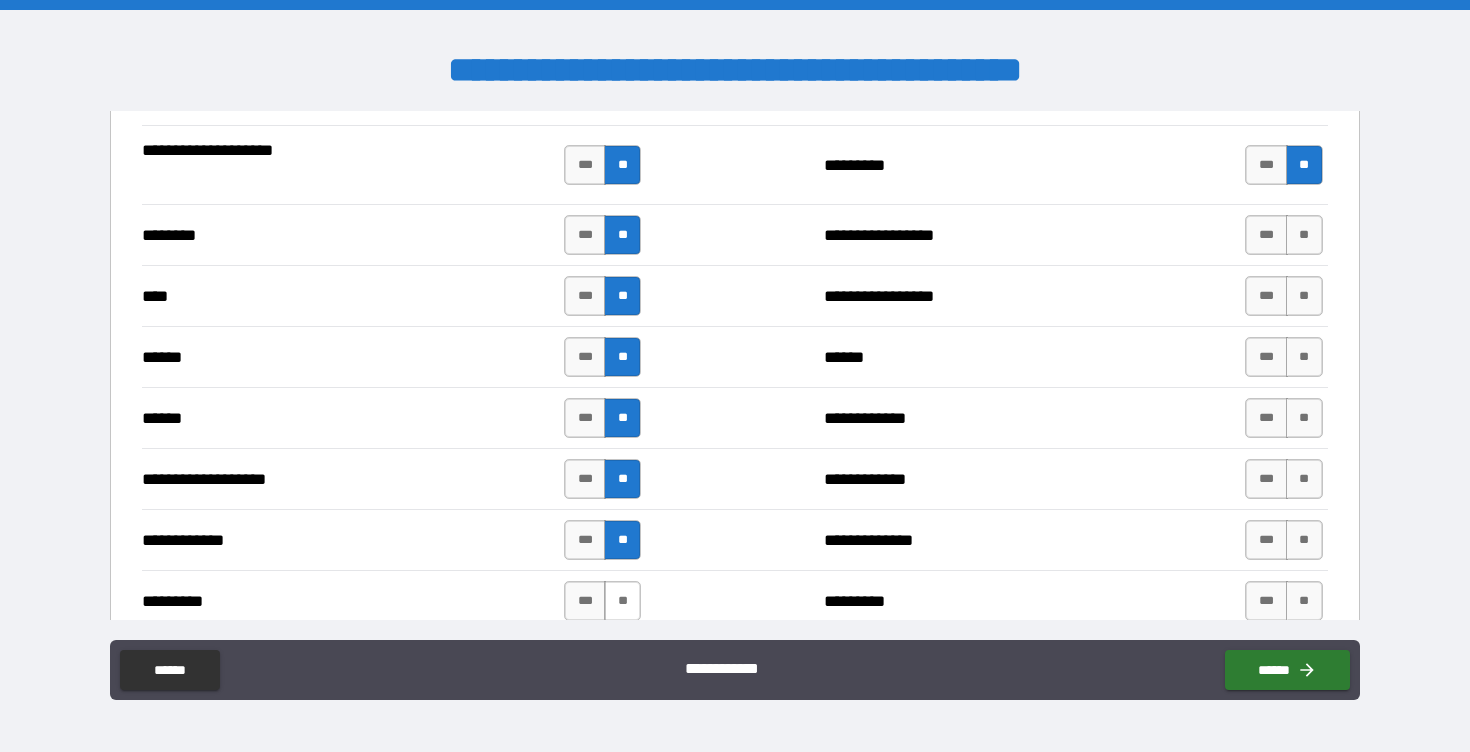 click on "**" at bounding box center (622, 601) 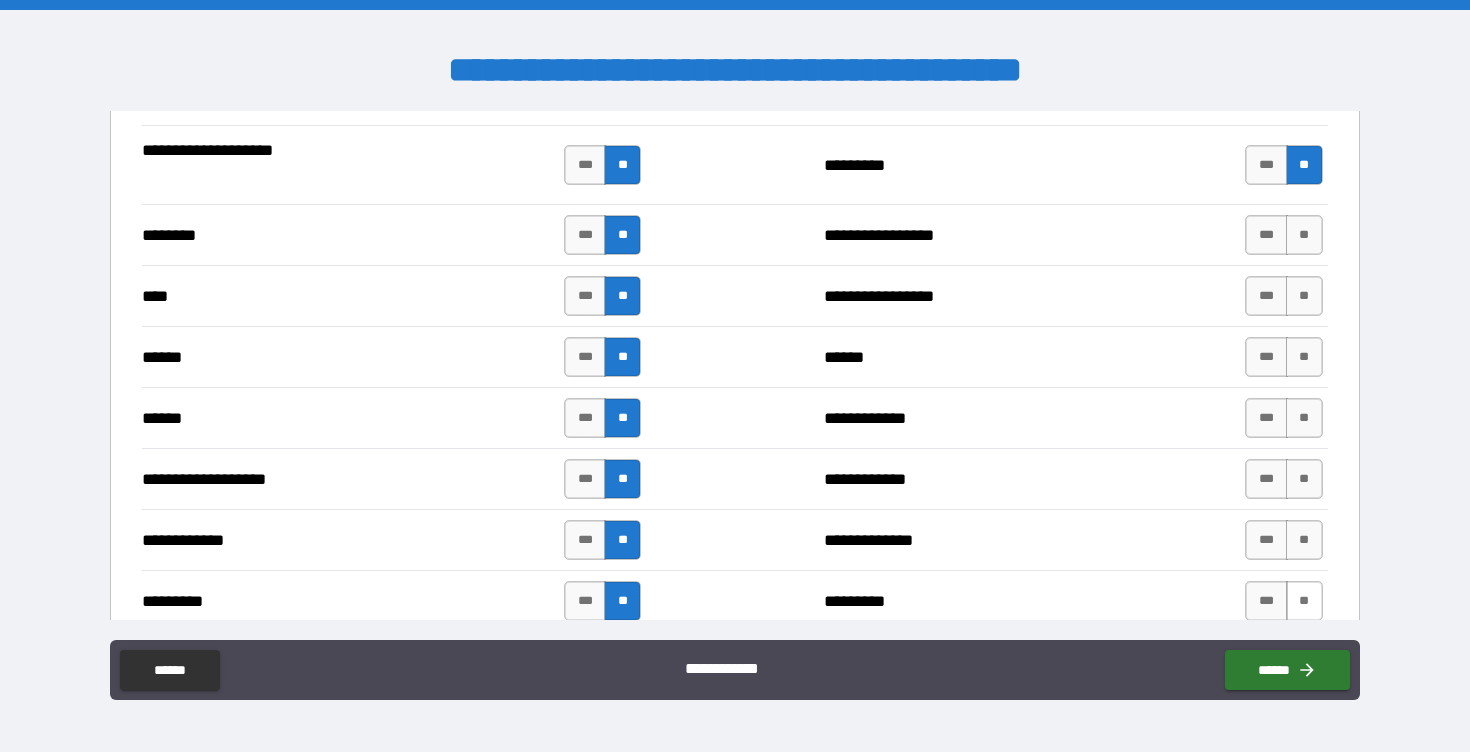 click on "**" at bounding box center (1304, 601) 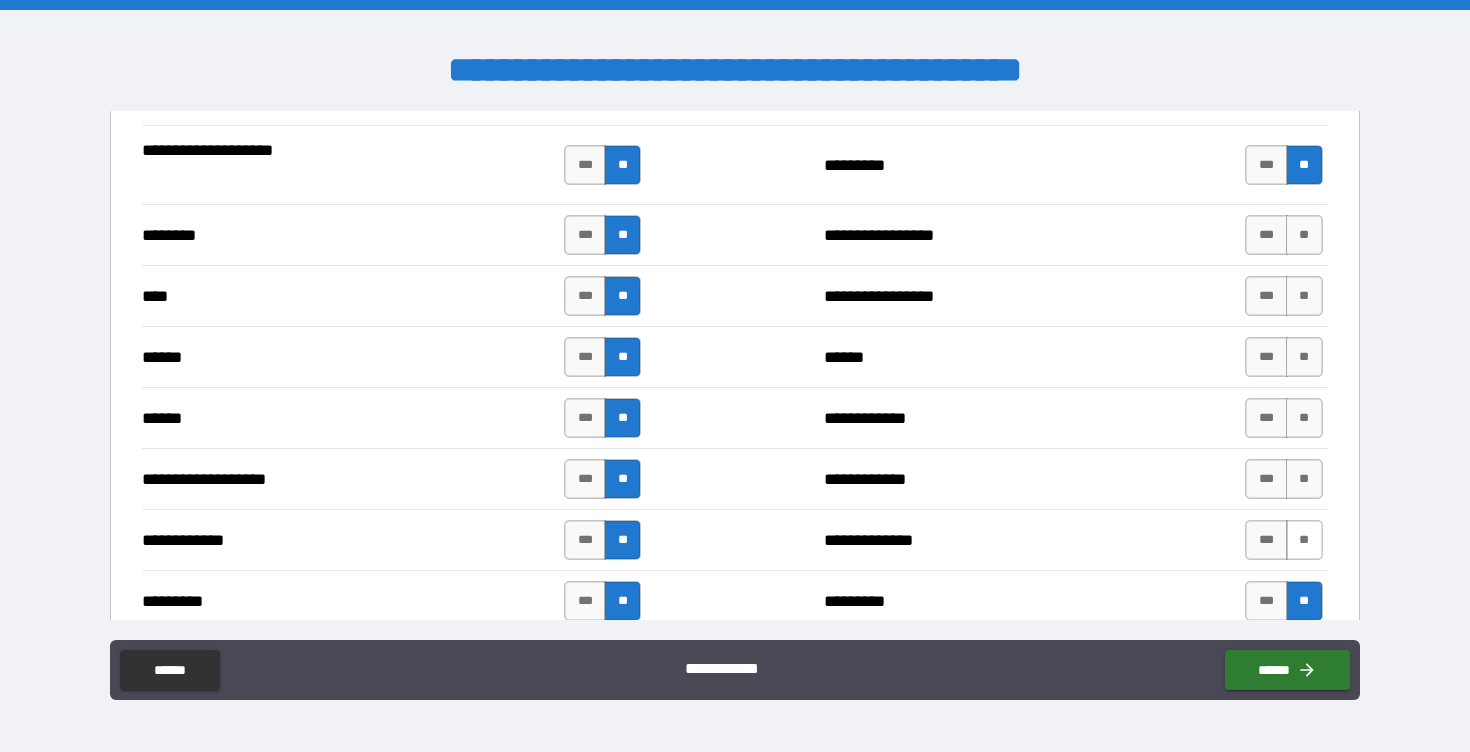 click on "**" at bounding box center (1304, 540) 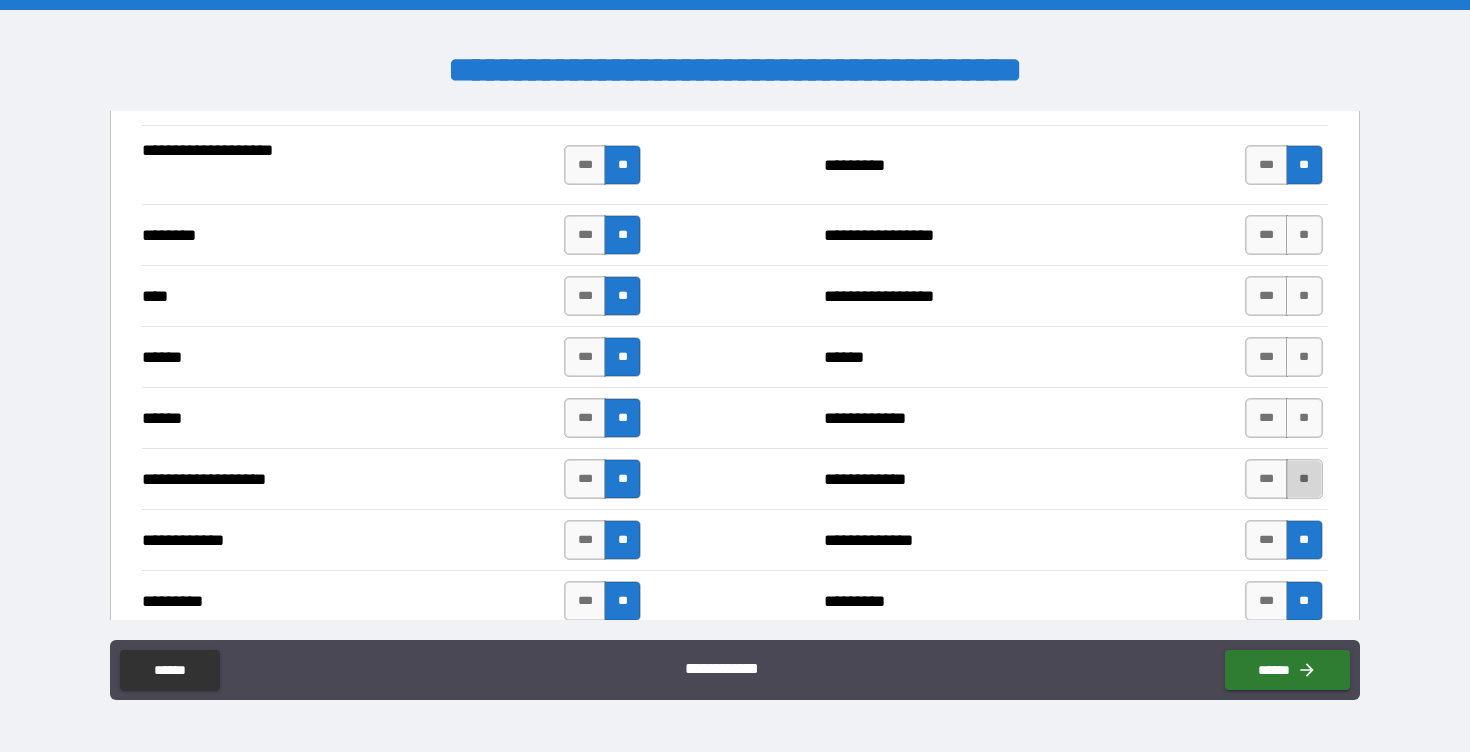 click on "**" at bounding box center [1304, 479] 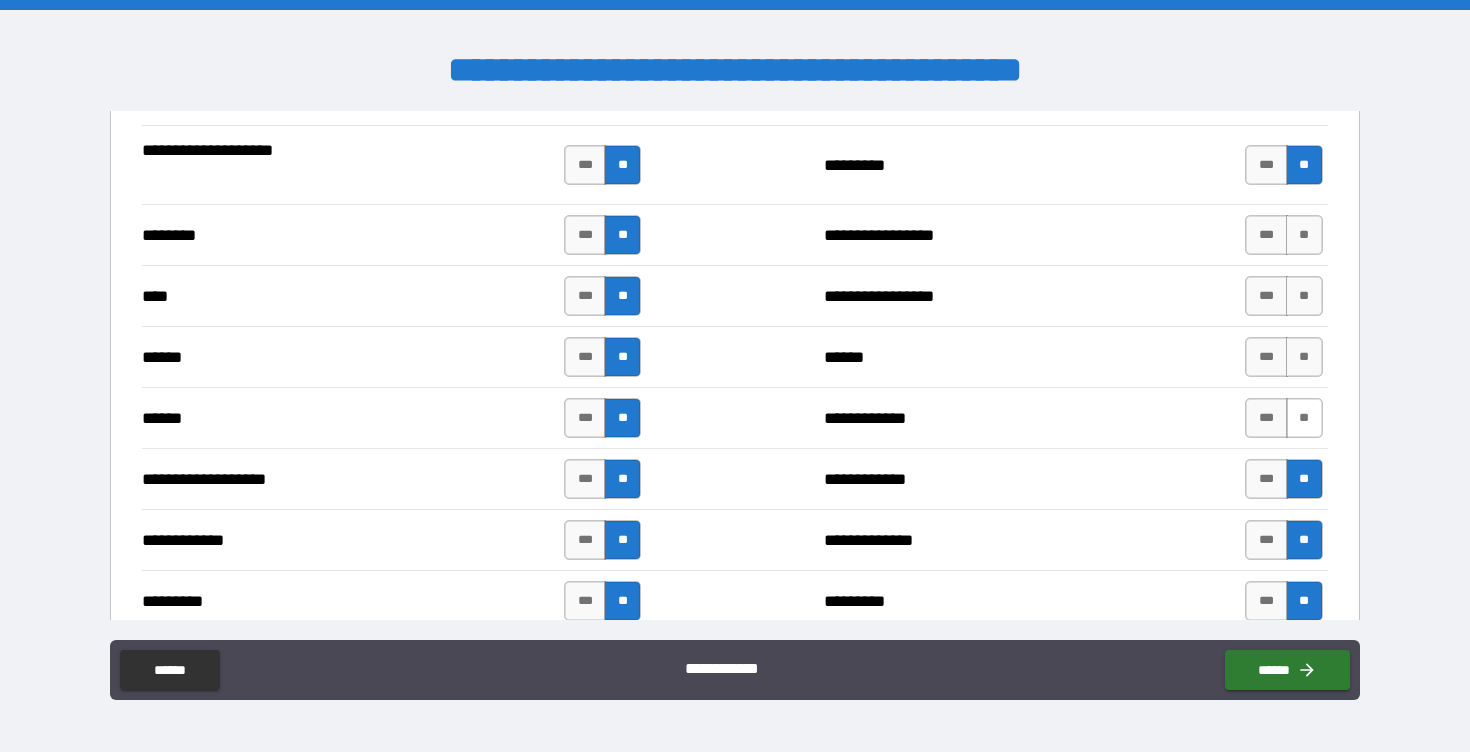 click on "**" at bounding box center [1304, 418] 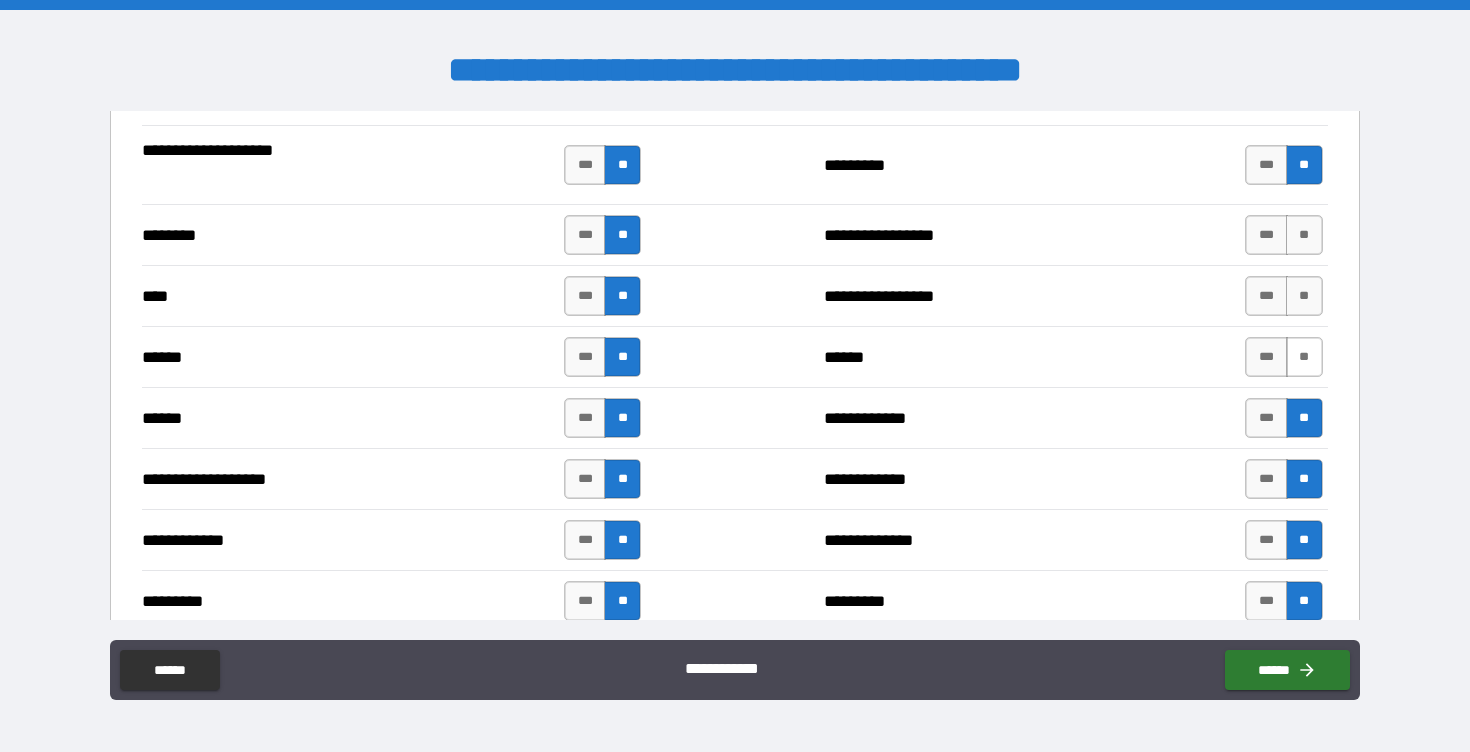 click on "**" at bounding box center (1304, 357) 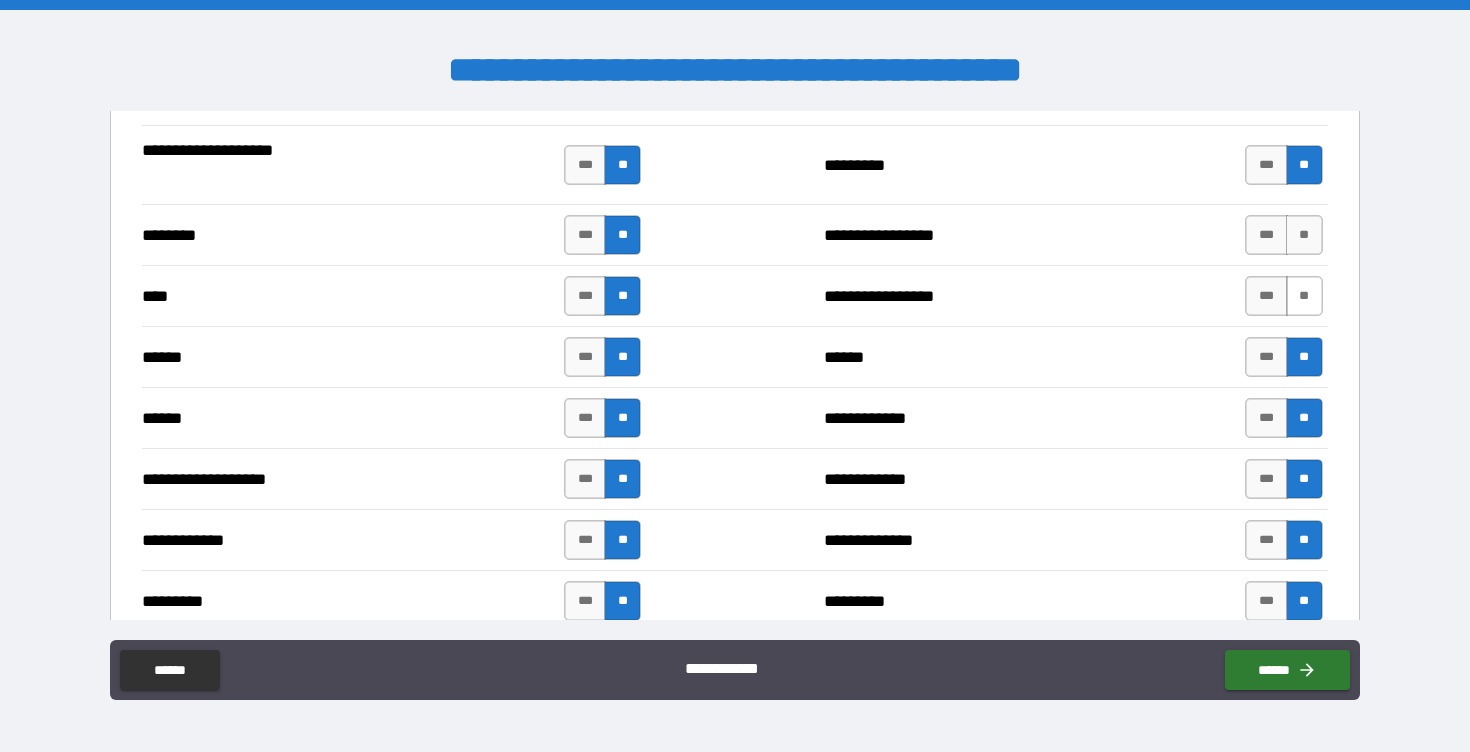 click on "**" at bounding box center (1304, 296) 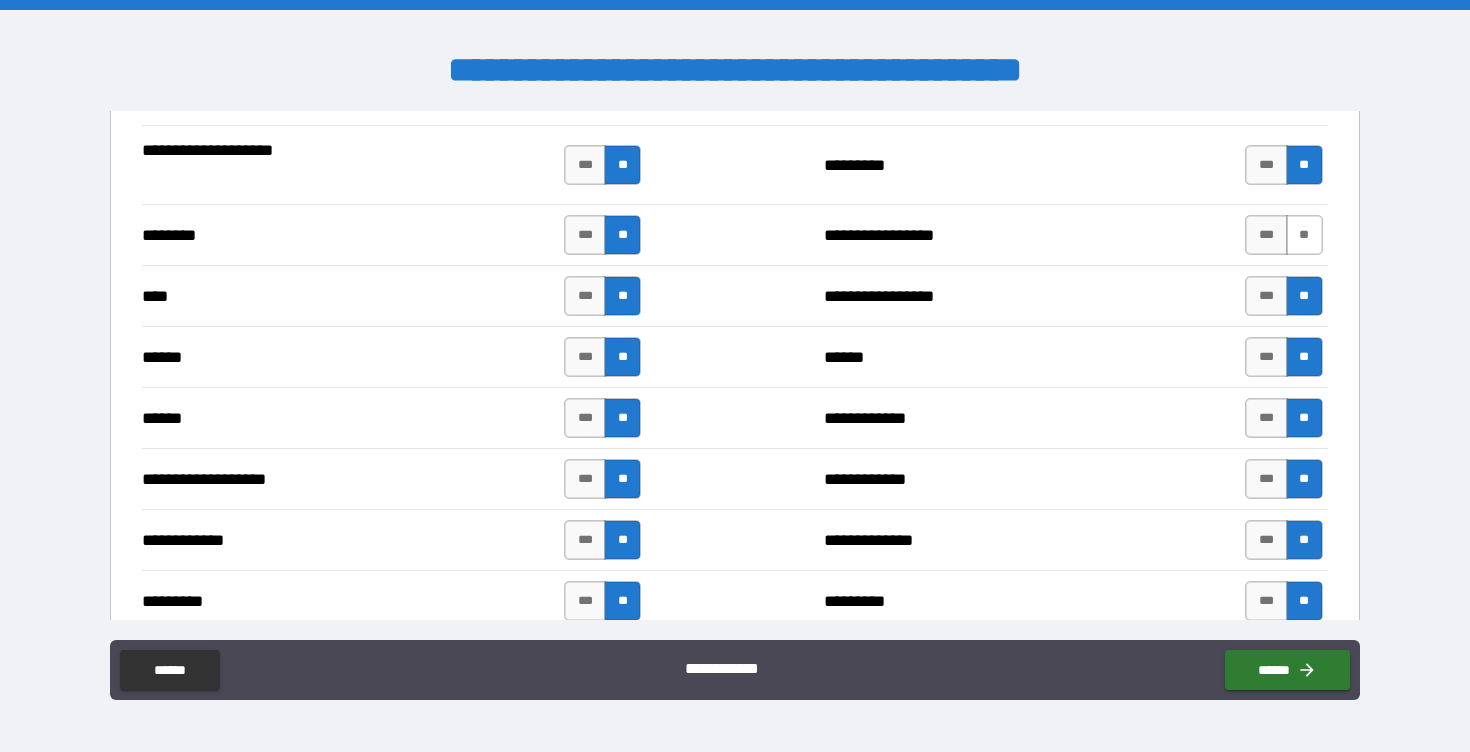 click on "**" at bounding box center (1304, 235) 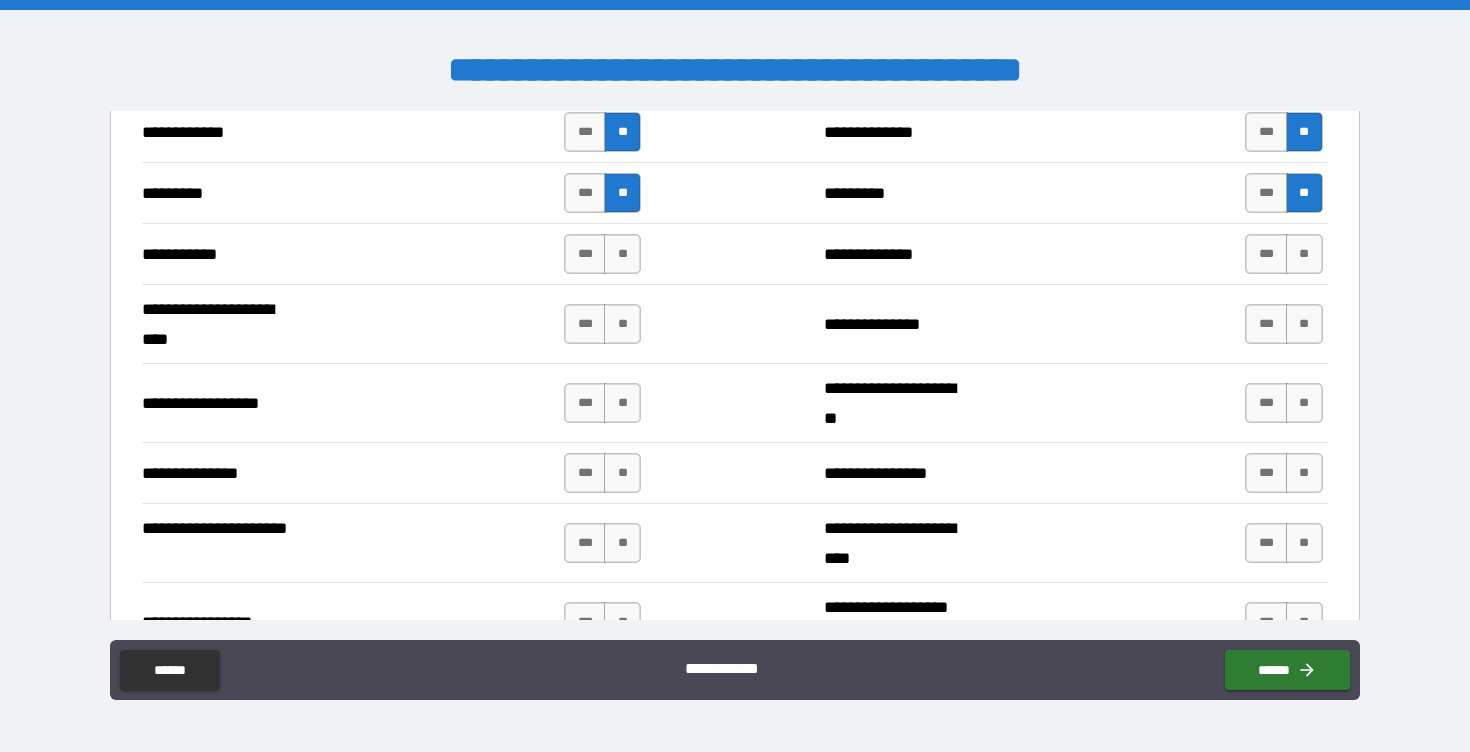 scroll, scrollTop: 1967, scrollLeft: 0, axis: vertical 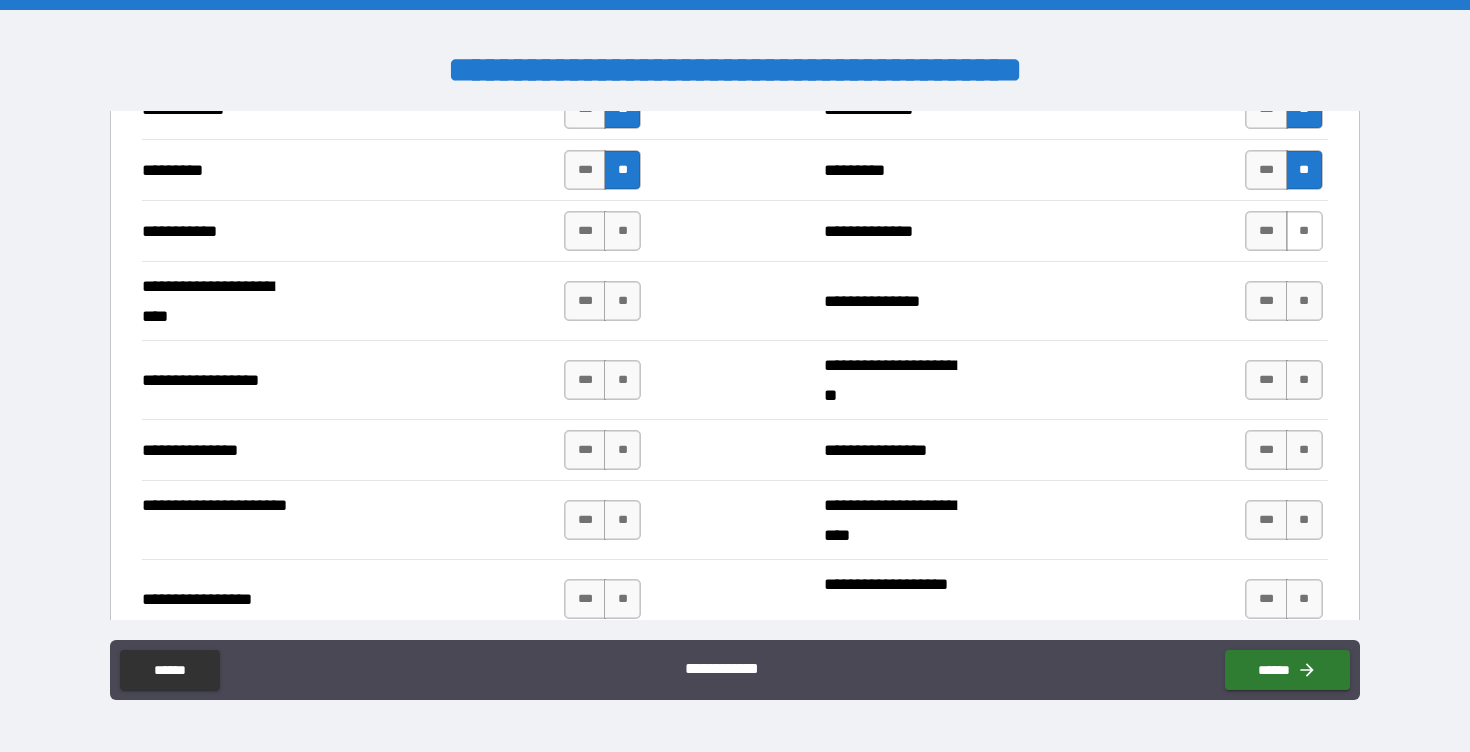 click on "**" at bounding box center (1304, 231) 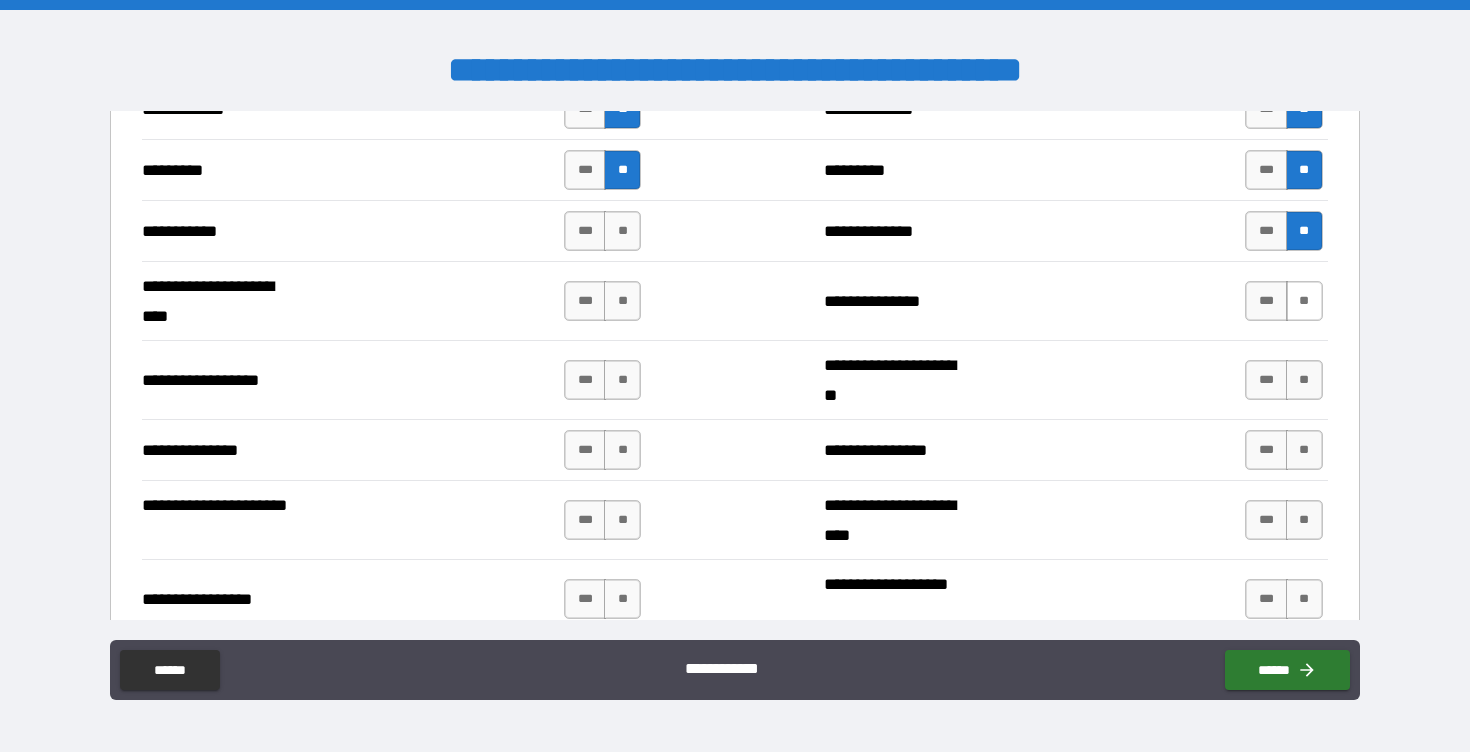 click on "**" at bounding box center [1304, 301] 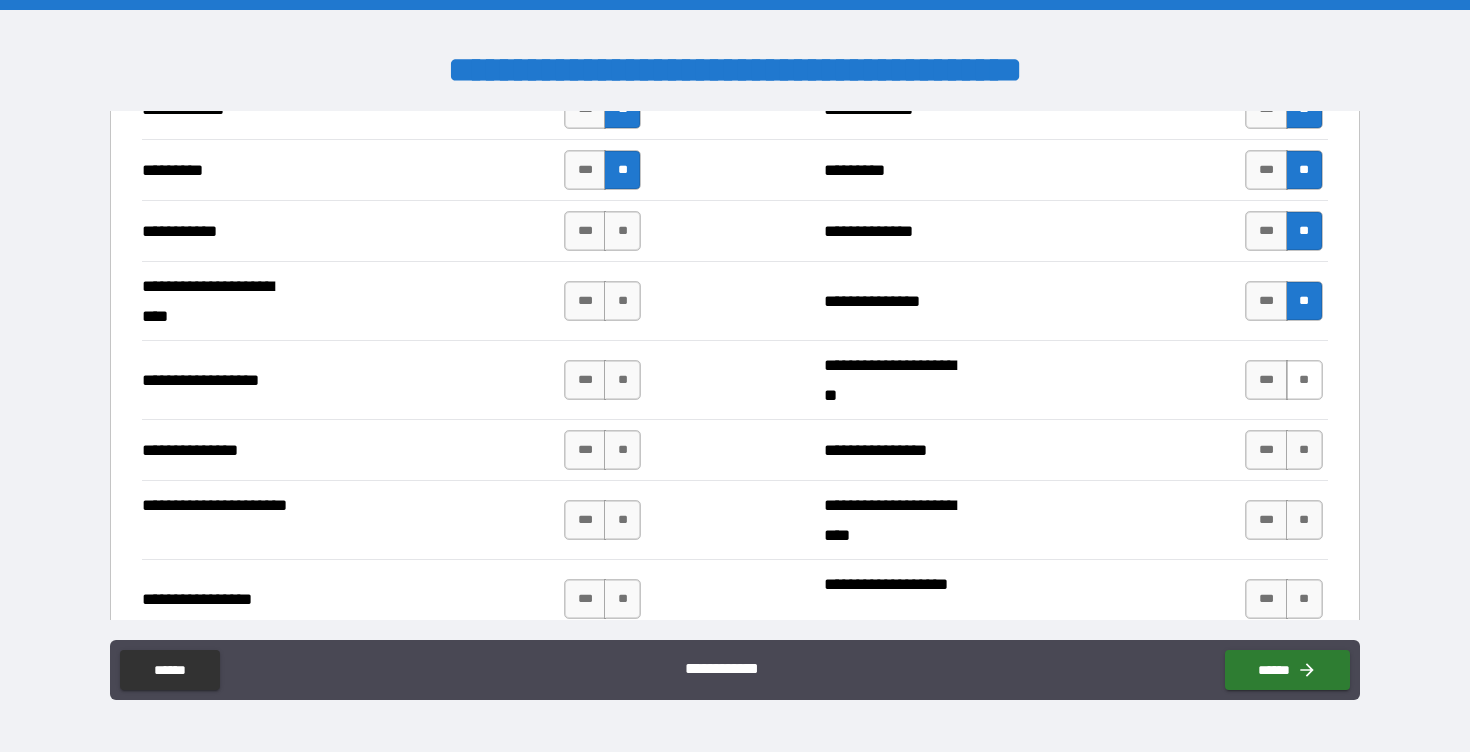 click on "**" at bounding box center [1304, 380] 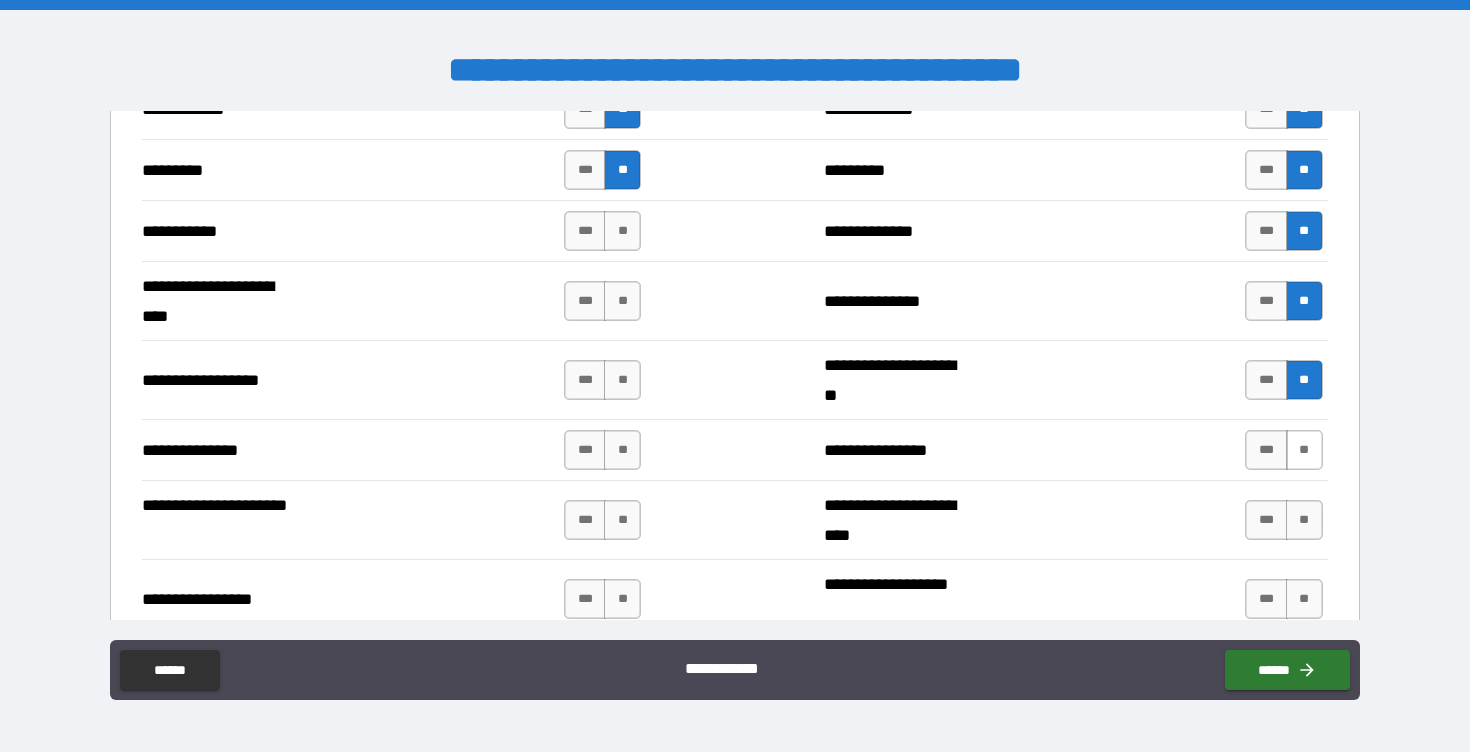 click on "**" at bounding box center [1304, 450] 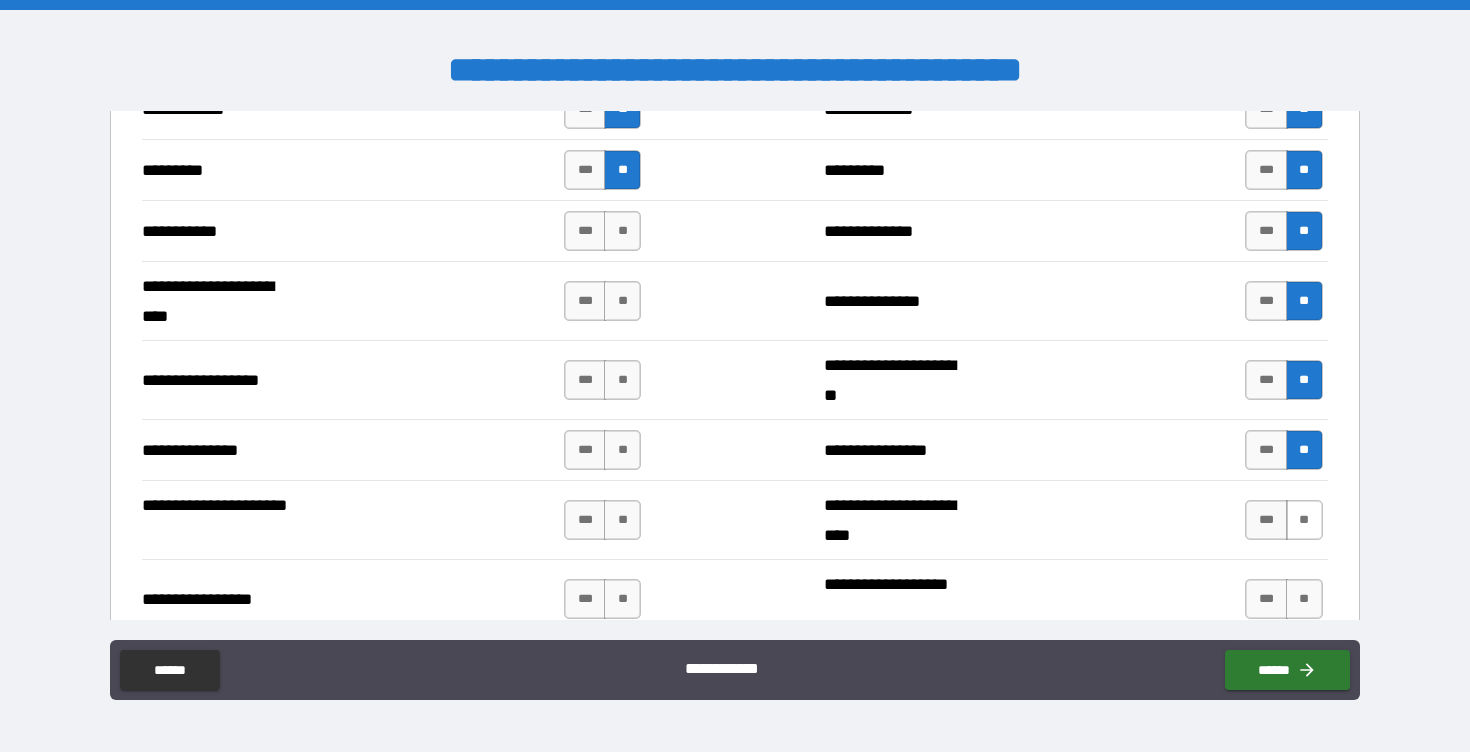 click on "**" at bounding box center (1304, 520) 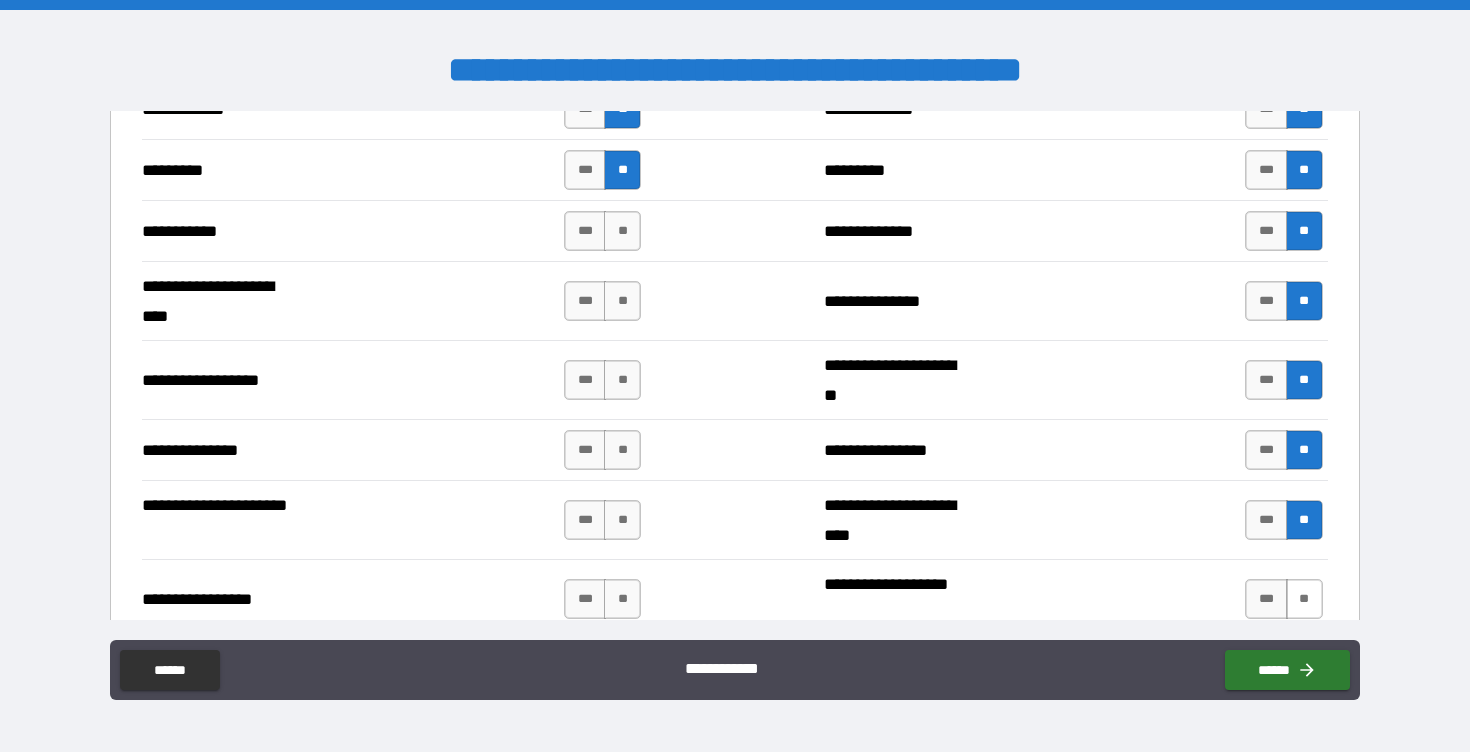 click on "**" at bounding box center [1304, 599] 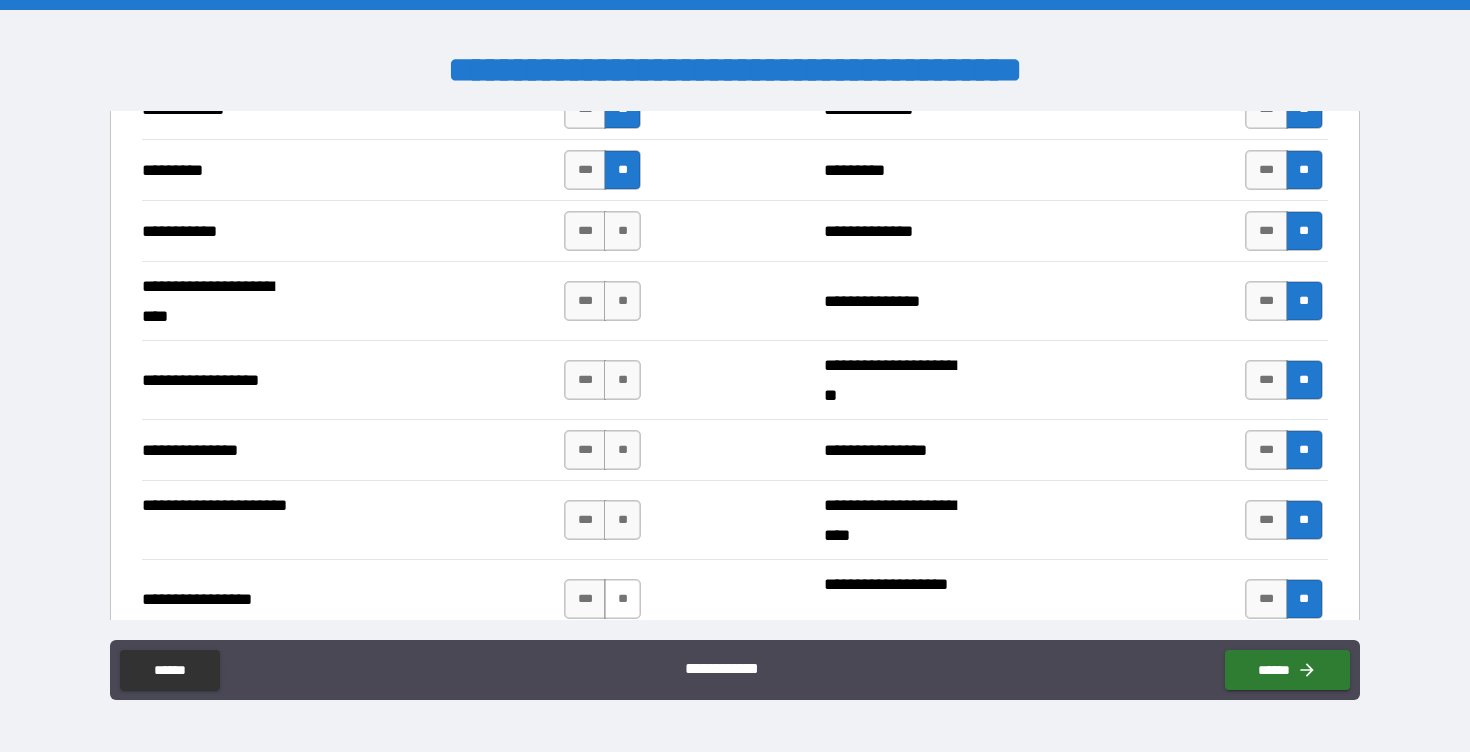 click on "**" at bounding box center [622, 599] 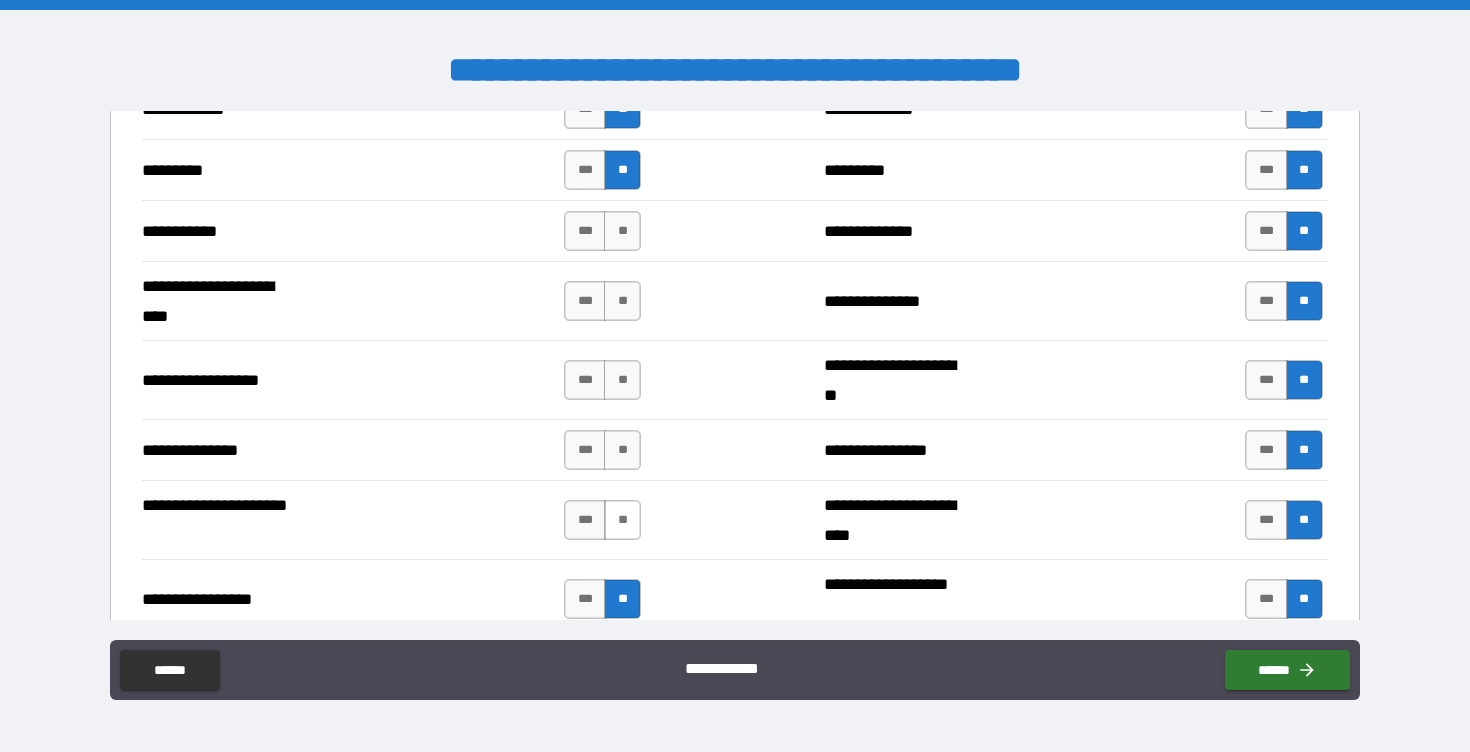 click on "**" at bounding box center [622, 520] 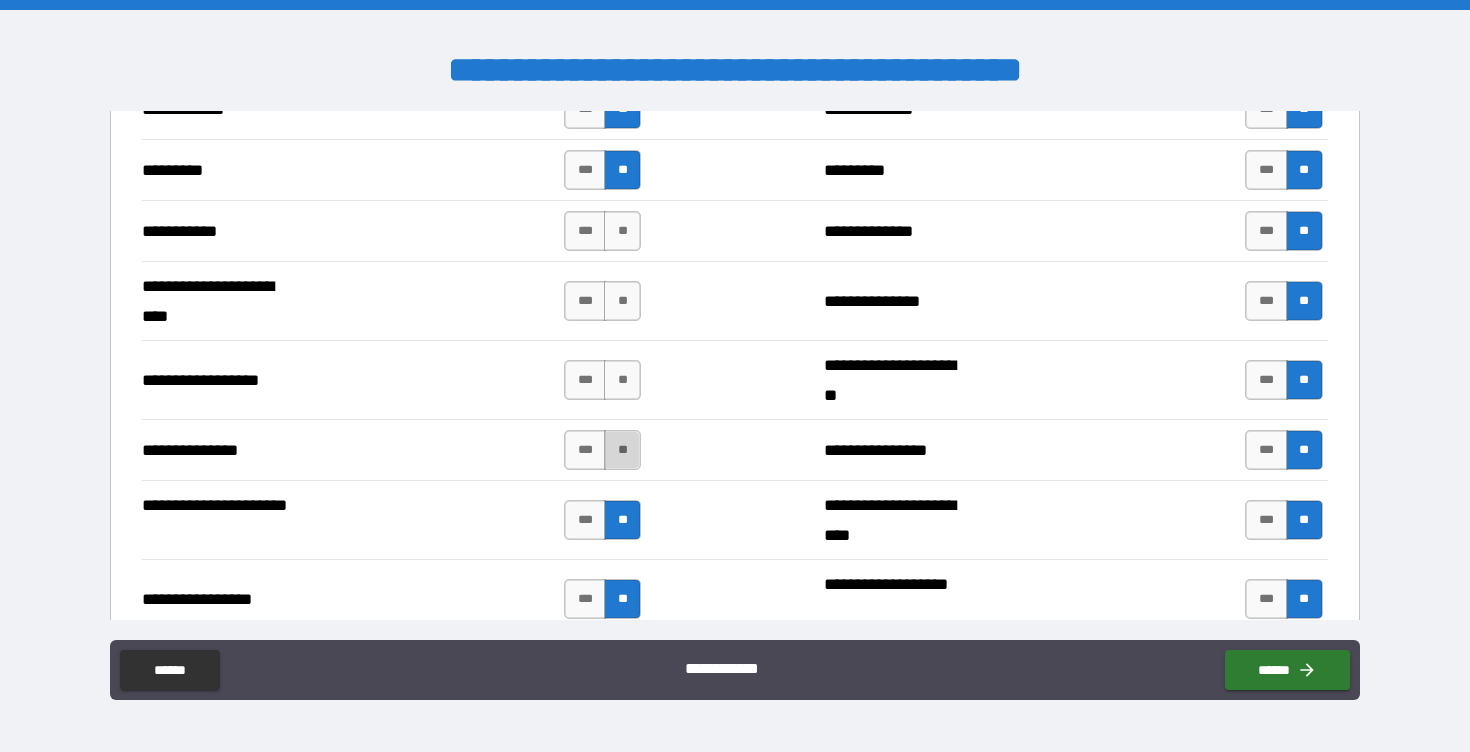 click on "**" at bounding box center (622, 450) 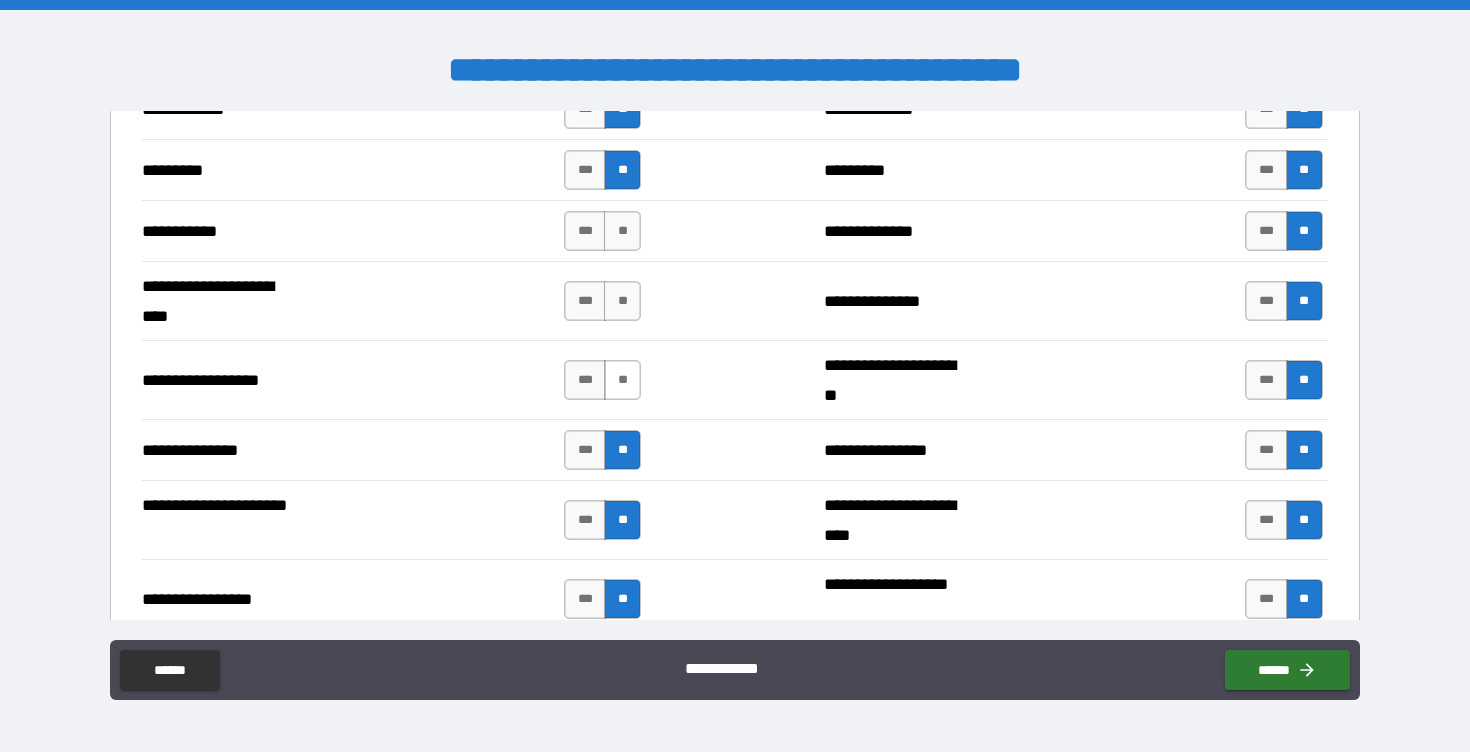 click on "**" at bounding box center (622, 380) 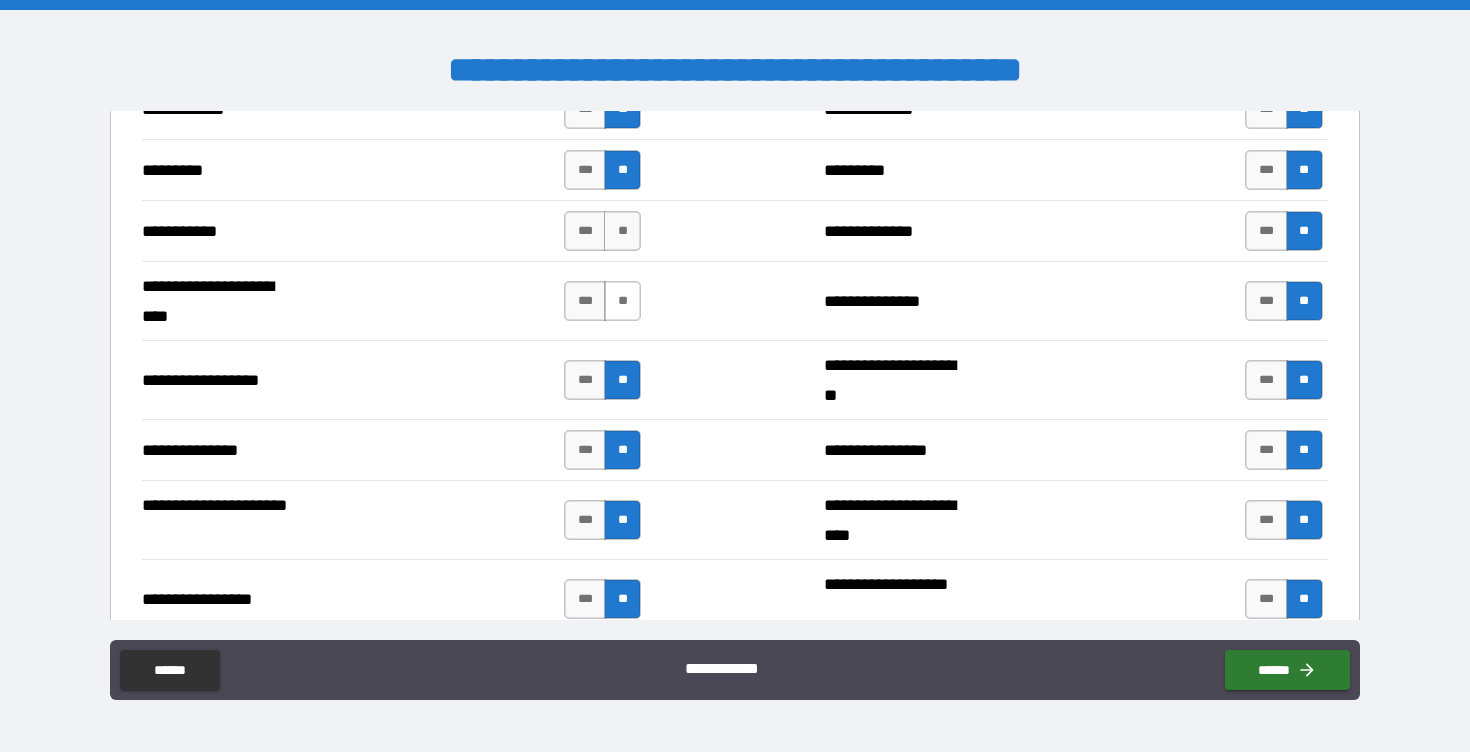 click on "**" at bounding box center (622, 301) 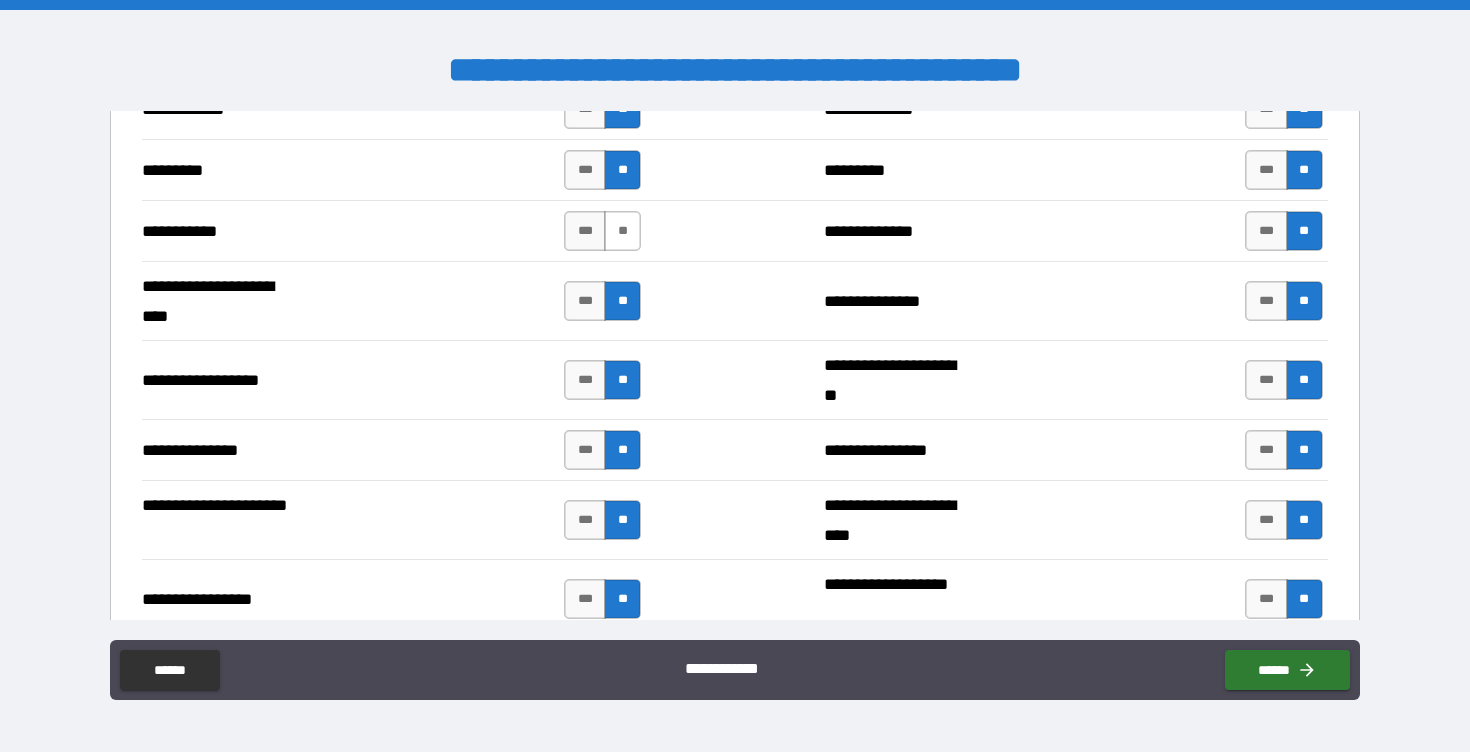 click on "**" at bounding box center [622, 231] 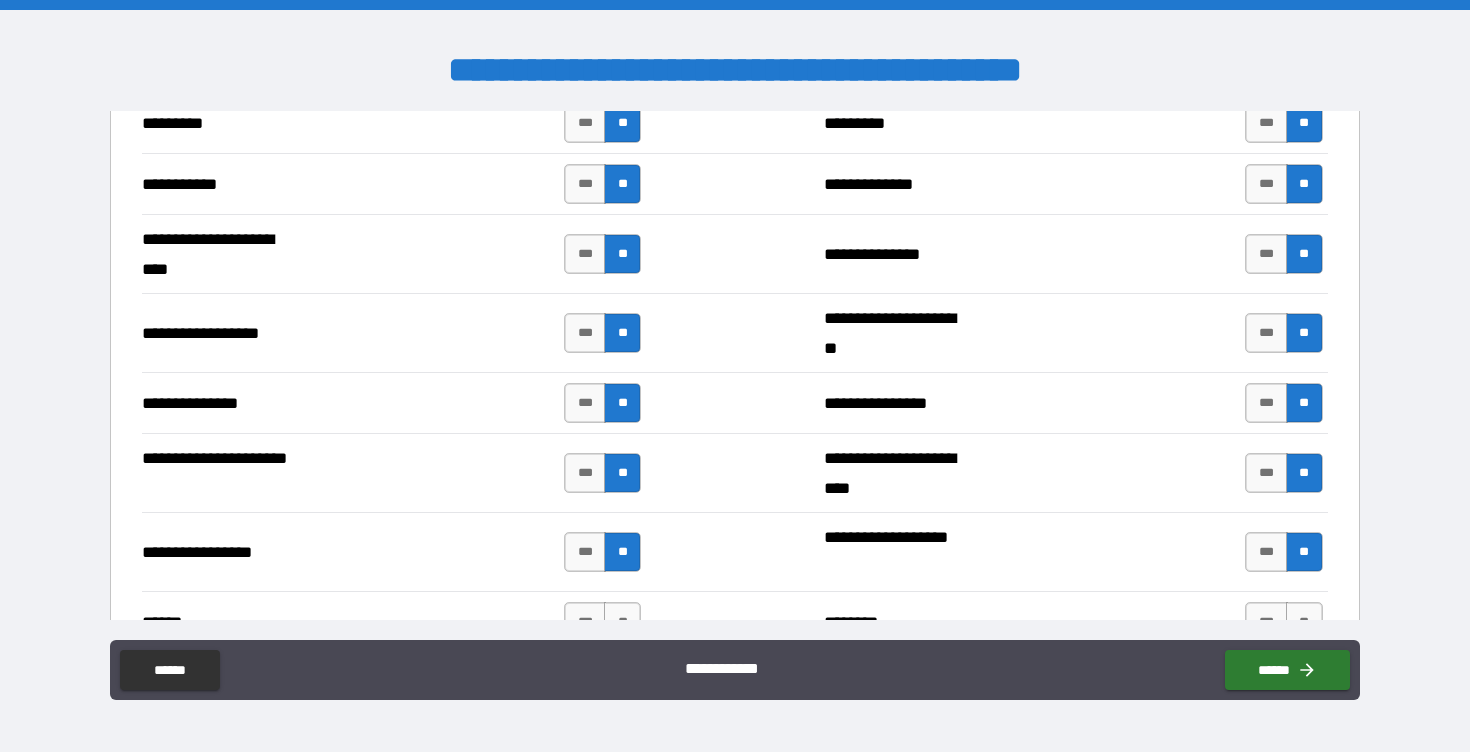 scroll, scrollTop: 1981, scrollLeft: 0, axis: vertical 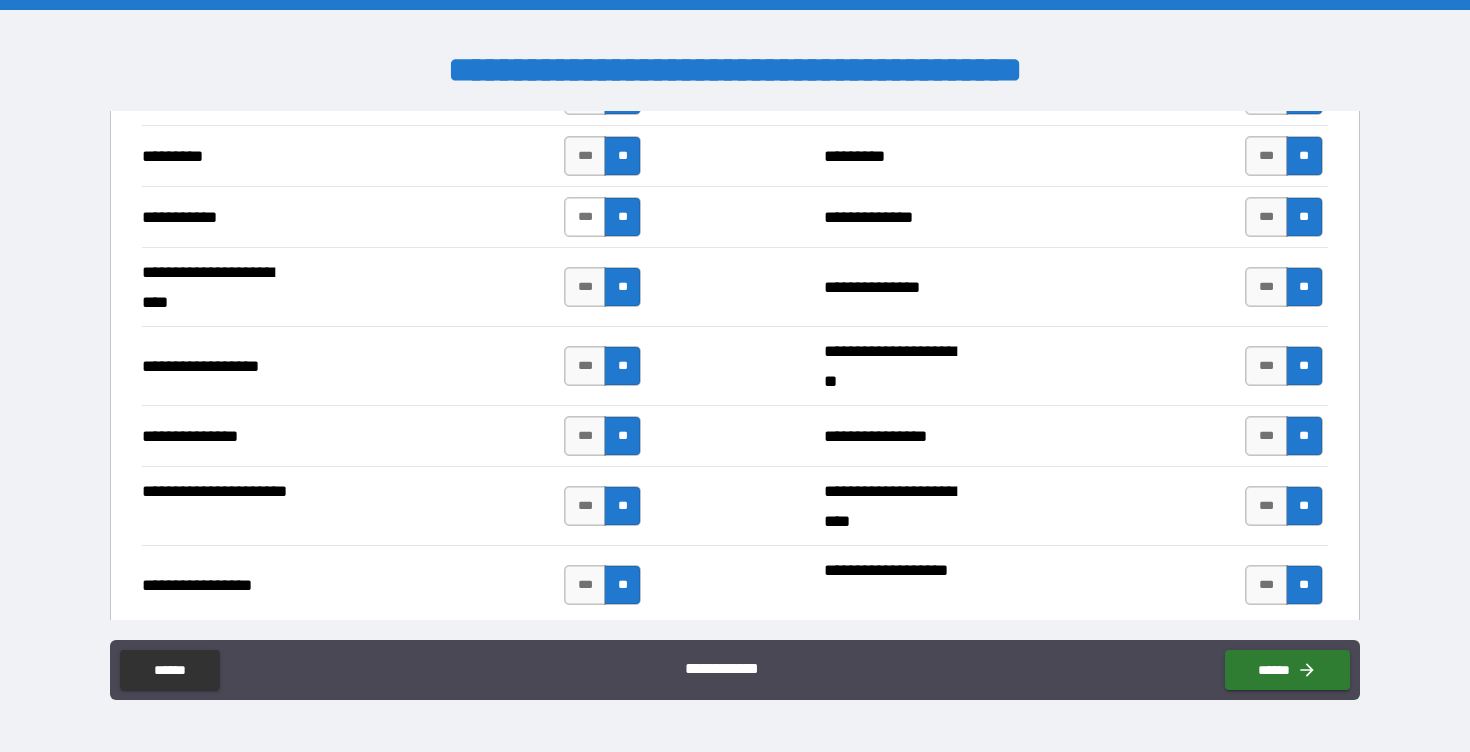 click on "***" at bounding box center (585, 217) 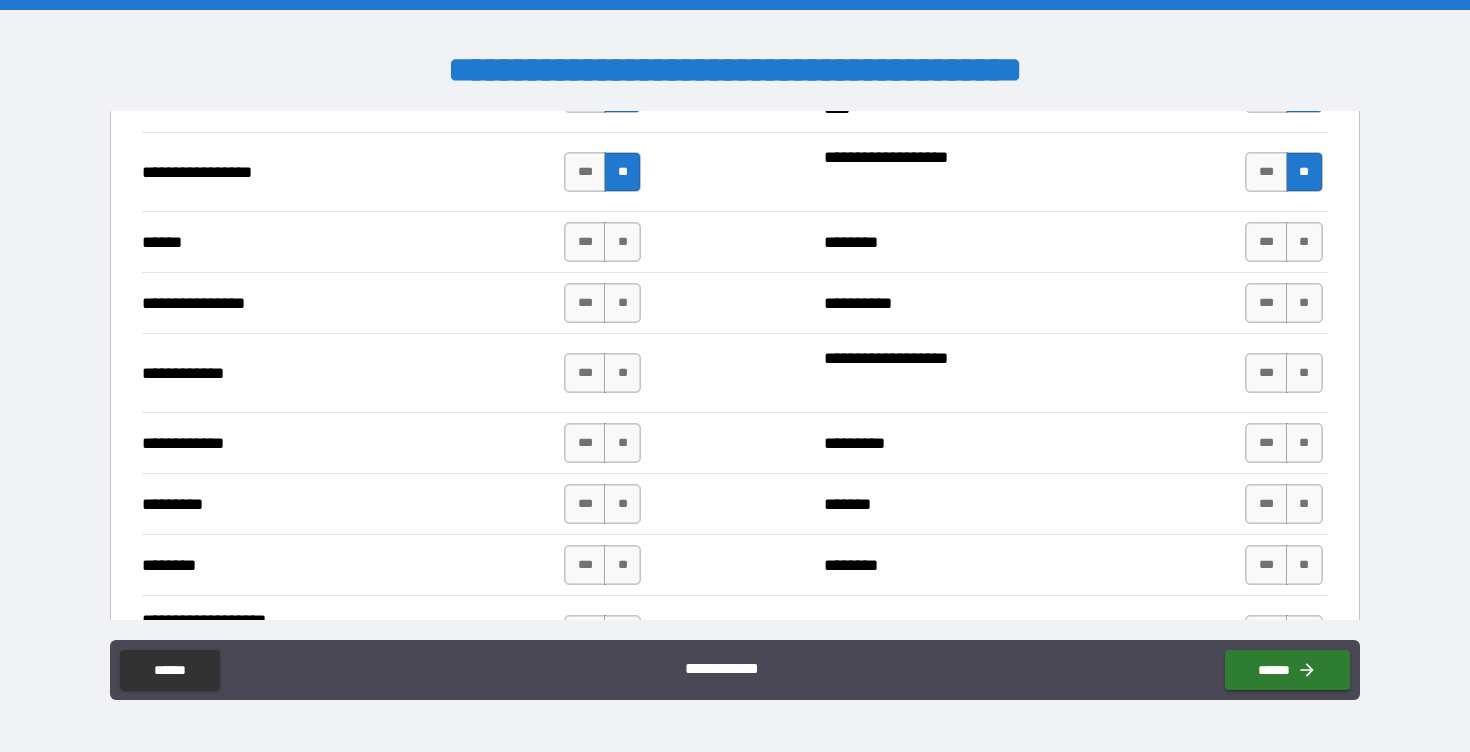 scroll, scrollTop: 2448, scrollLeft: 0, axis: vertical 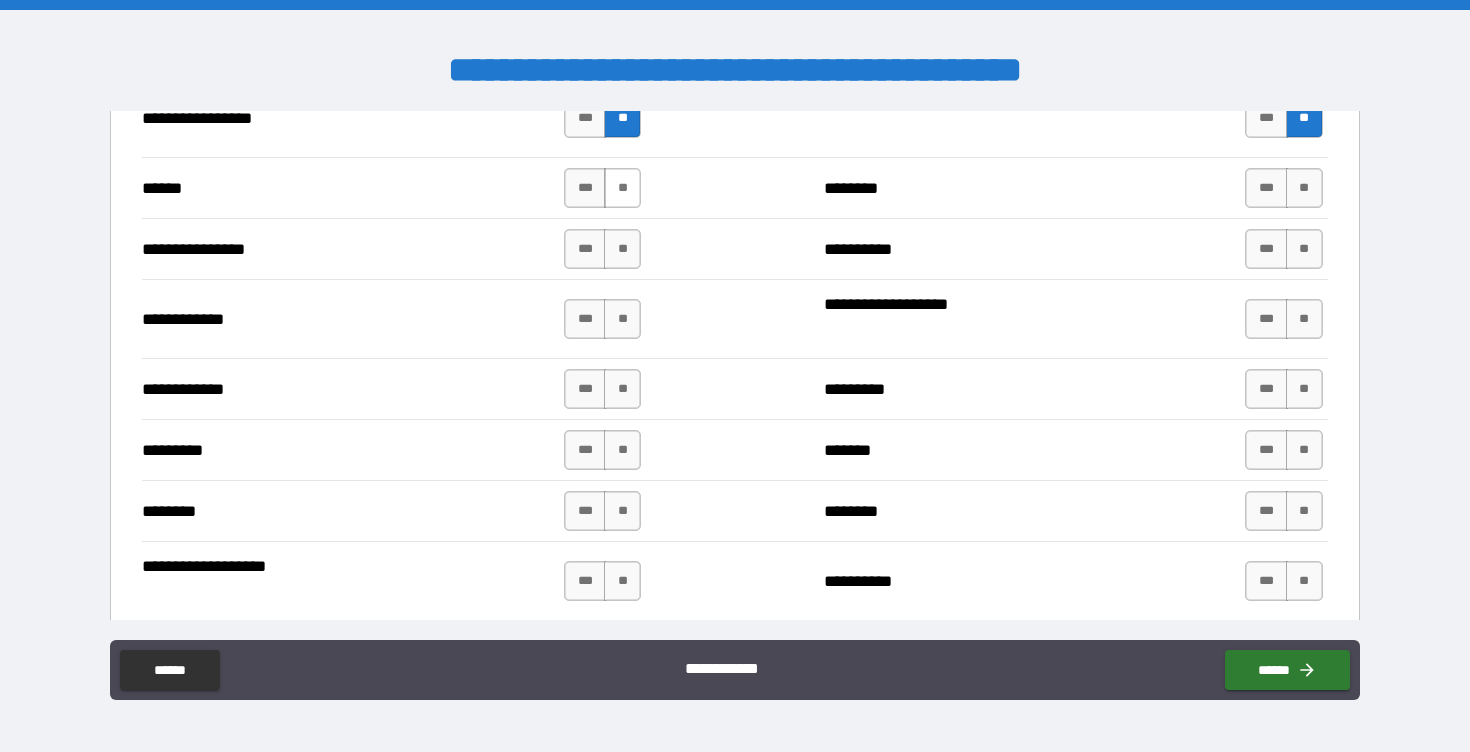 click on "**" at bounding box center [622, 188] 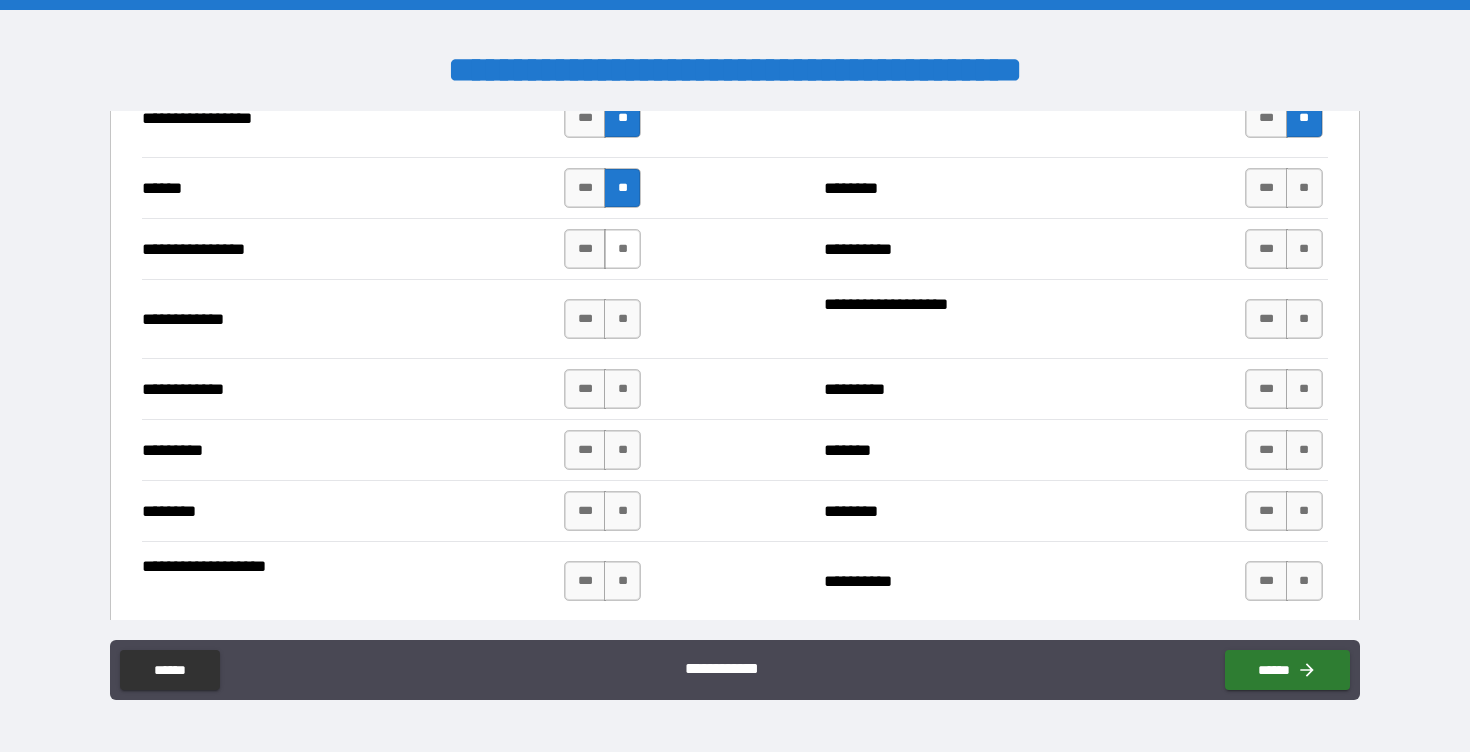 click on "**" at bounding box center (622, 249) 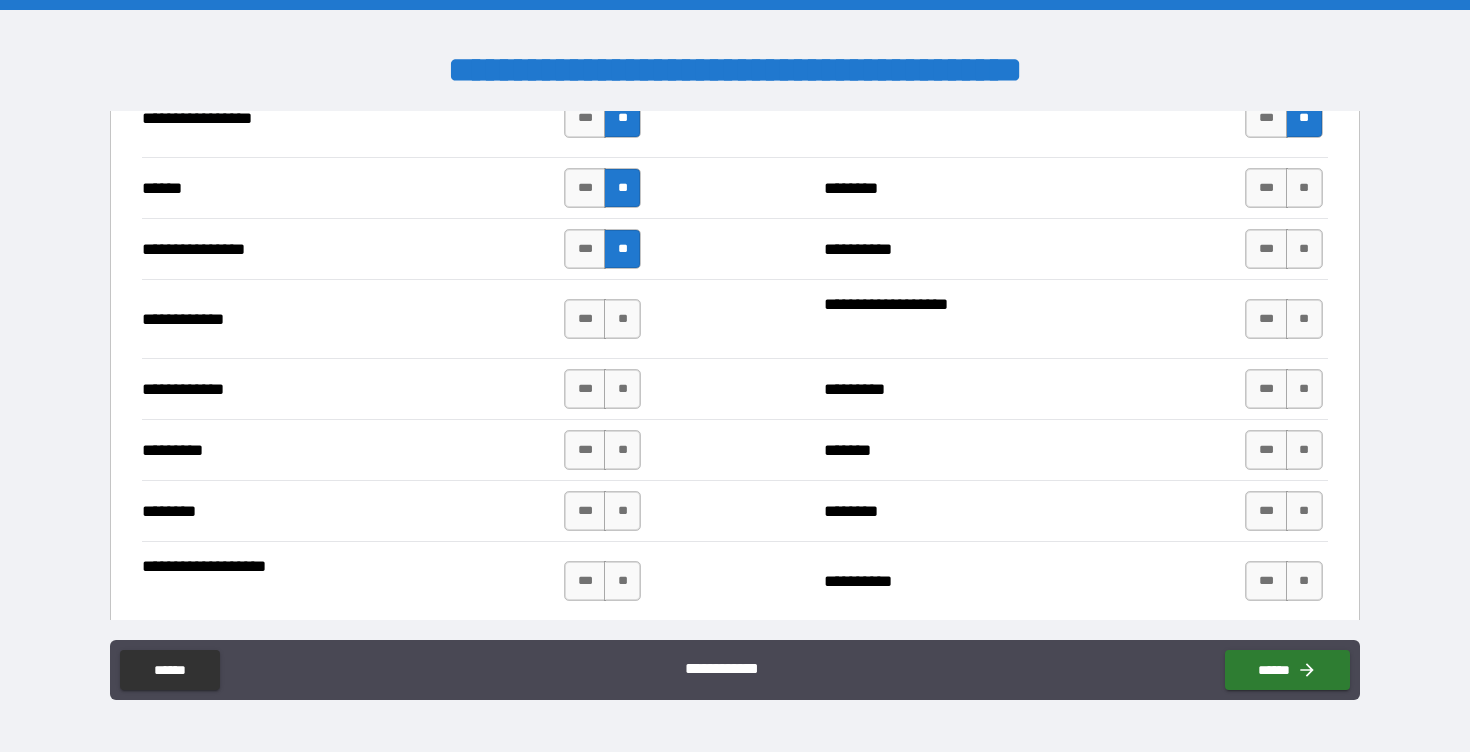 click on "**********" at bounding box center (734, 318) 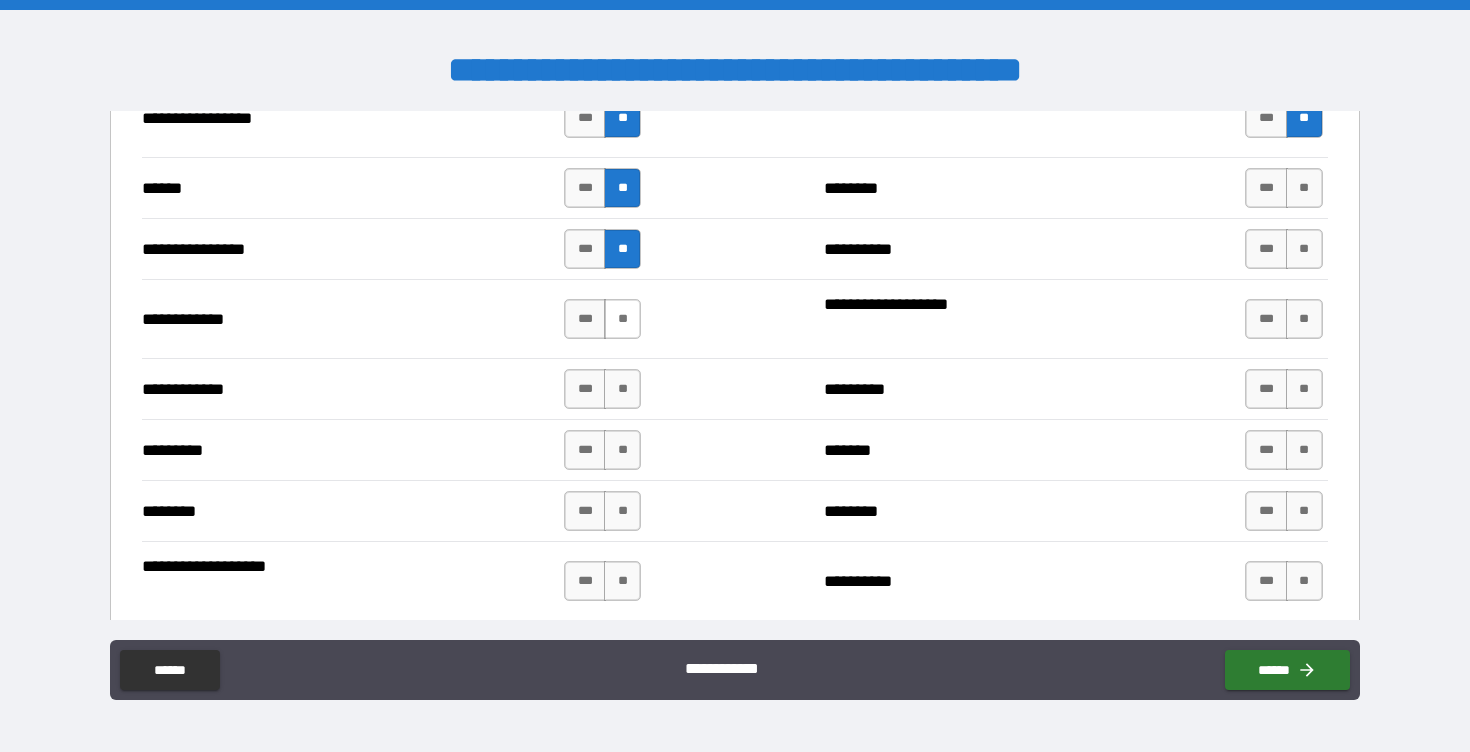 click on "**" at bounding box center [622, 319] 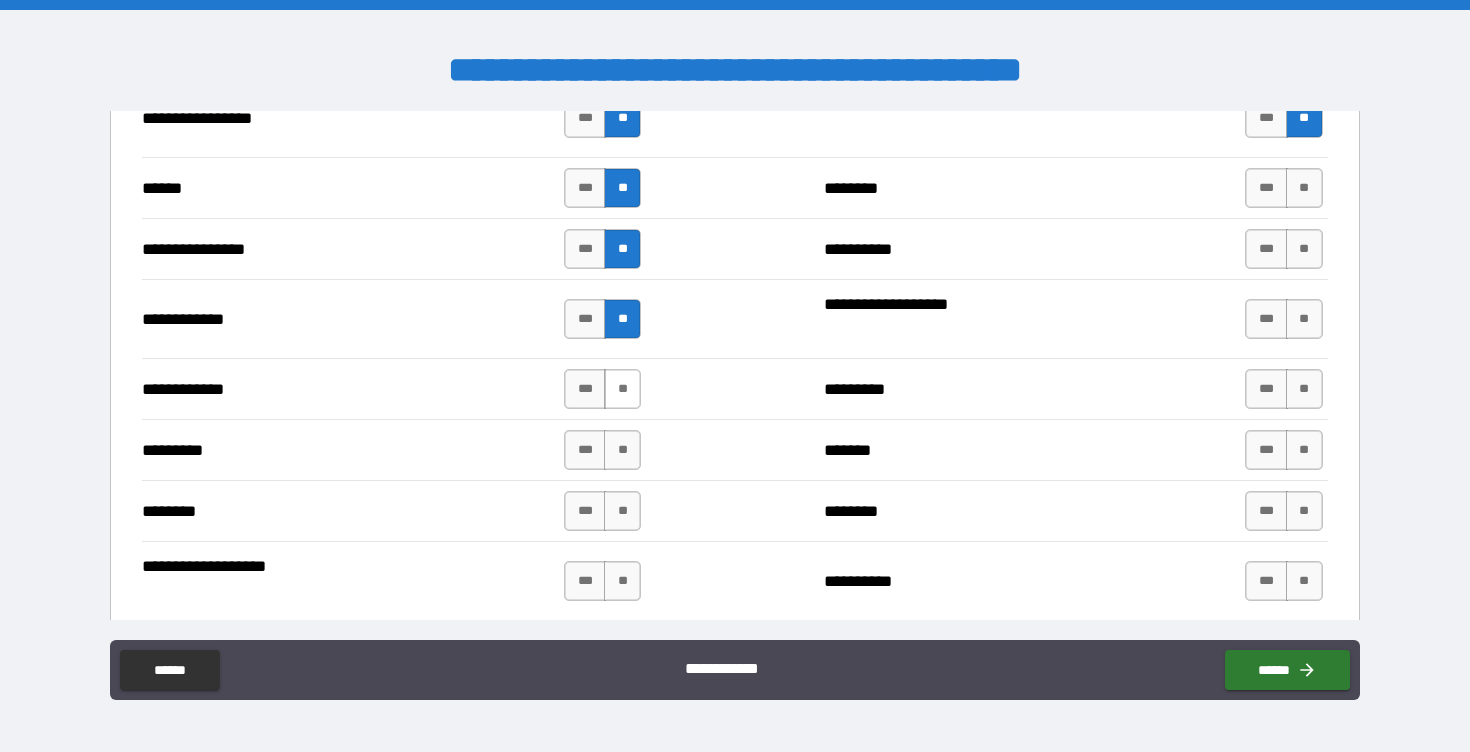 click on "**" at bounding box center (622, 389) 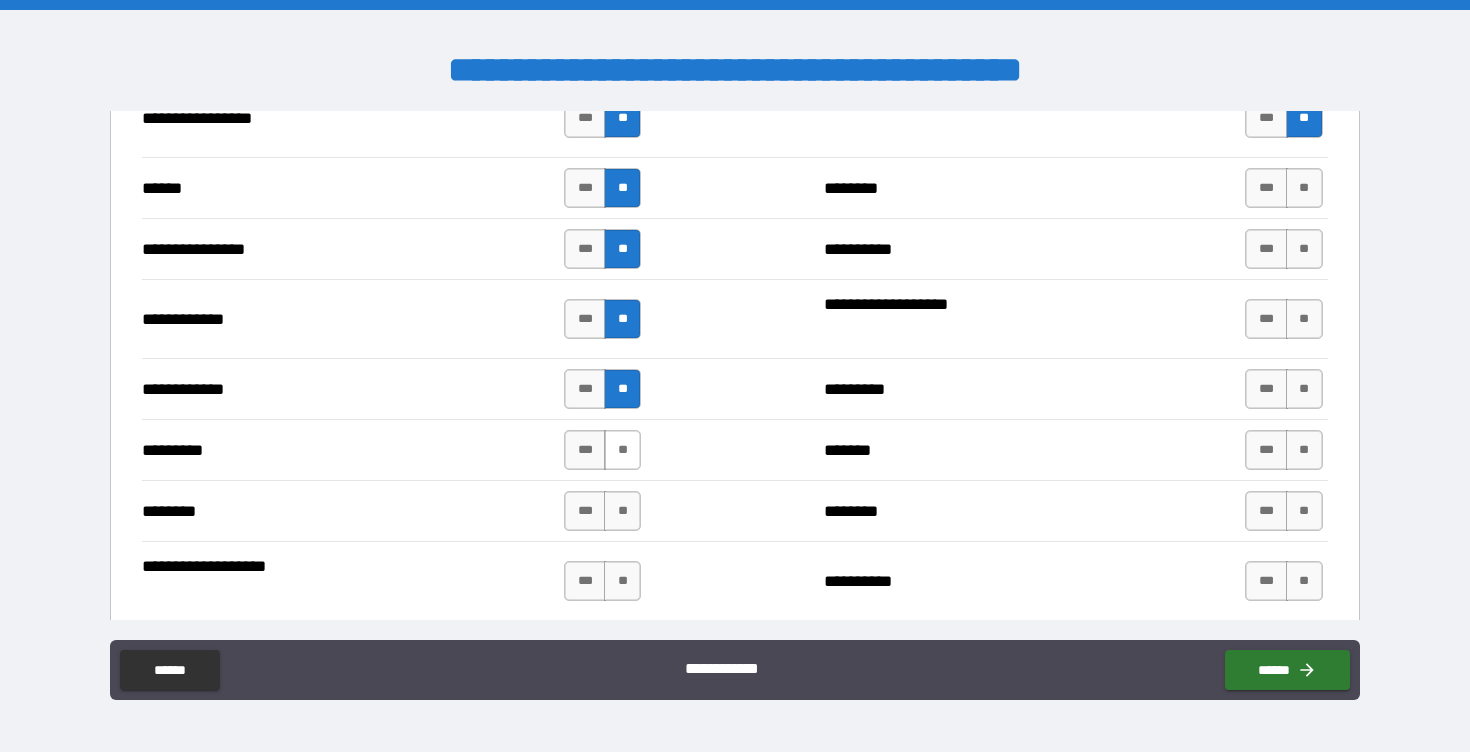 click on "**" at bounding box center (622, 450) 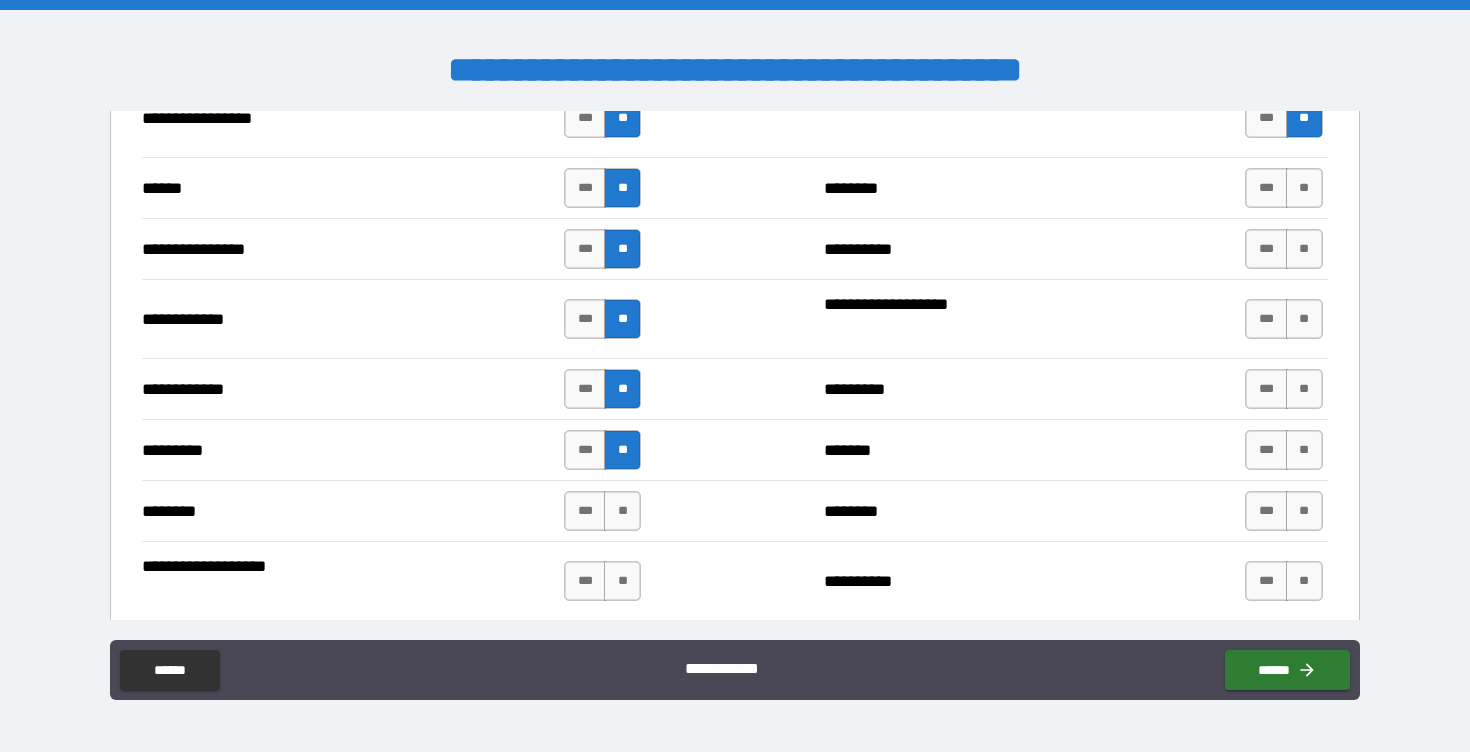 click on "**" at bounding box center [622, 450] 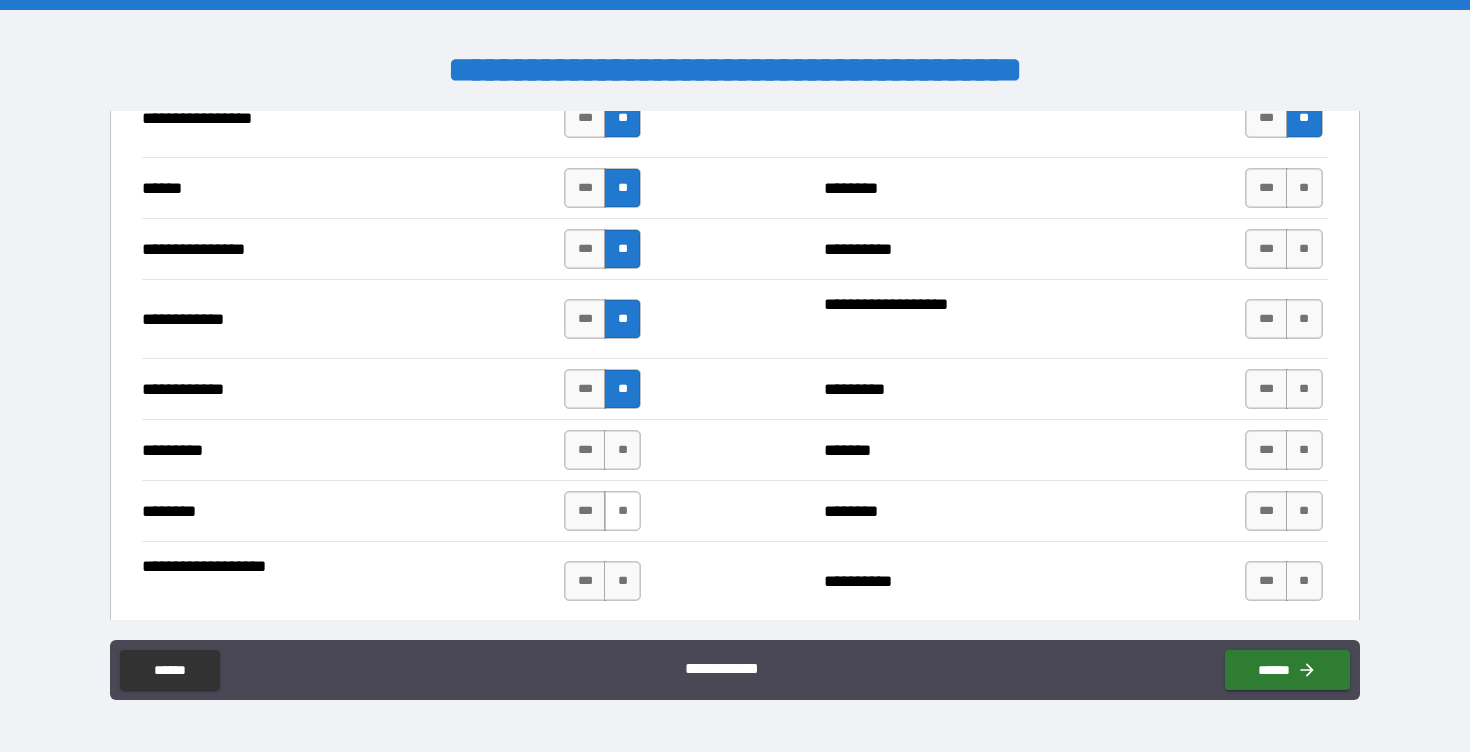 click on "**" at bounding box center [622, 511] 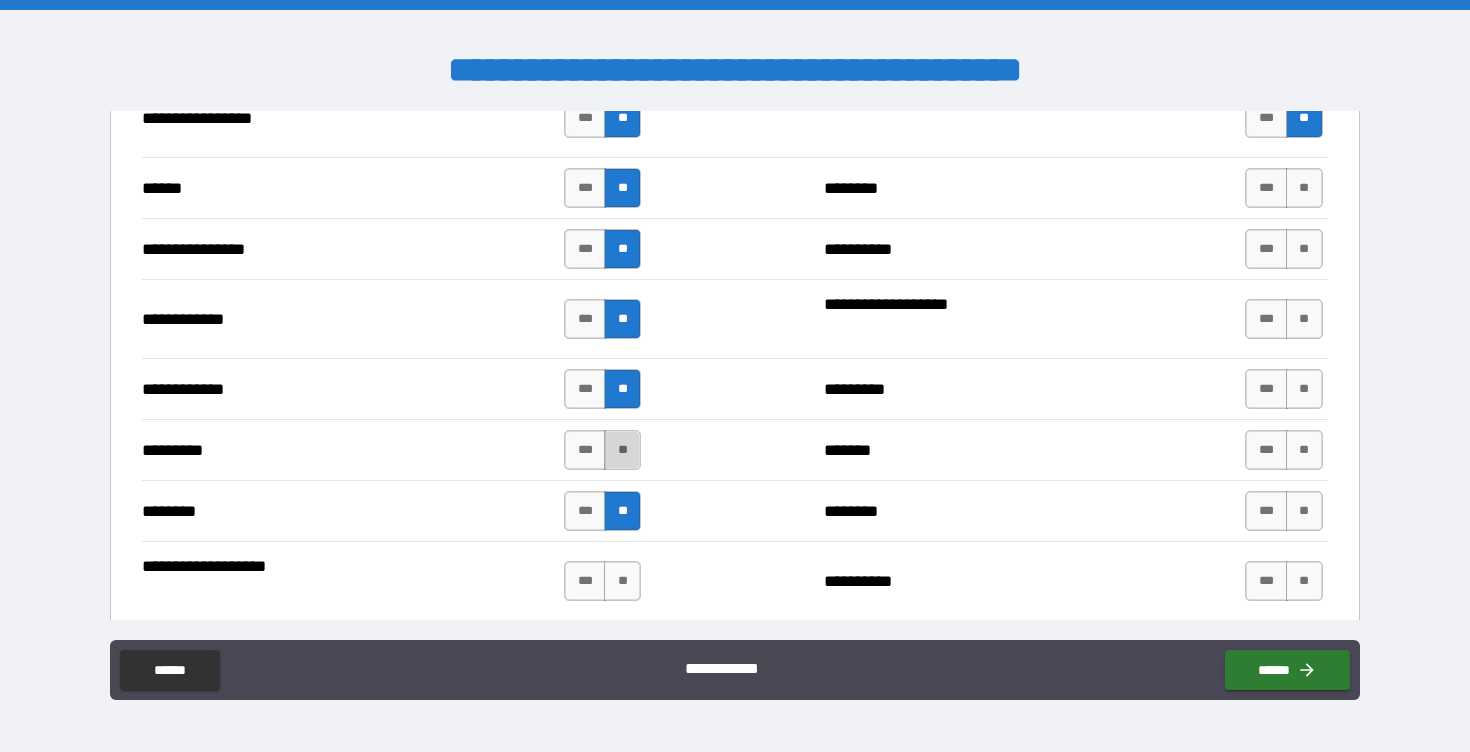 click on "**" at bounding box center (622, 450) 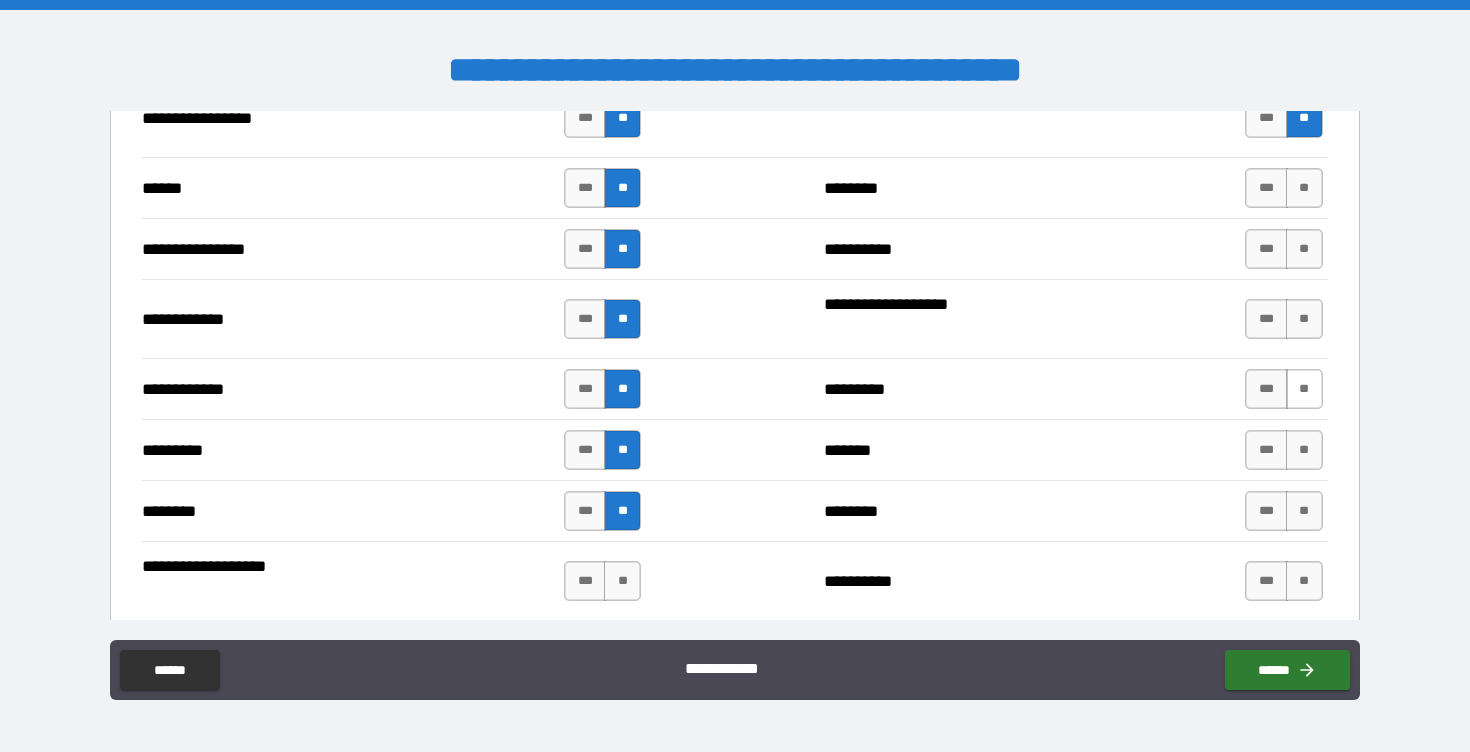 click on "**" at bounding box center (1304, 389) 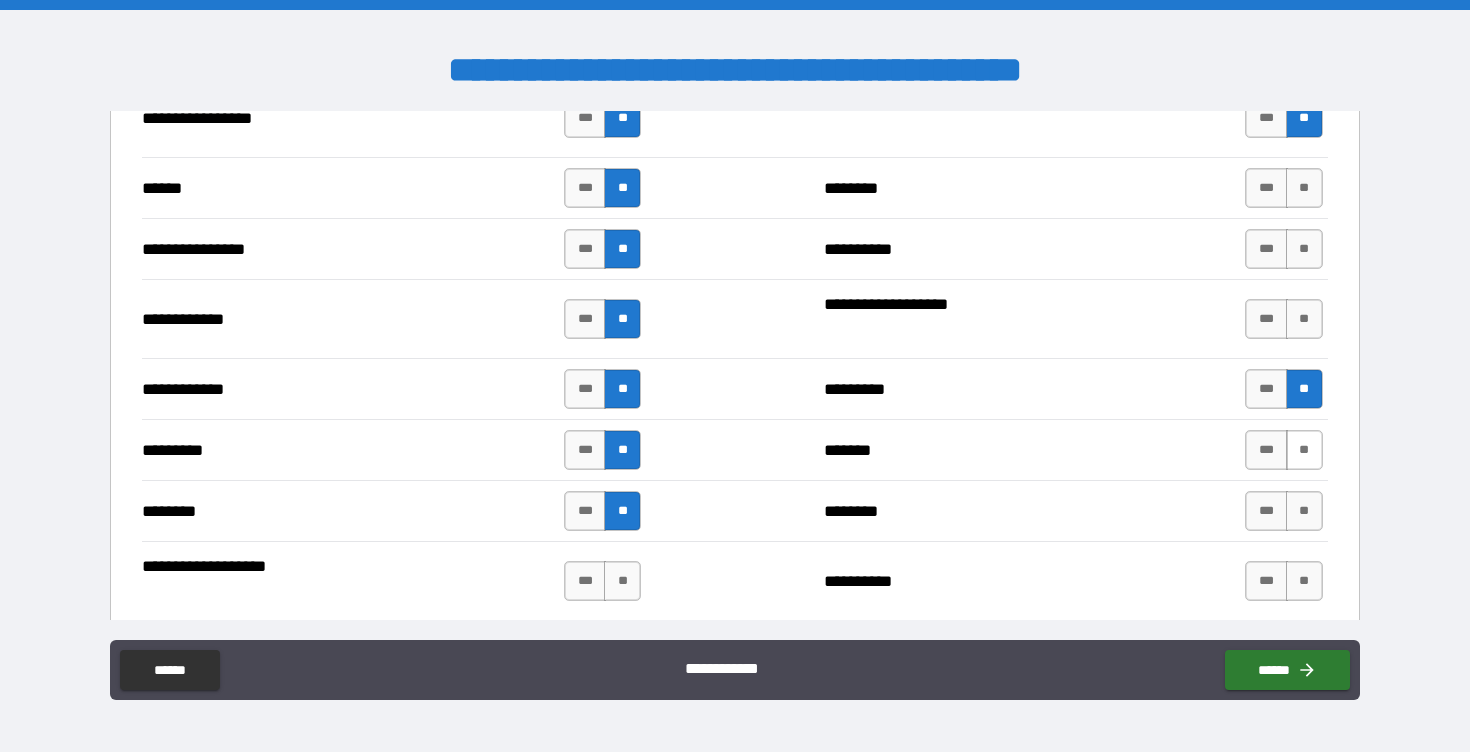 click on "**" at bounding box center [1304, 450] 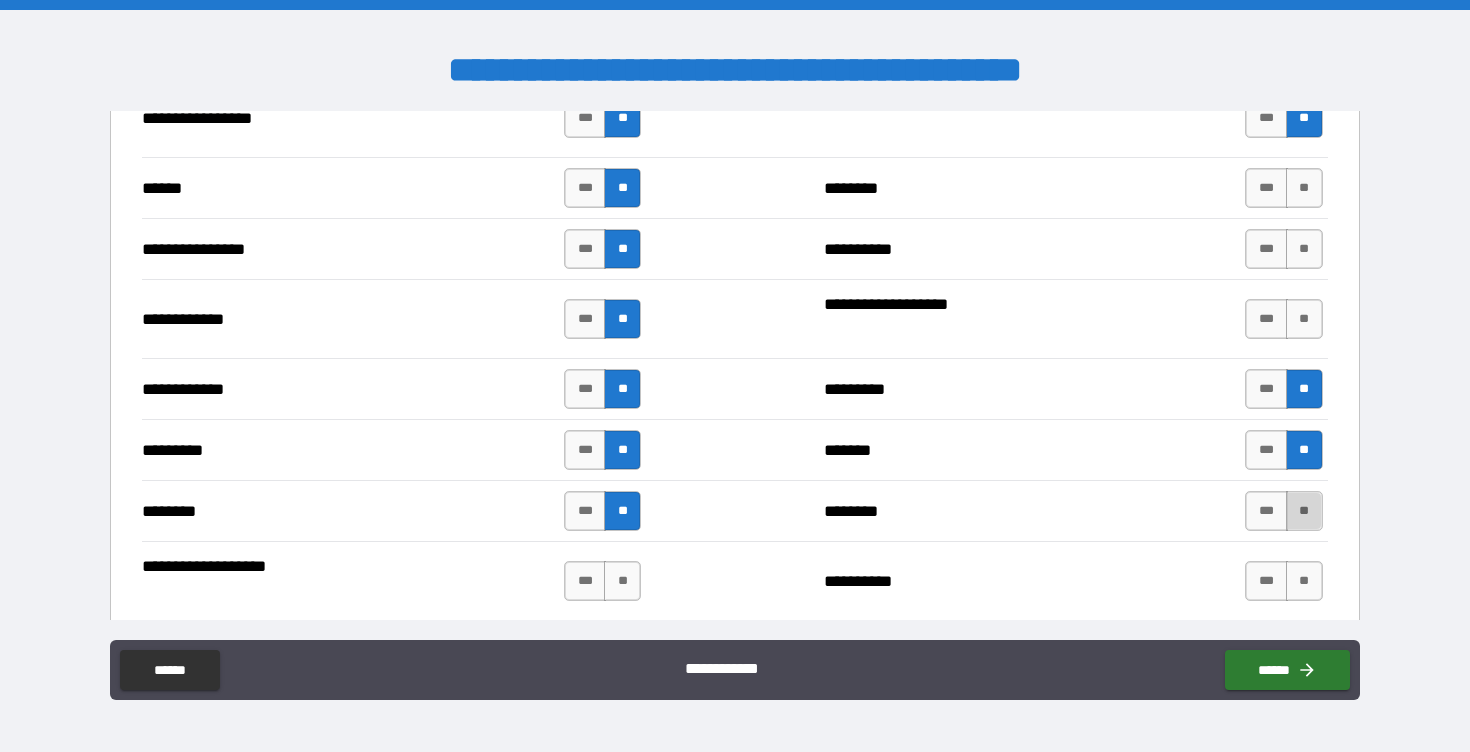 click on "**" at bounding box center [1304, 511] 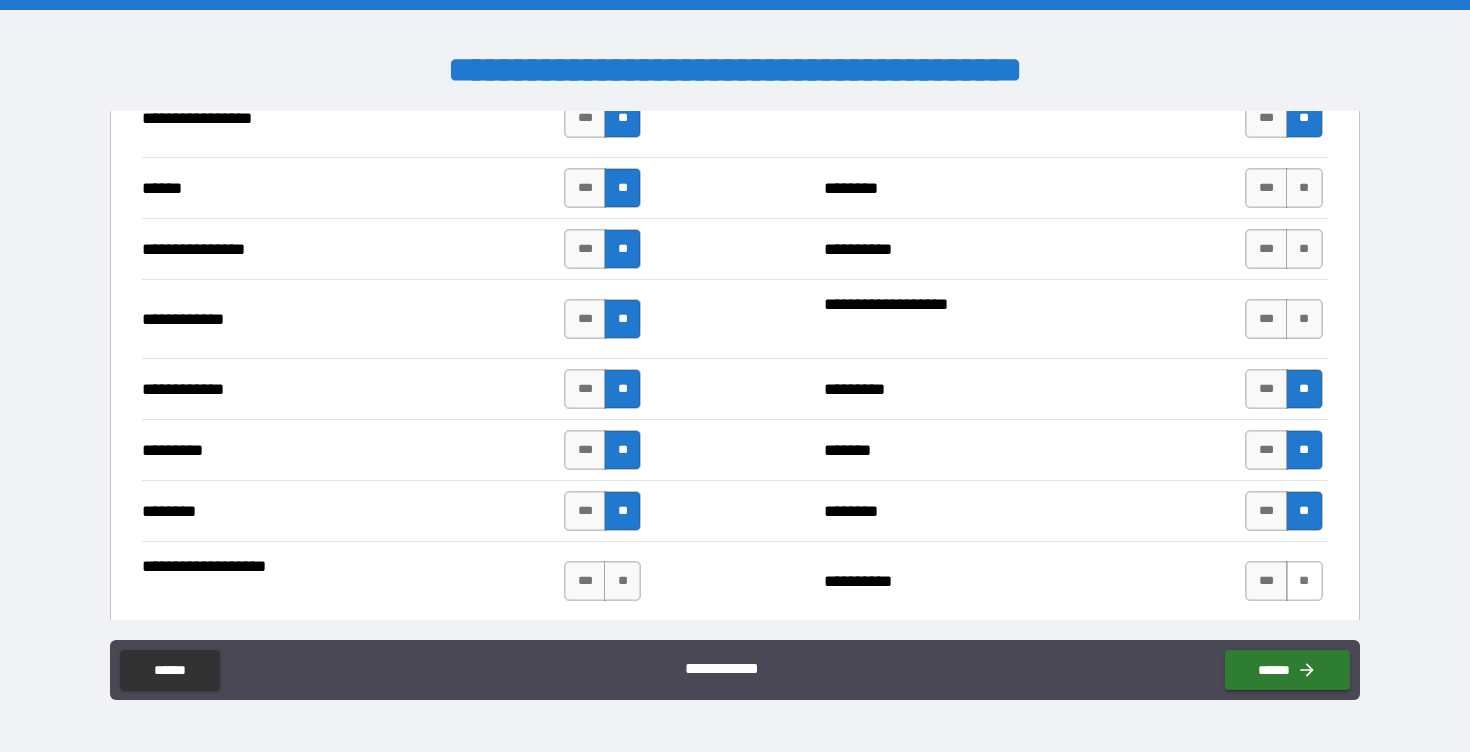 click on "**" at bounding box center [1304, 581] 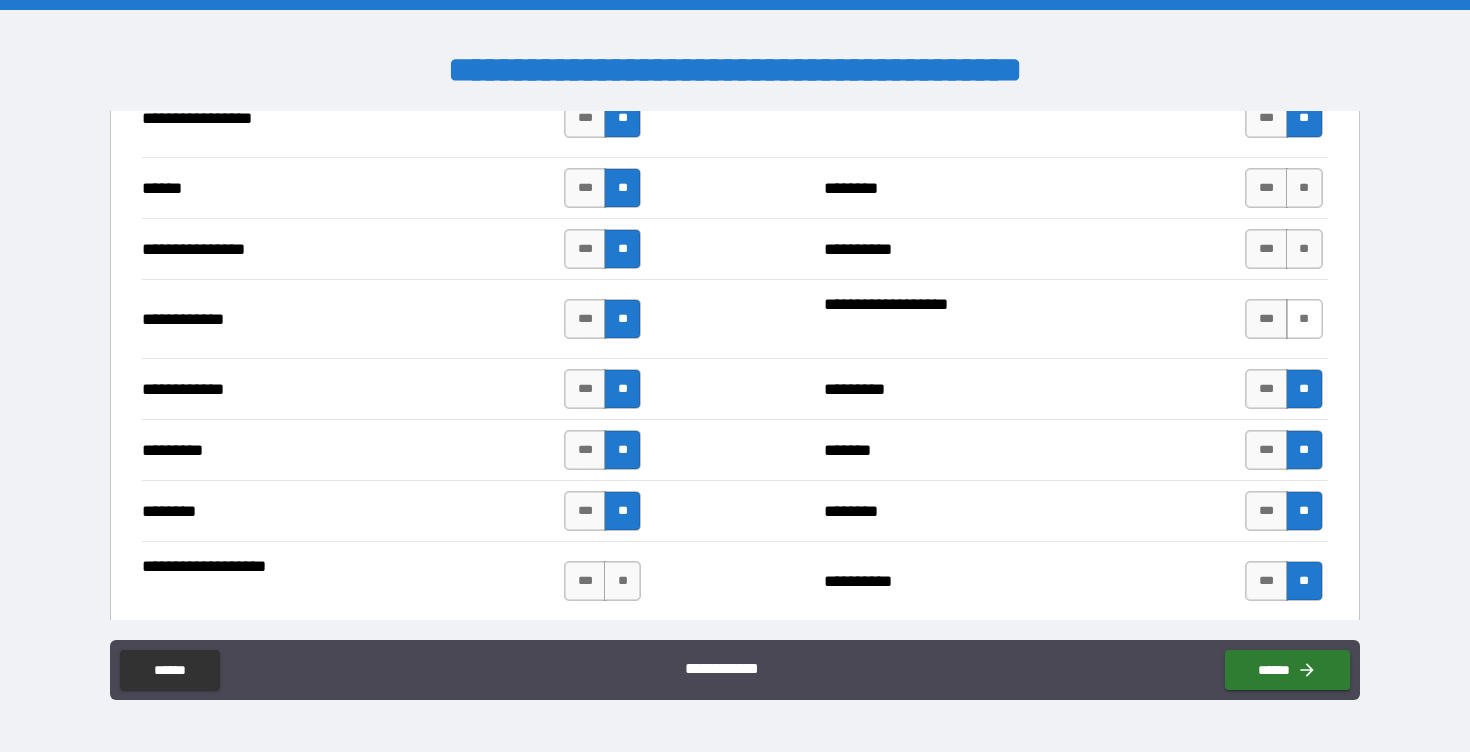 click on "**" at bounding box center (1304, 319) 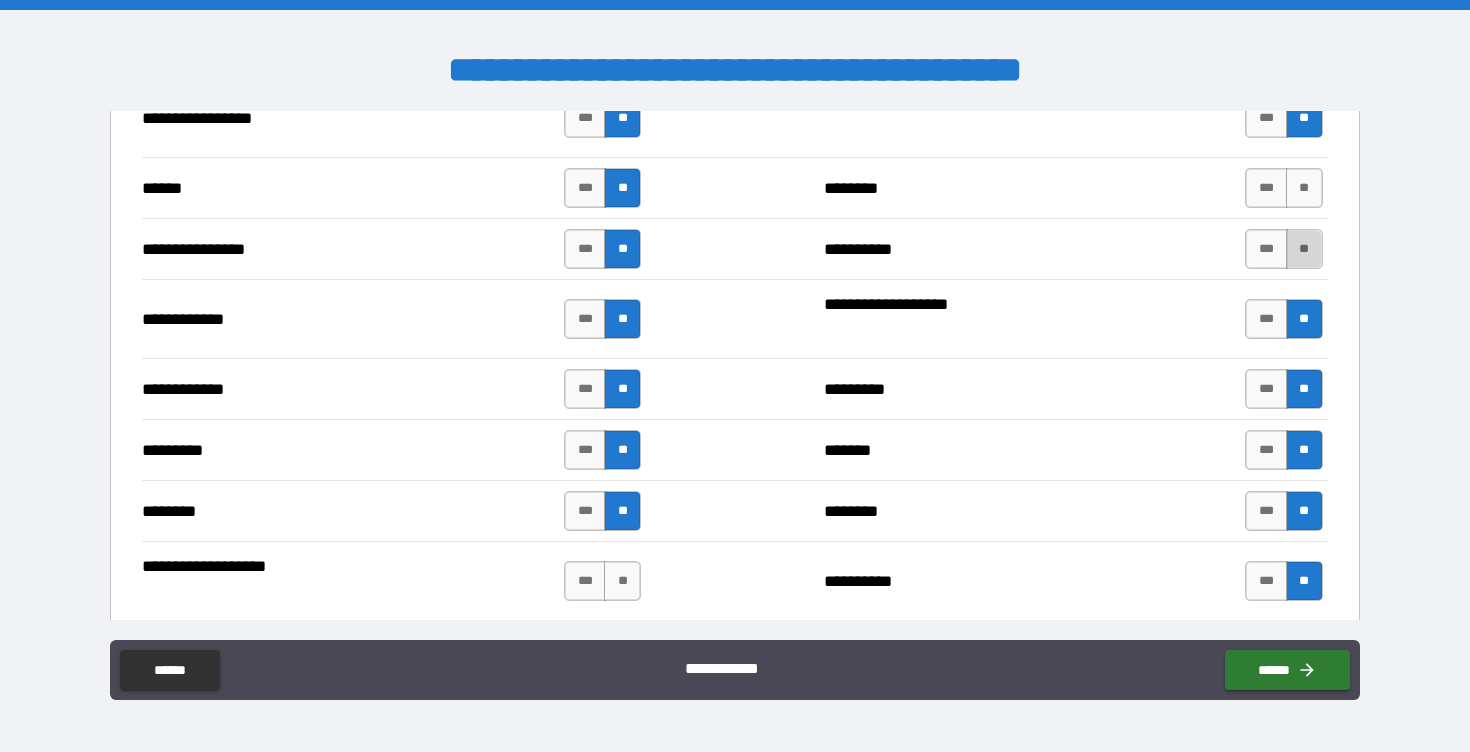 click on "**" at bounding box center [1304, 249] 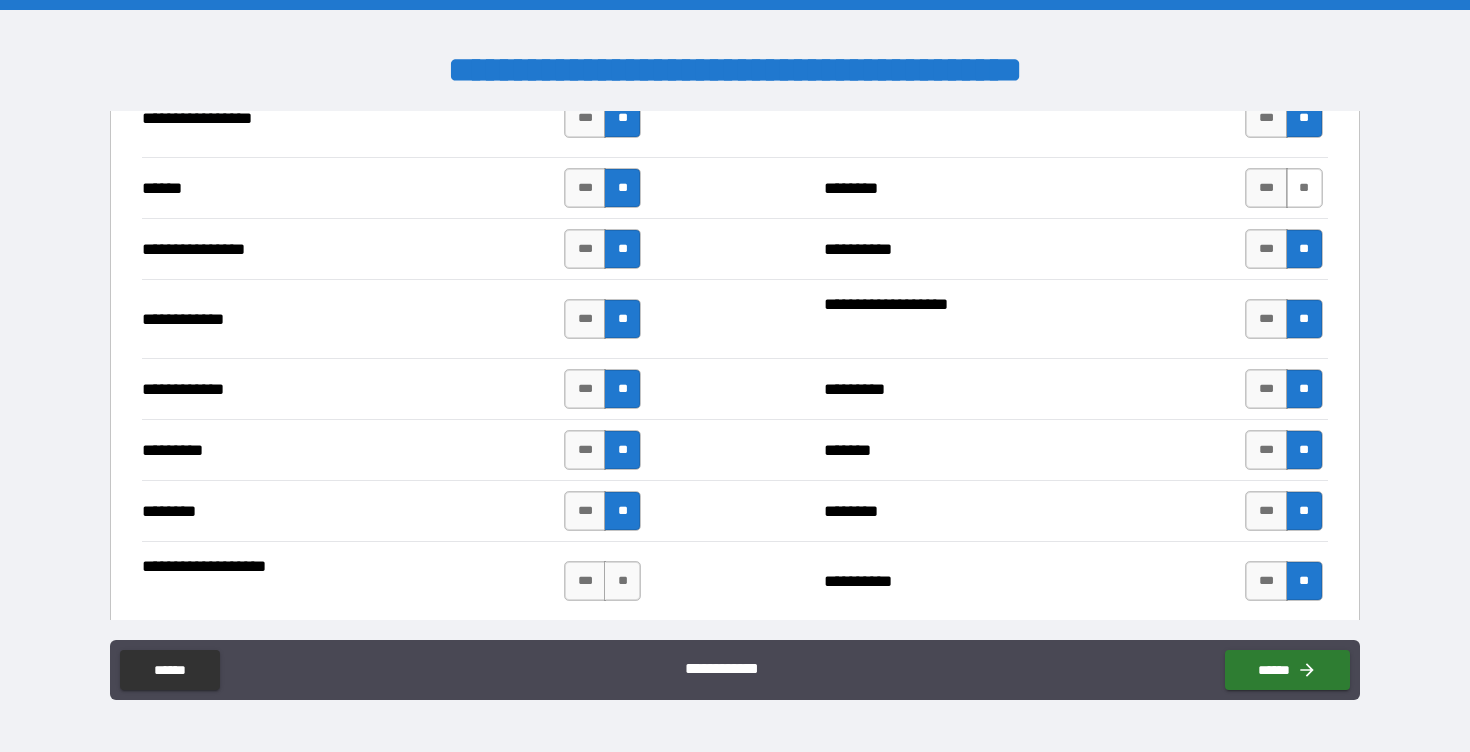 click on "**" at bounding box center (1304, 188) 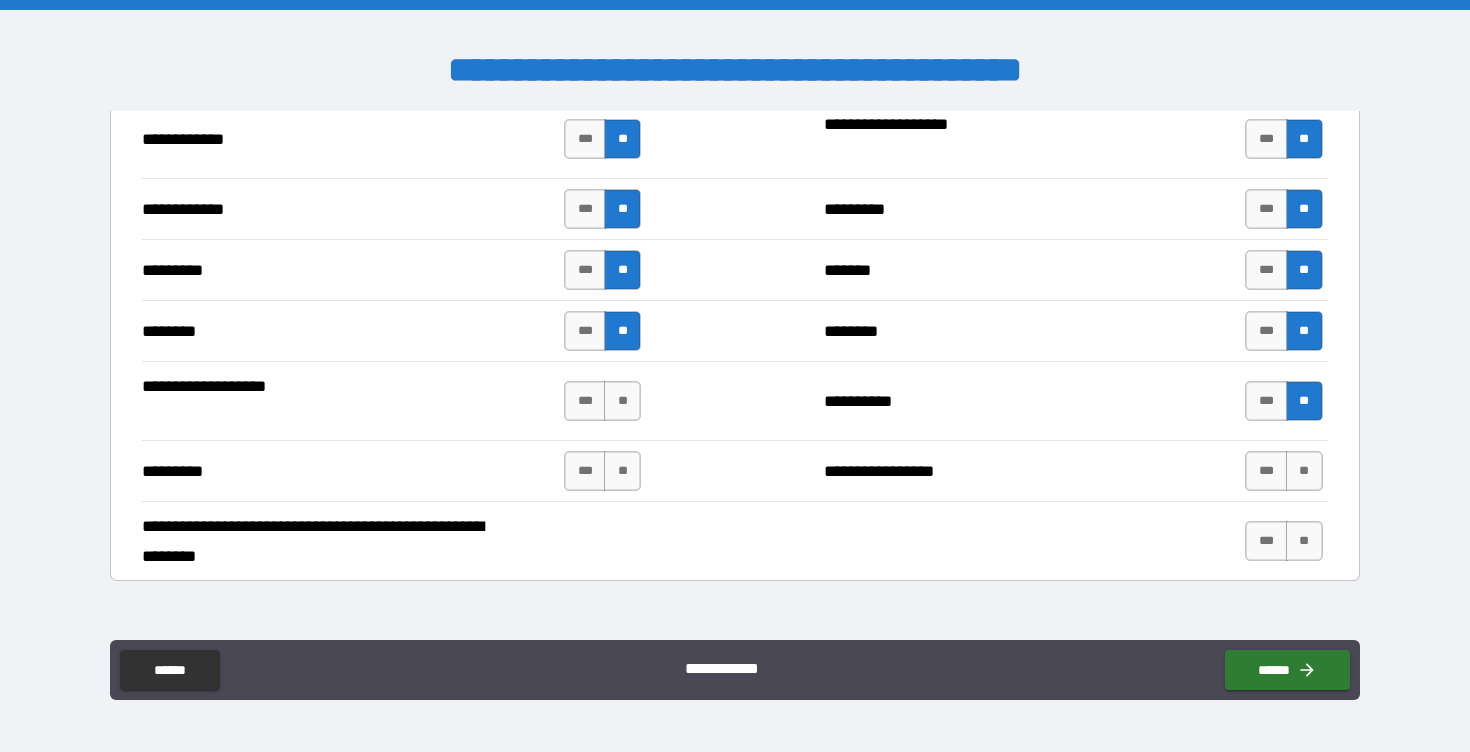 scroll, scrollTop: 2682, scrollLeft: 0, axis: vertical 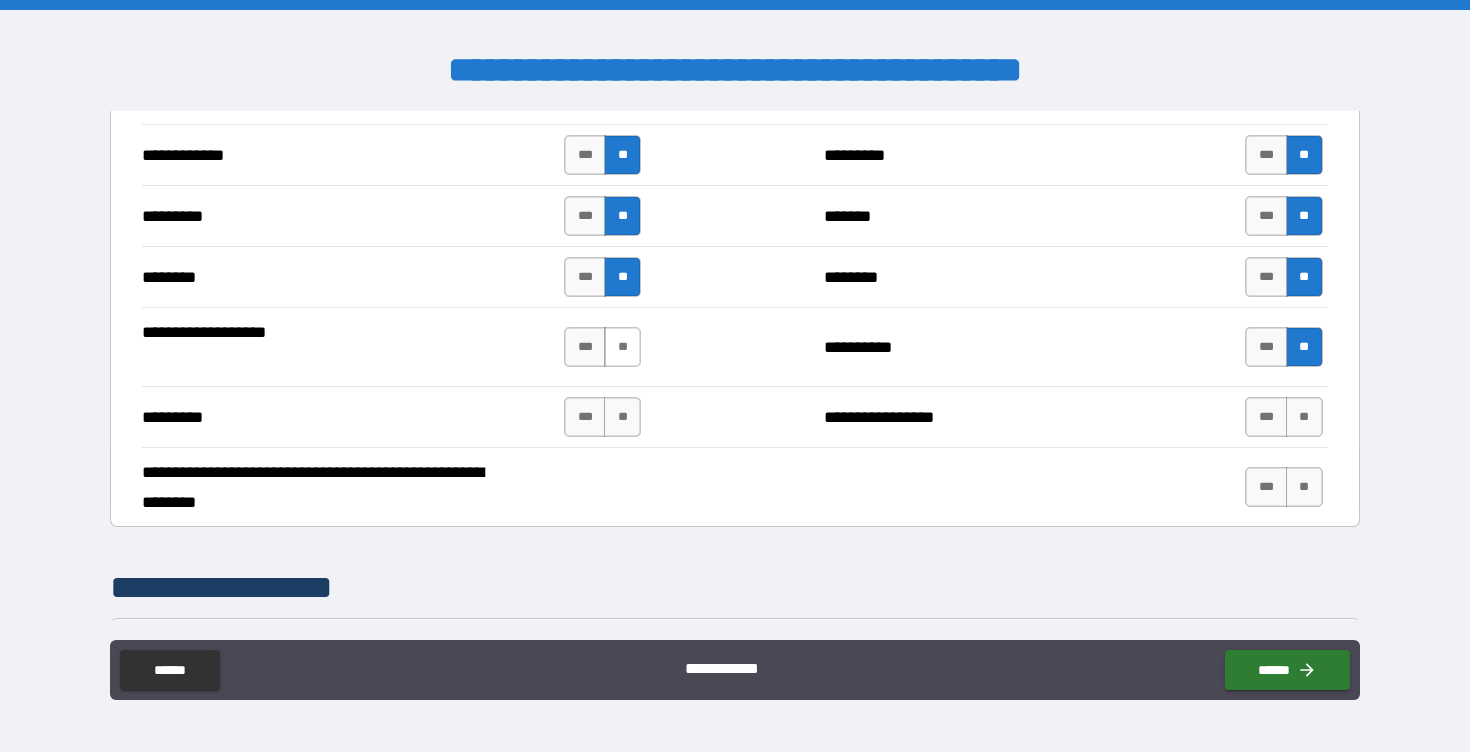 click on "**" at bounding box center (622, 347) 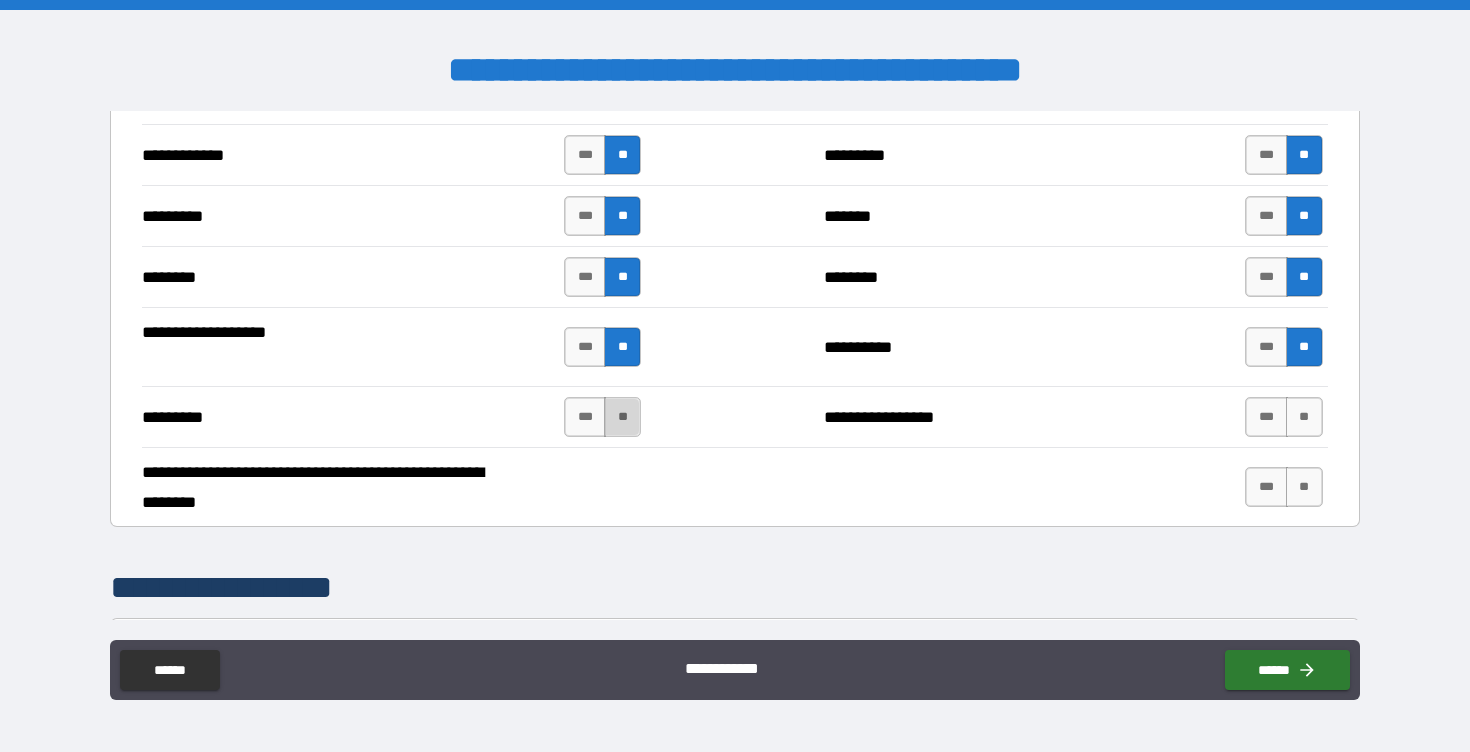 click on "**" at bounding box center (622, 417) 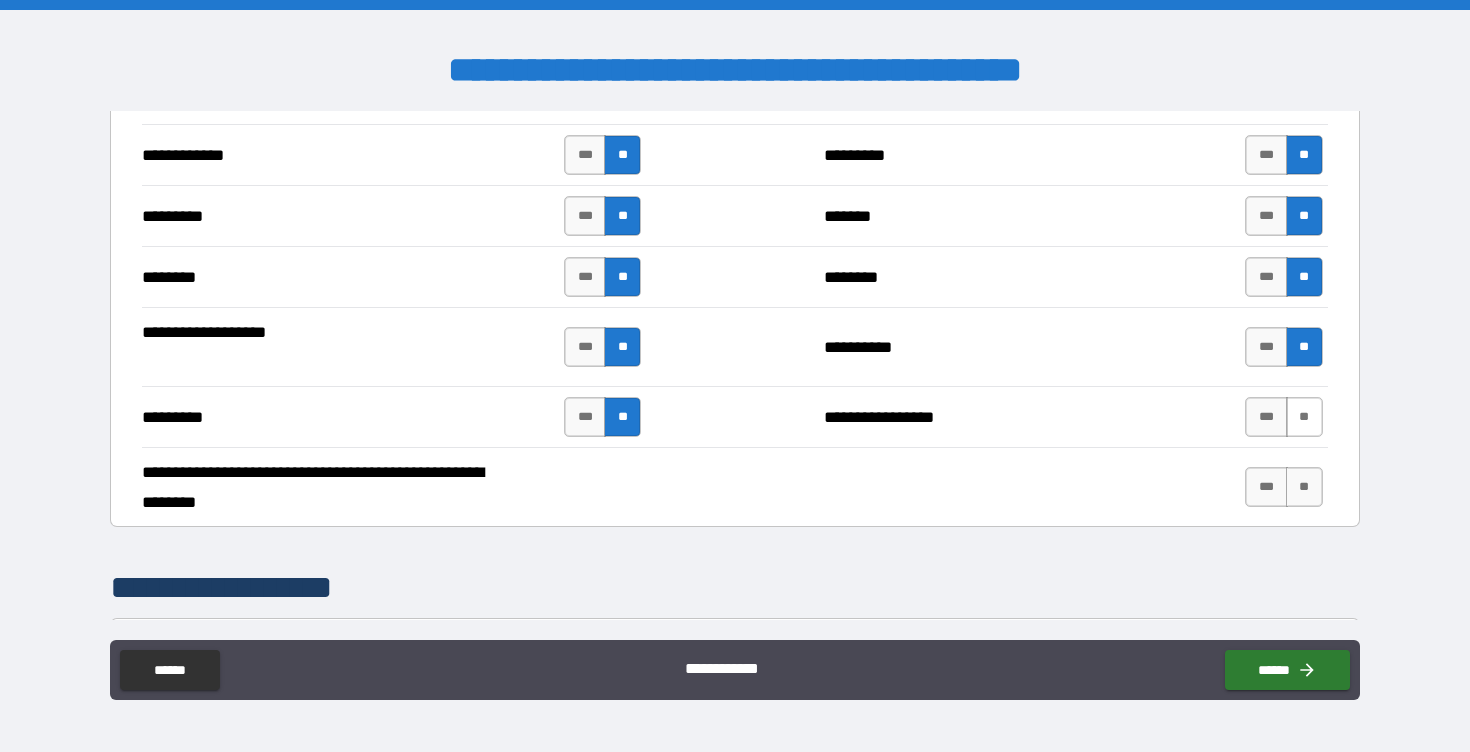 click on "**" at bounding box center (1304, 417) 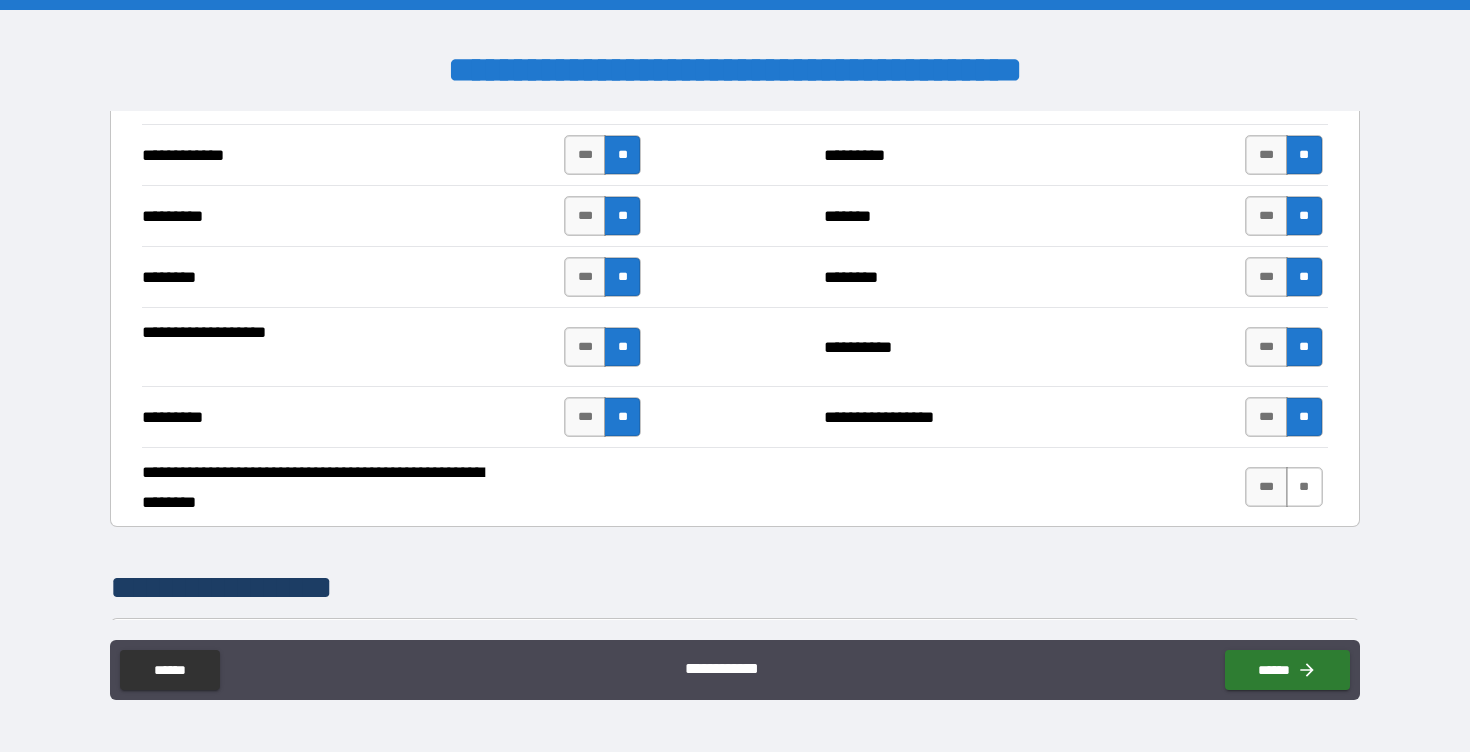 click on "**" at bounding box center [1304, 487] 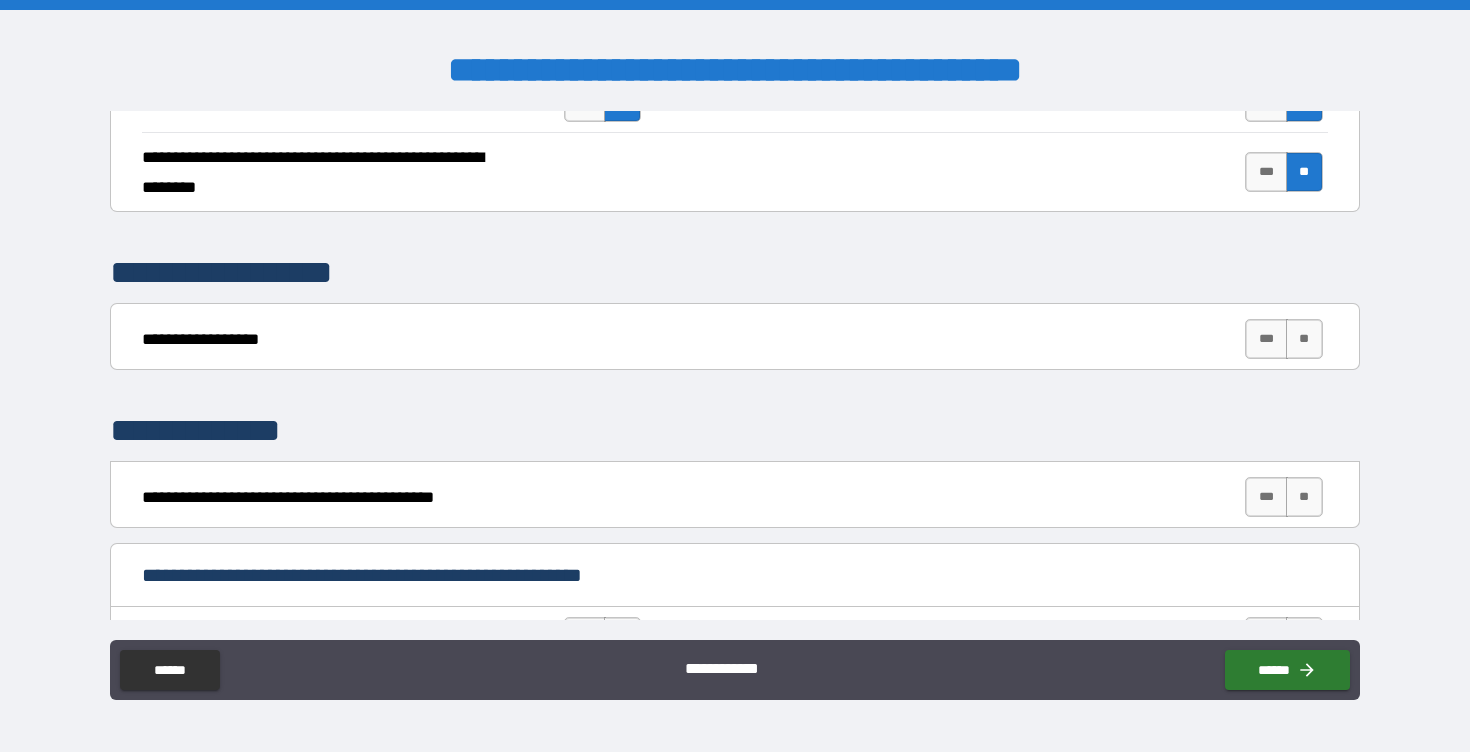 scroll, scrollTop: 3051, scrollLeft: 0, axis: vertical 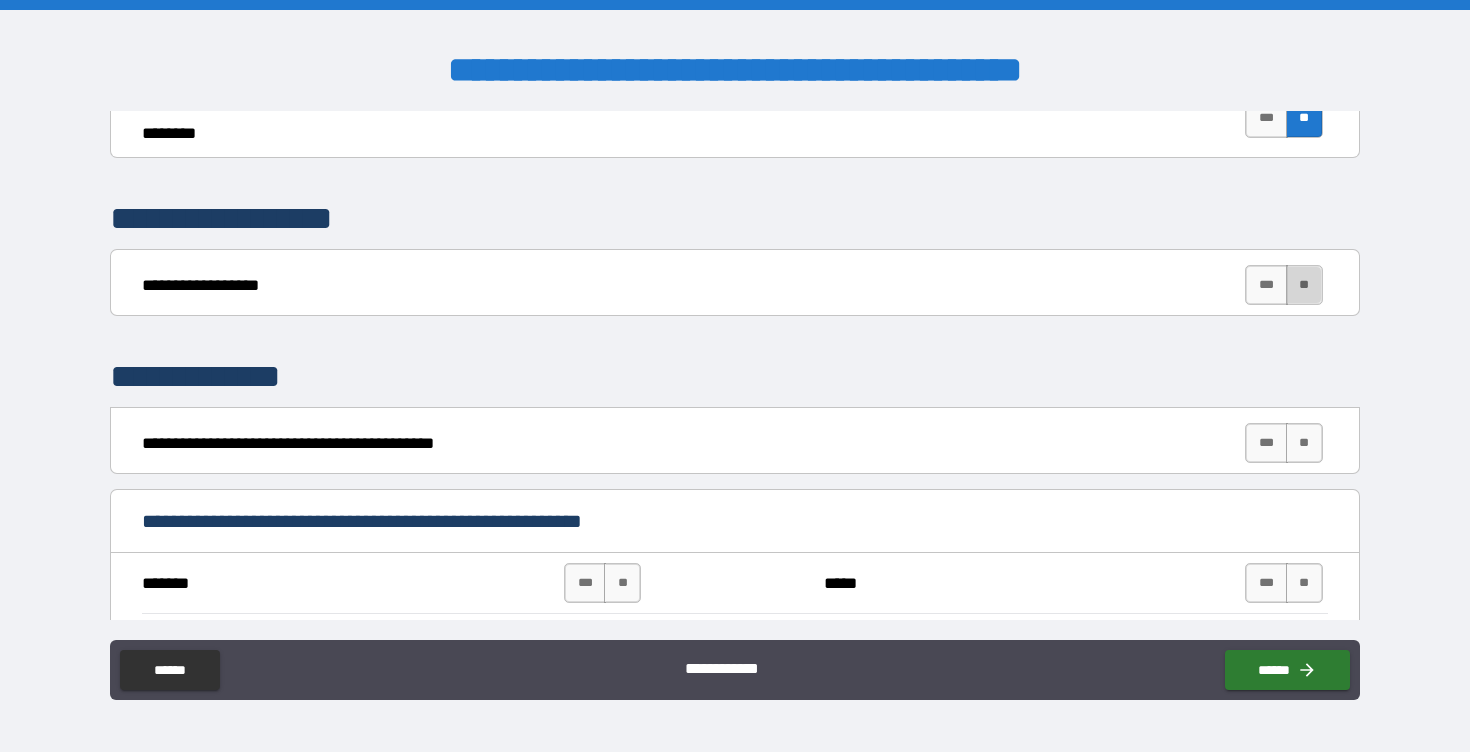click on "**" at bounding box center (1304, 285) 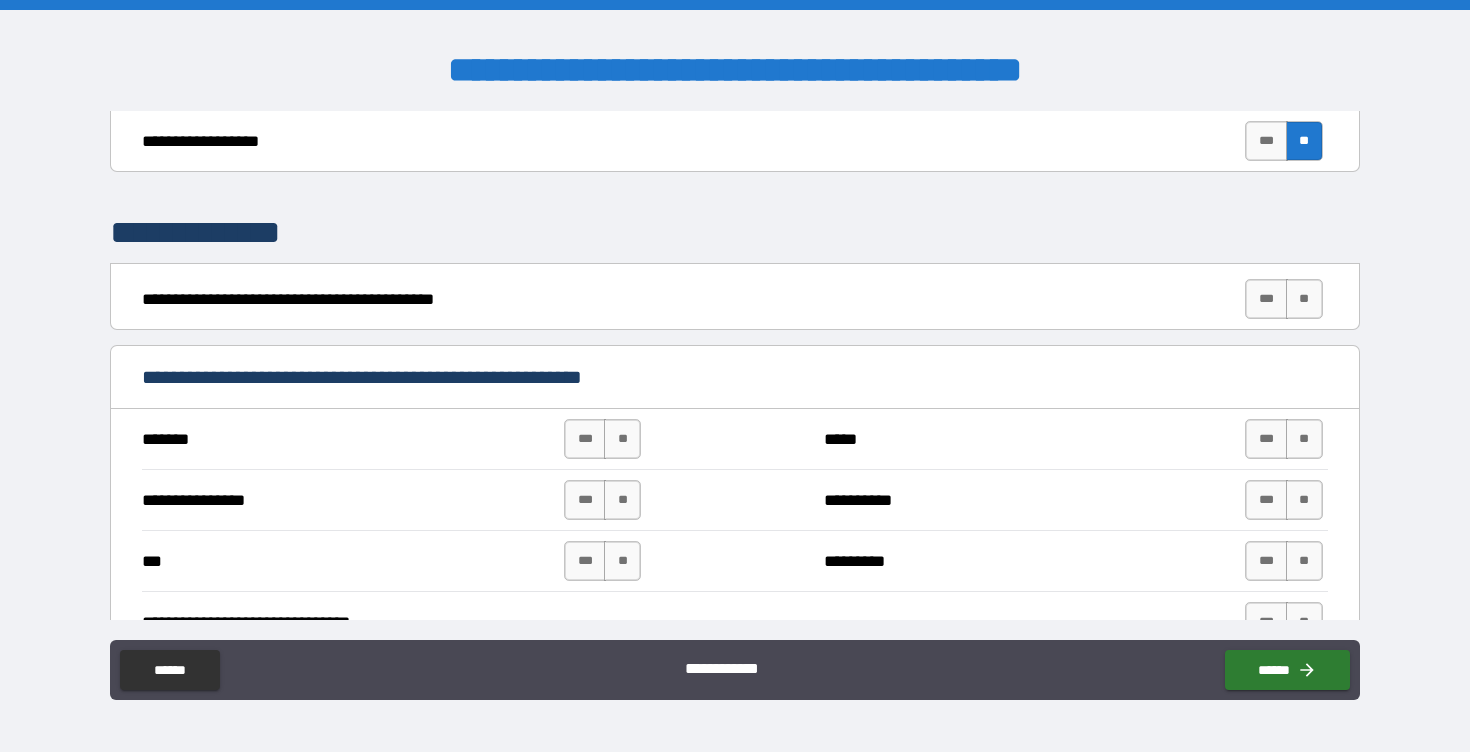 scroll, scrollTop: 3206, scrollLeft: 0, axis: vertical 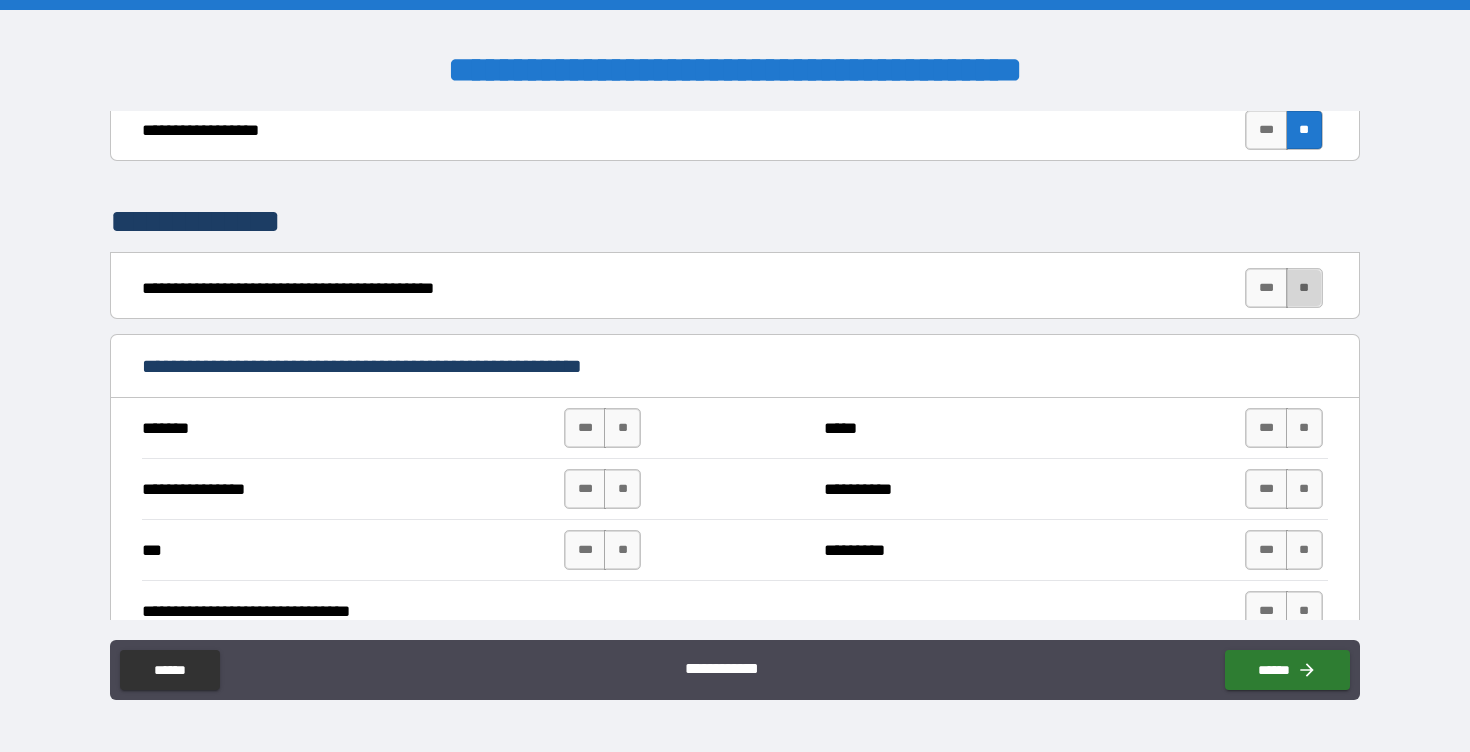 click on "**" at bounding box center [1304, 288] 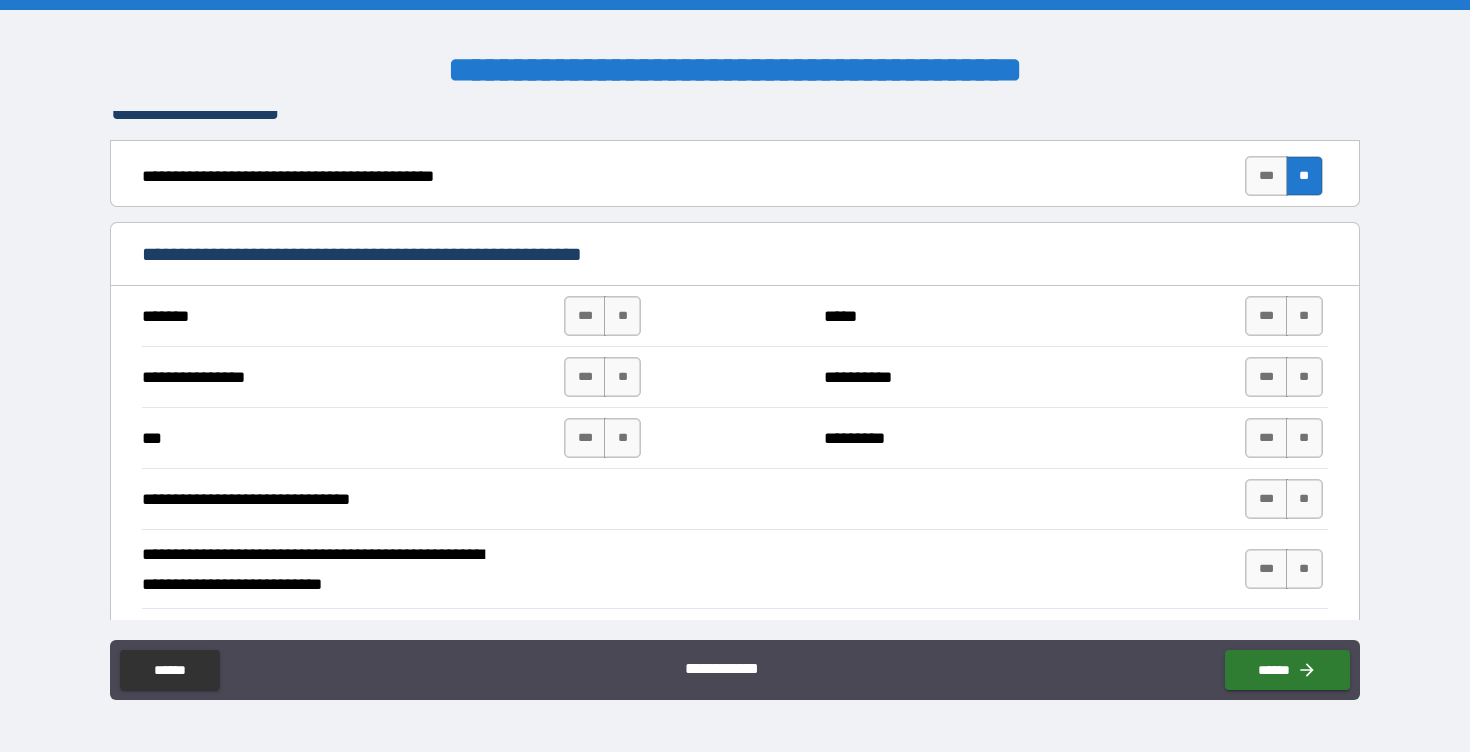 scroll, scrollTop: 3326, scrollLeft: 0, axis: vertical 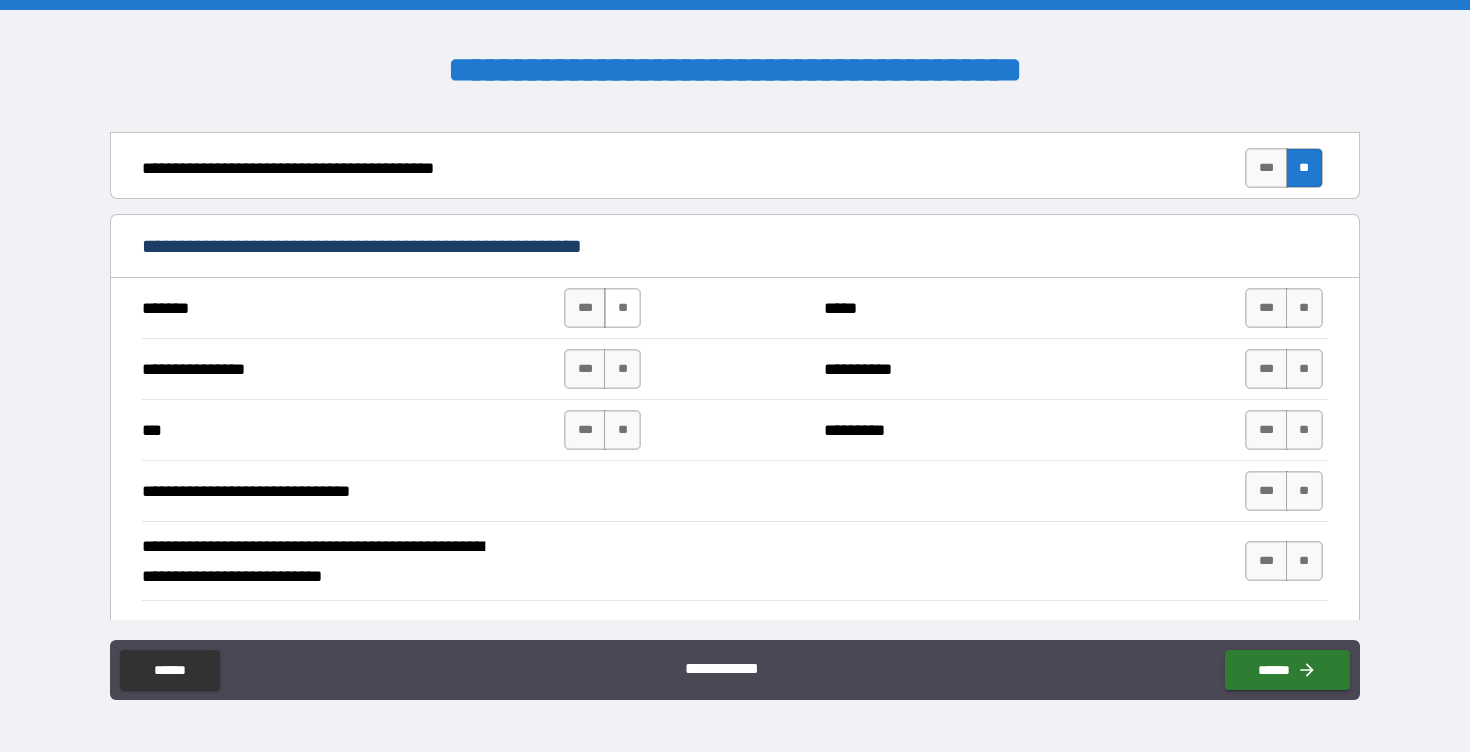 click on "**" at bounding box center [622, 308] 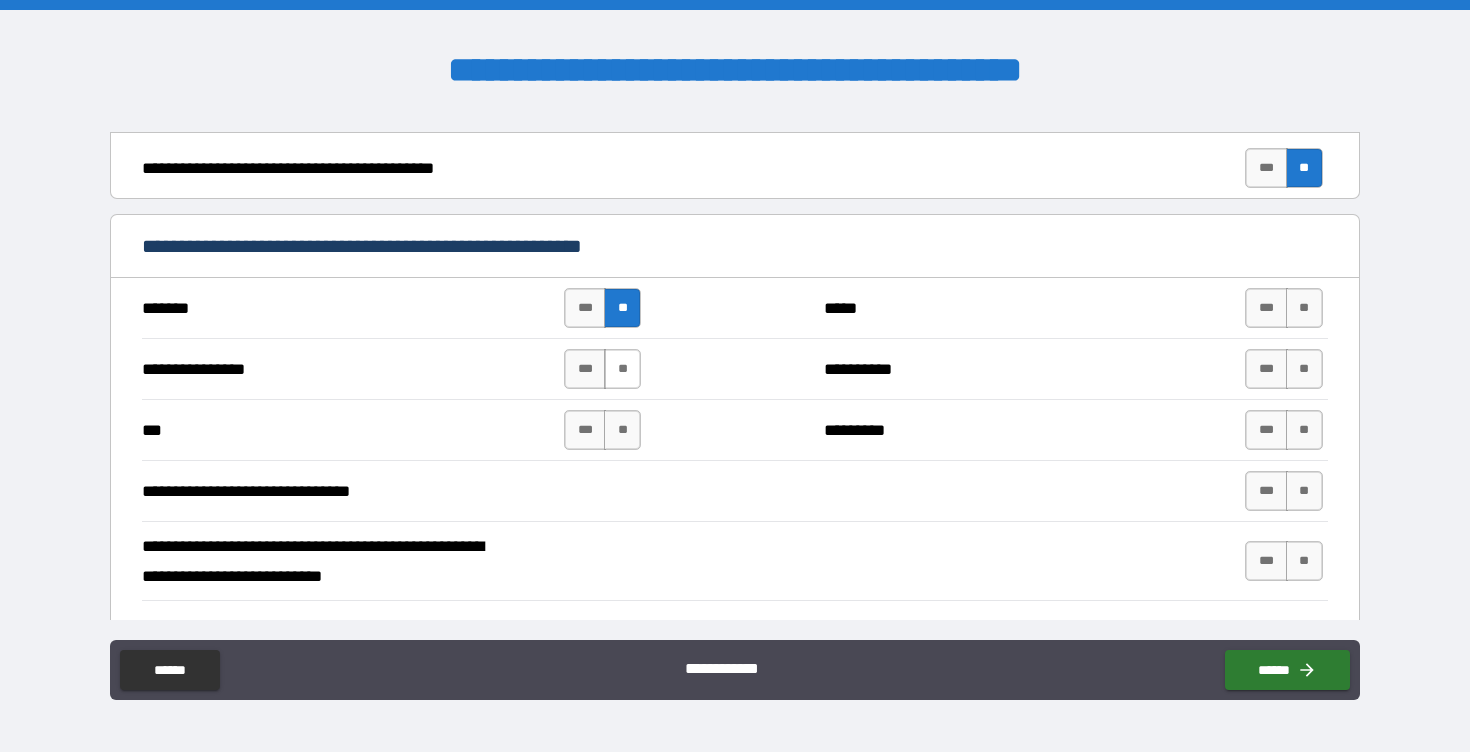 click on "**" at bounding box center (622, 369) 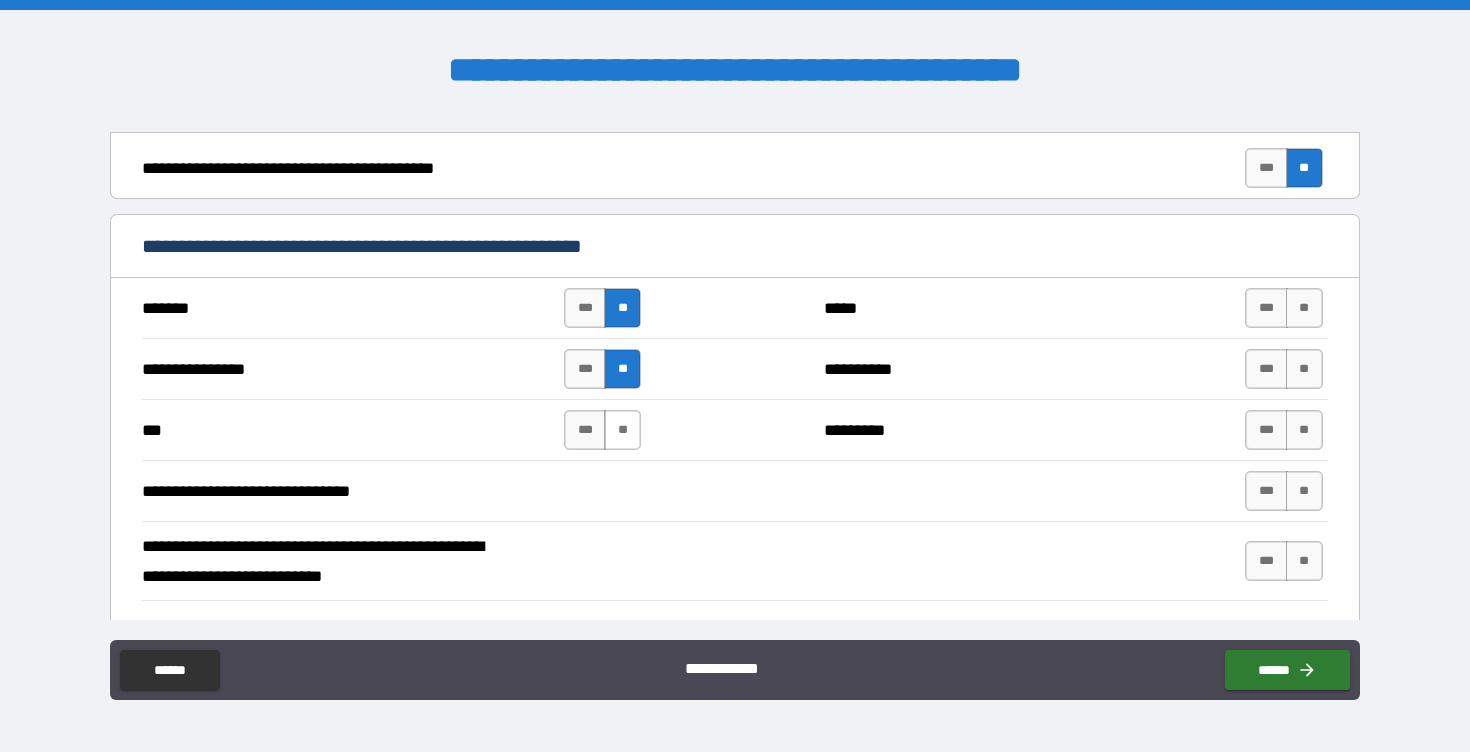 click on "**" at bounding box center (622, 430) 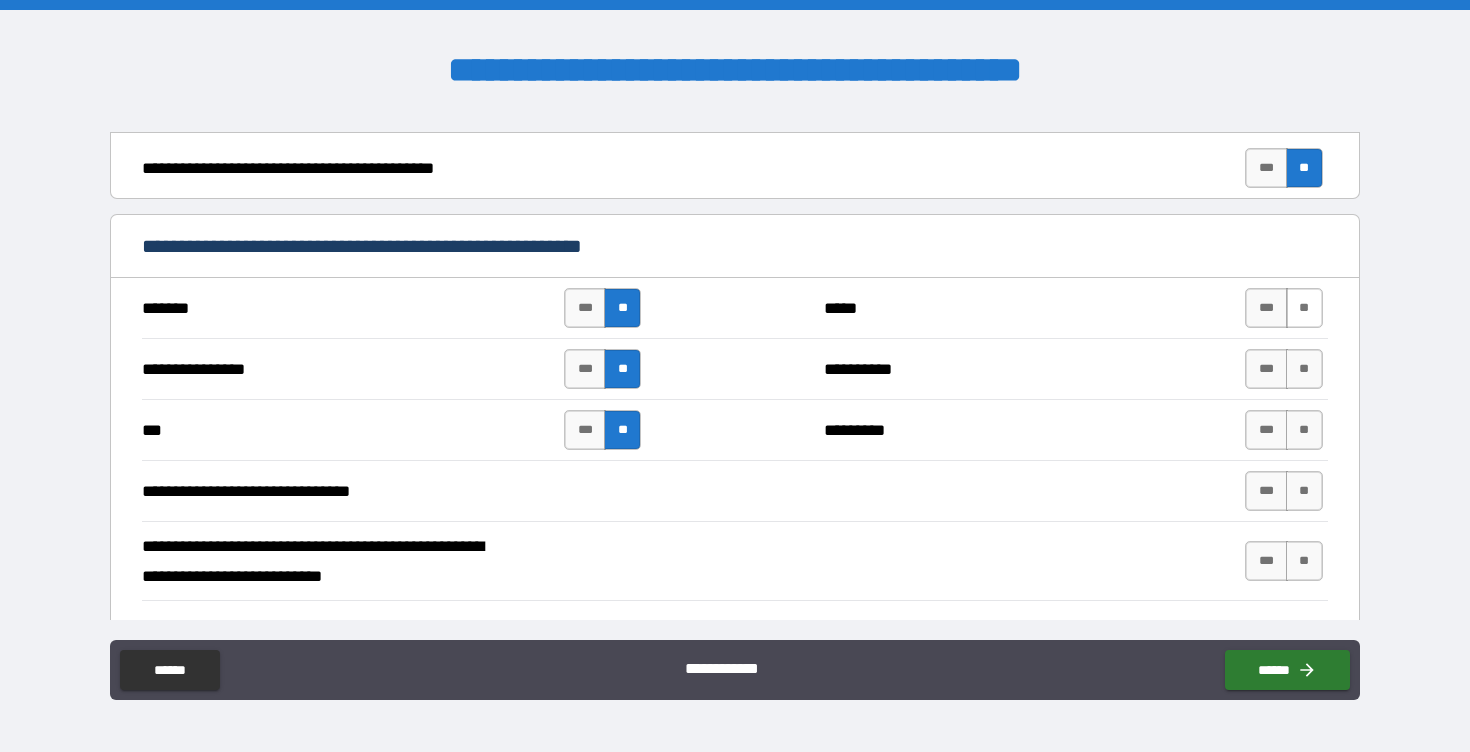 click on "**" at bounding box center [1304, 308] 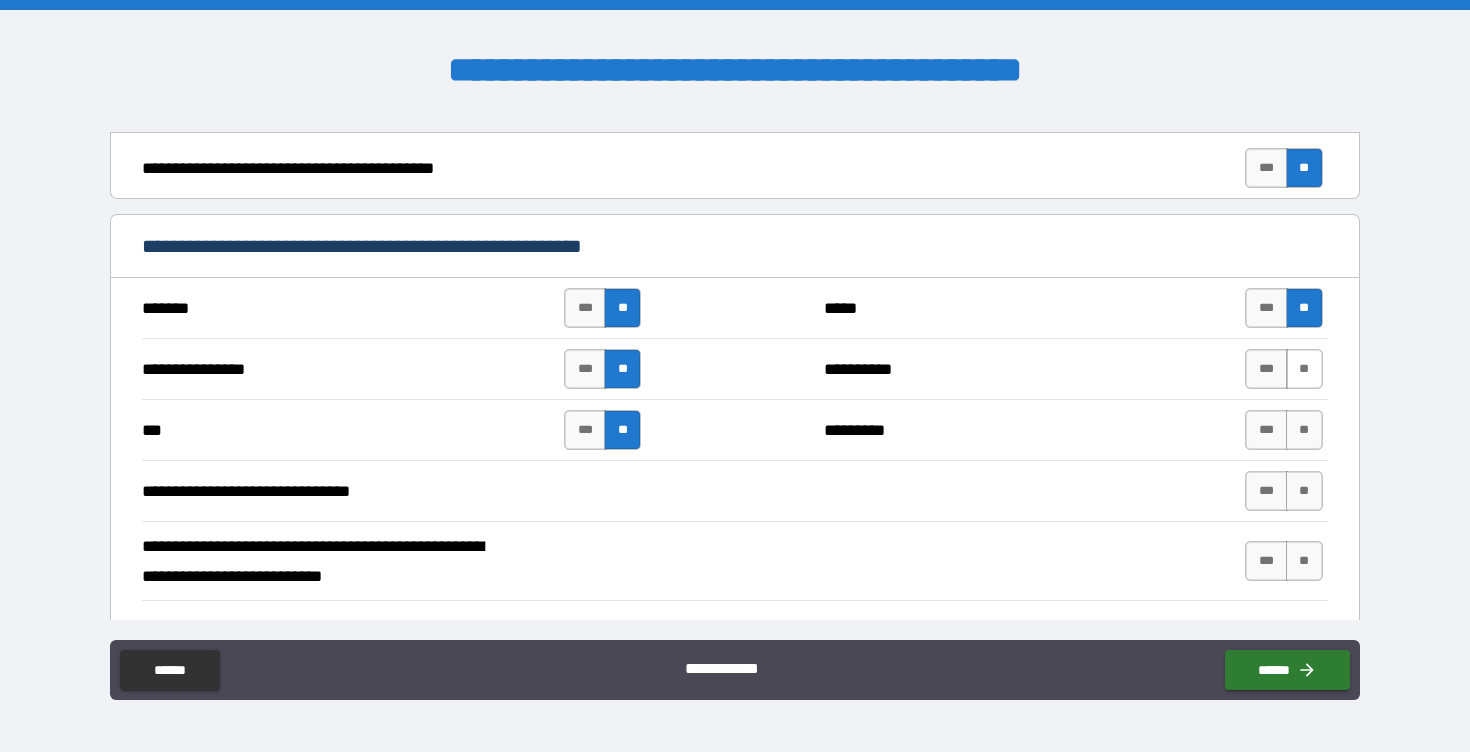 click on "**" at bounding box center (1304, 369) 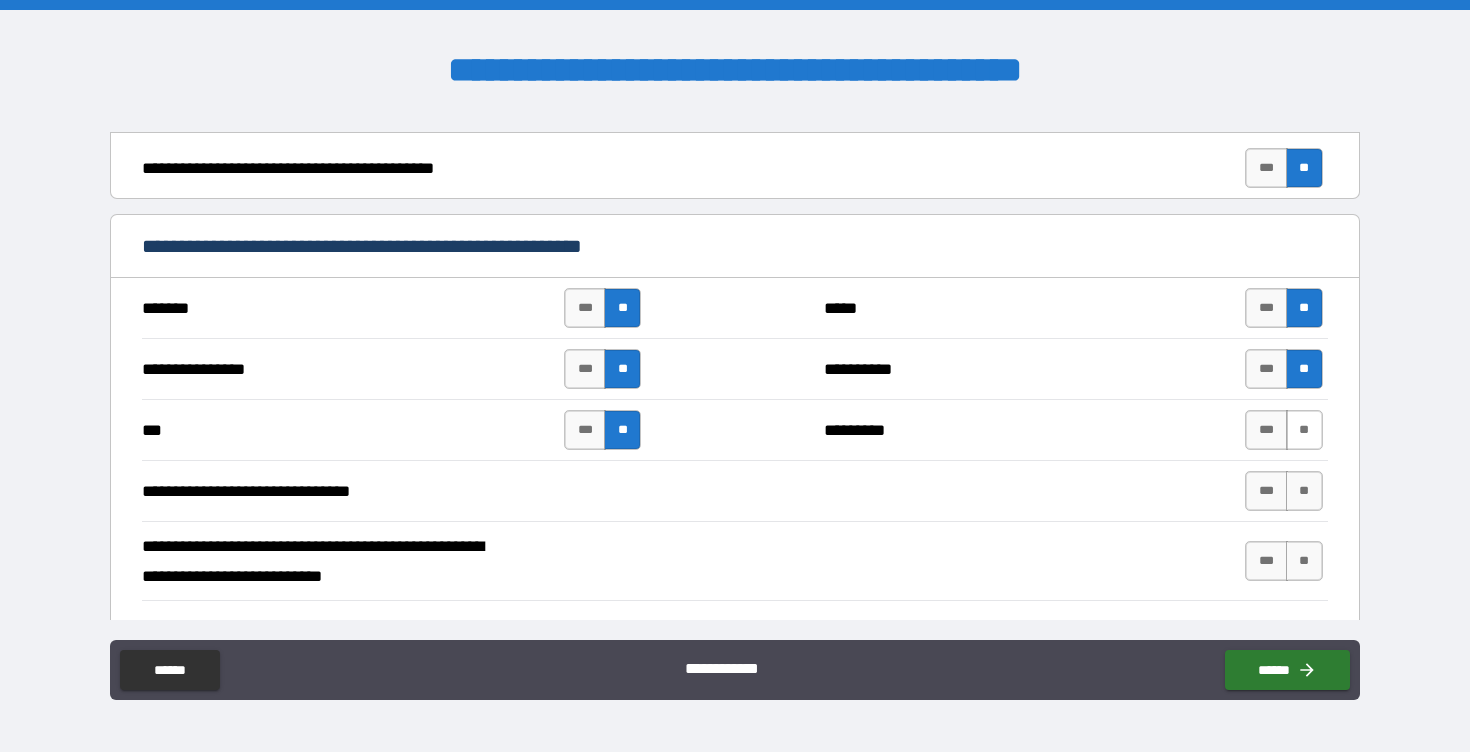 click on "**" at bounding box center (1304, 430) 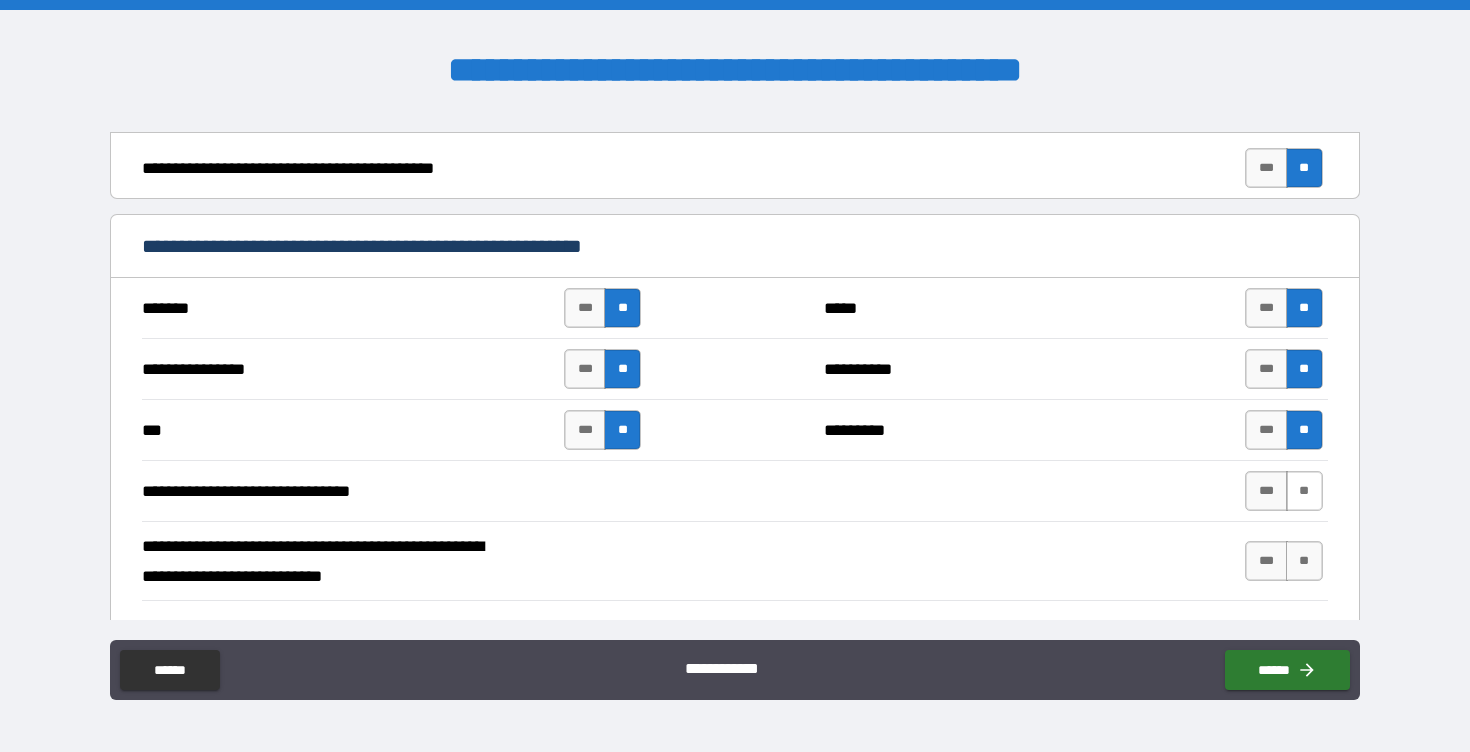 click on "**" at bounding box center (1304, 491) 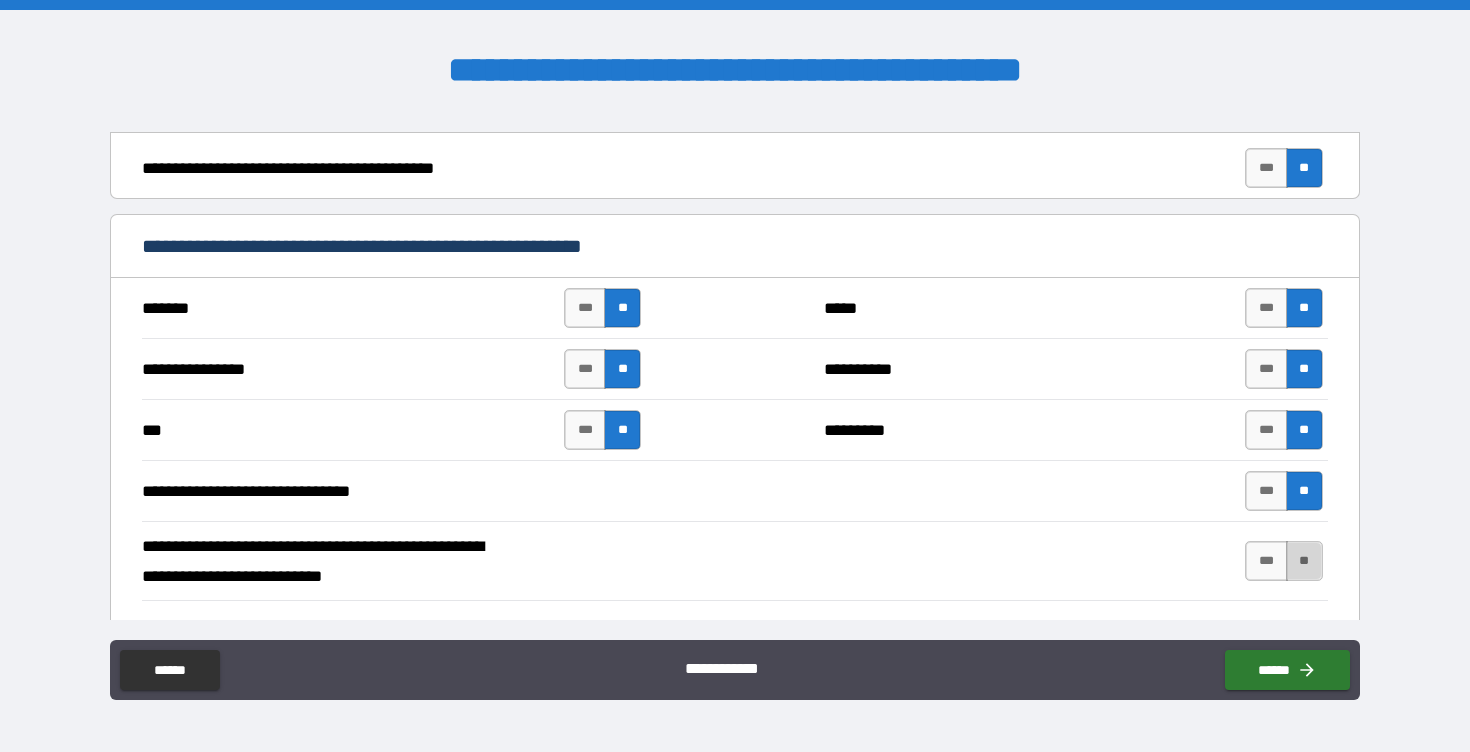 click on "**" at bounding box center [1304, 561] 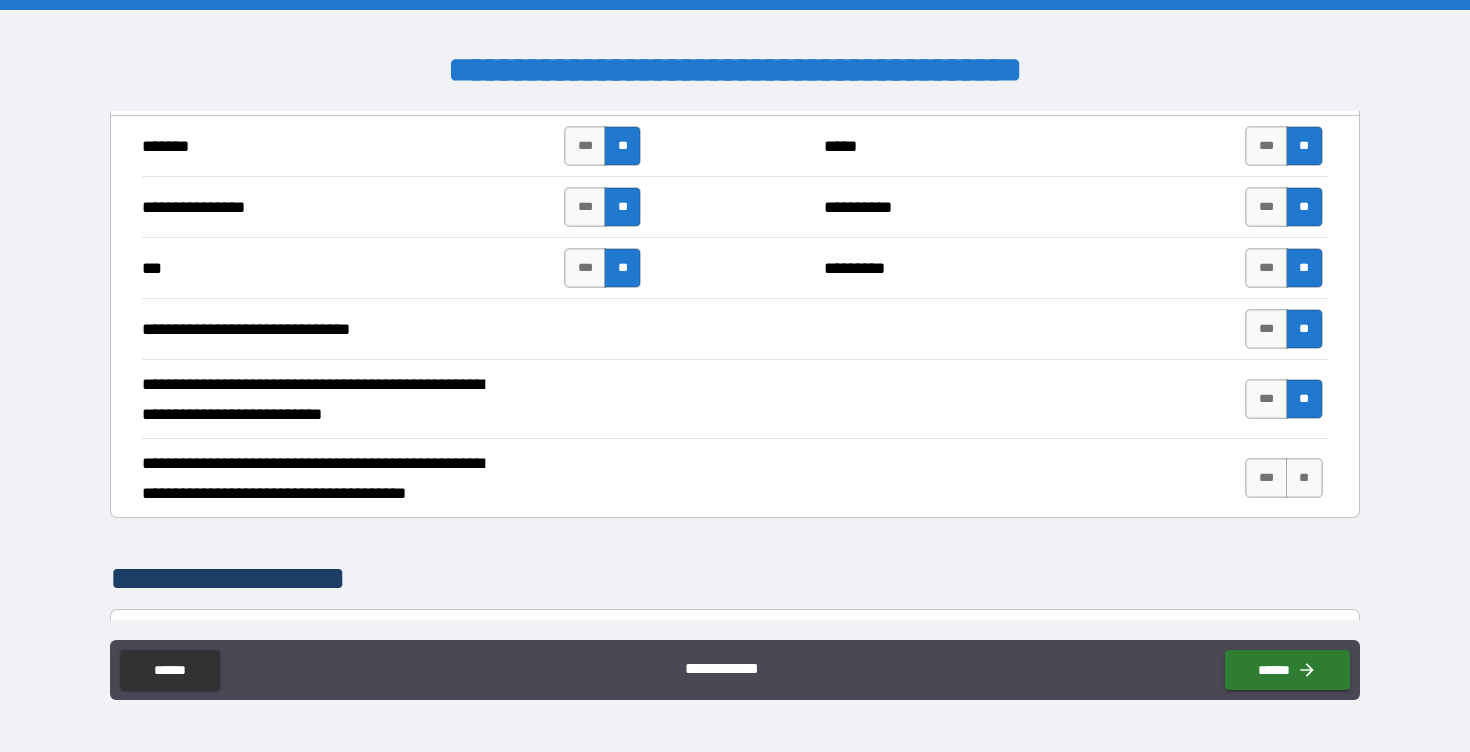 scroll, scrollTop: 3490, scrollLeft: 0, axis: vertical 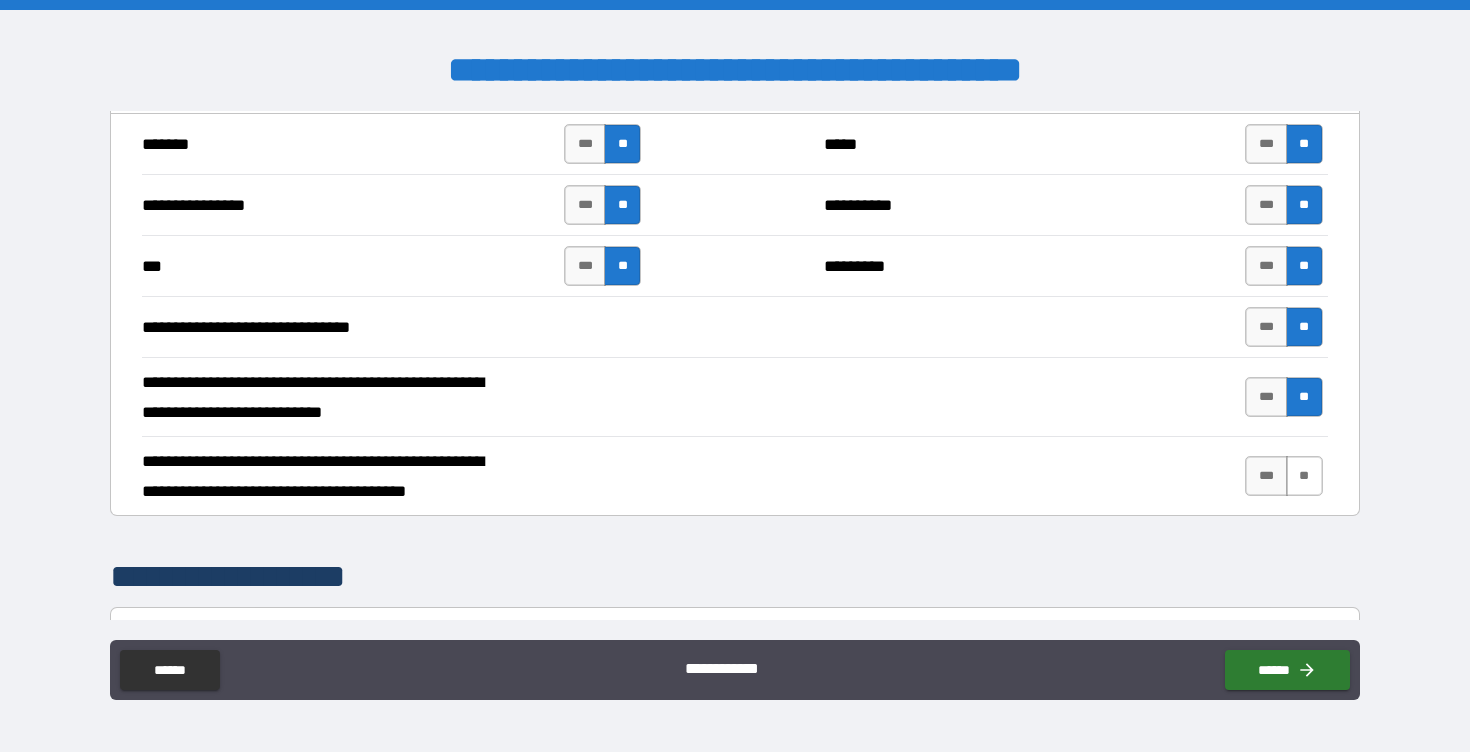 click on "**" at bounding box center [1304, 476] 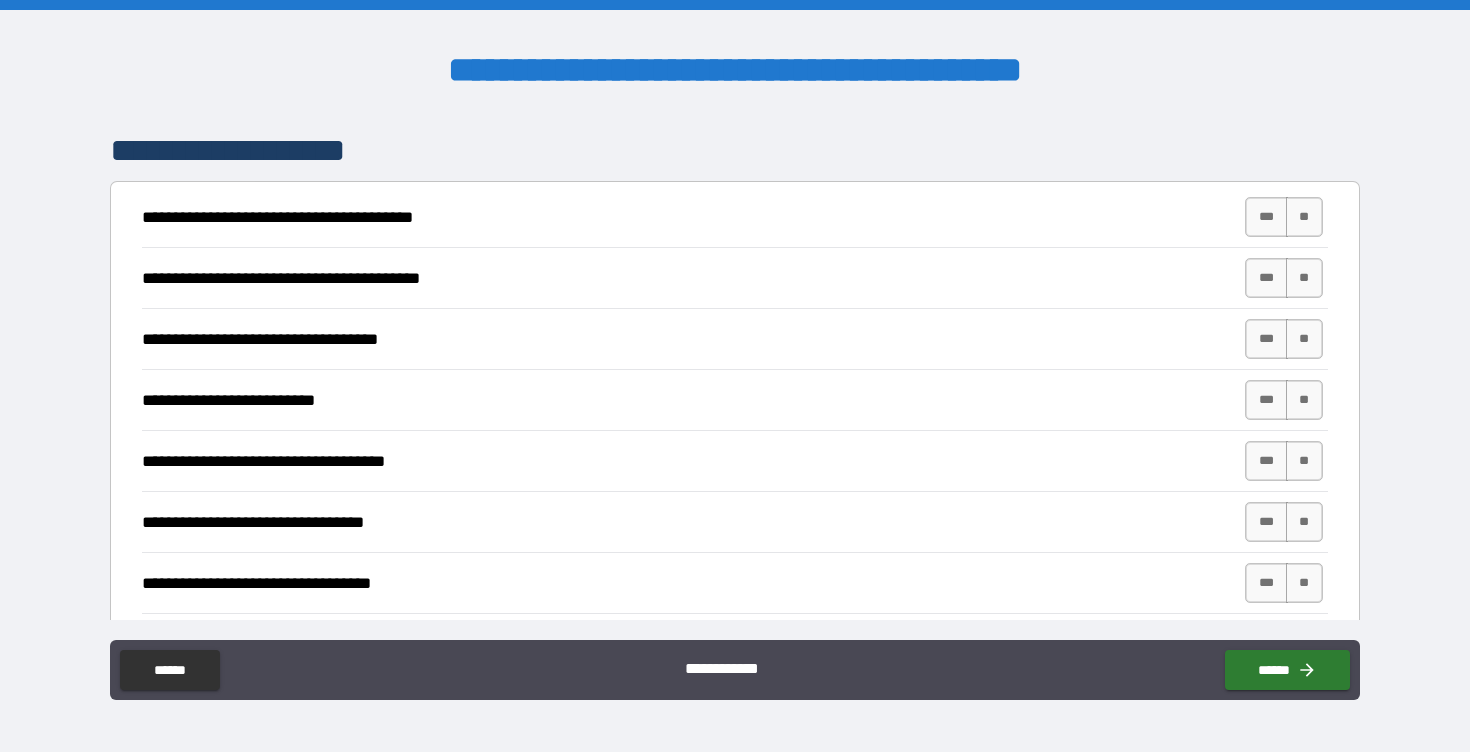 scroll, scrollTop: 3949, scrollLeft: 0, axis: vertical 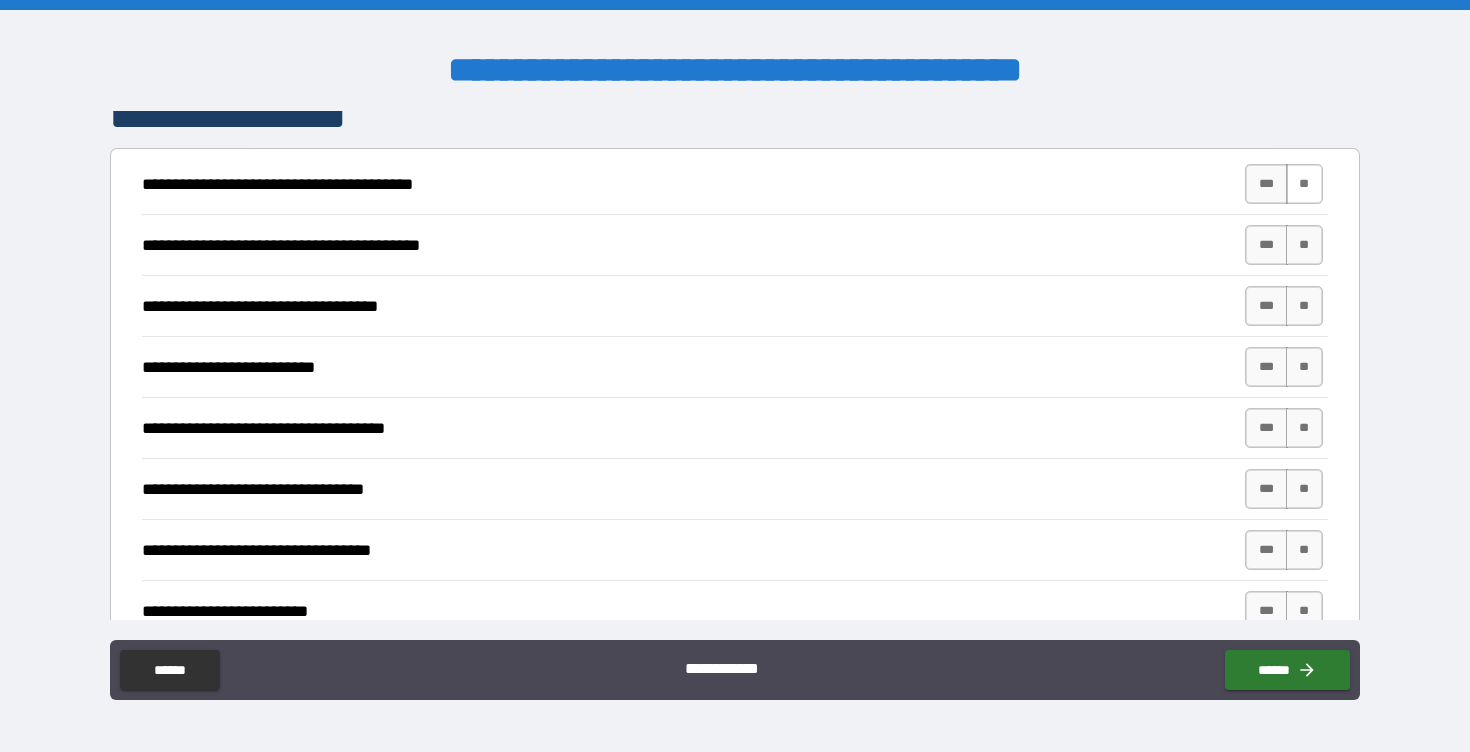 click on "**" at bounding box center [1304, 184] 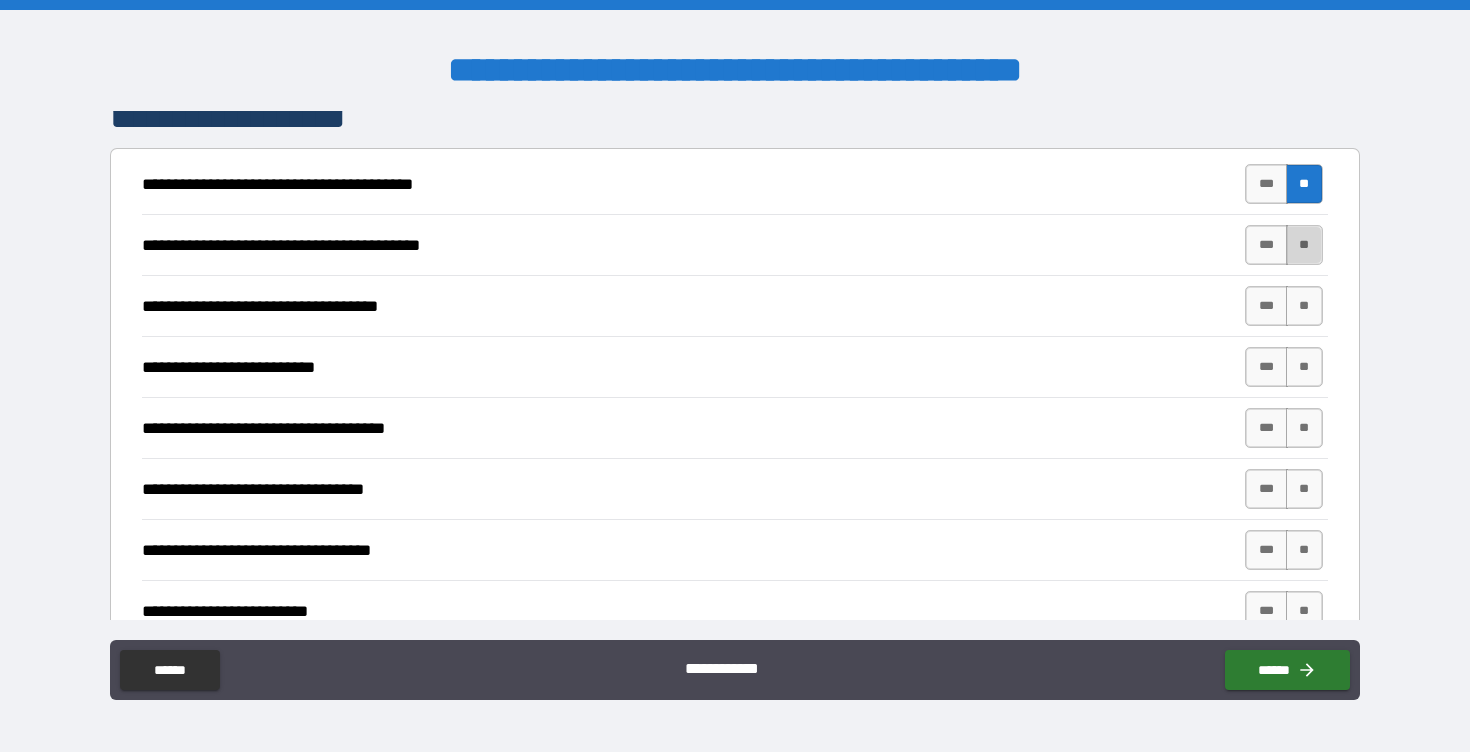 click on "**" at bounding box center (1304, 245) 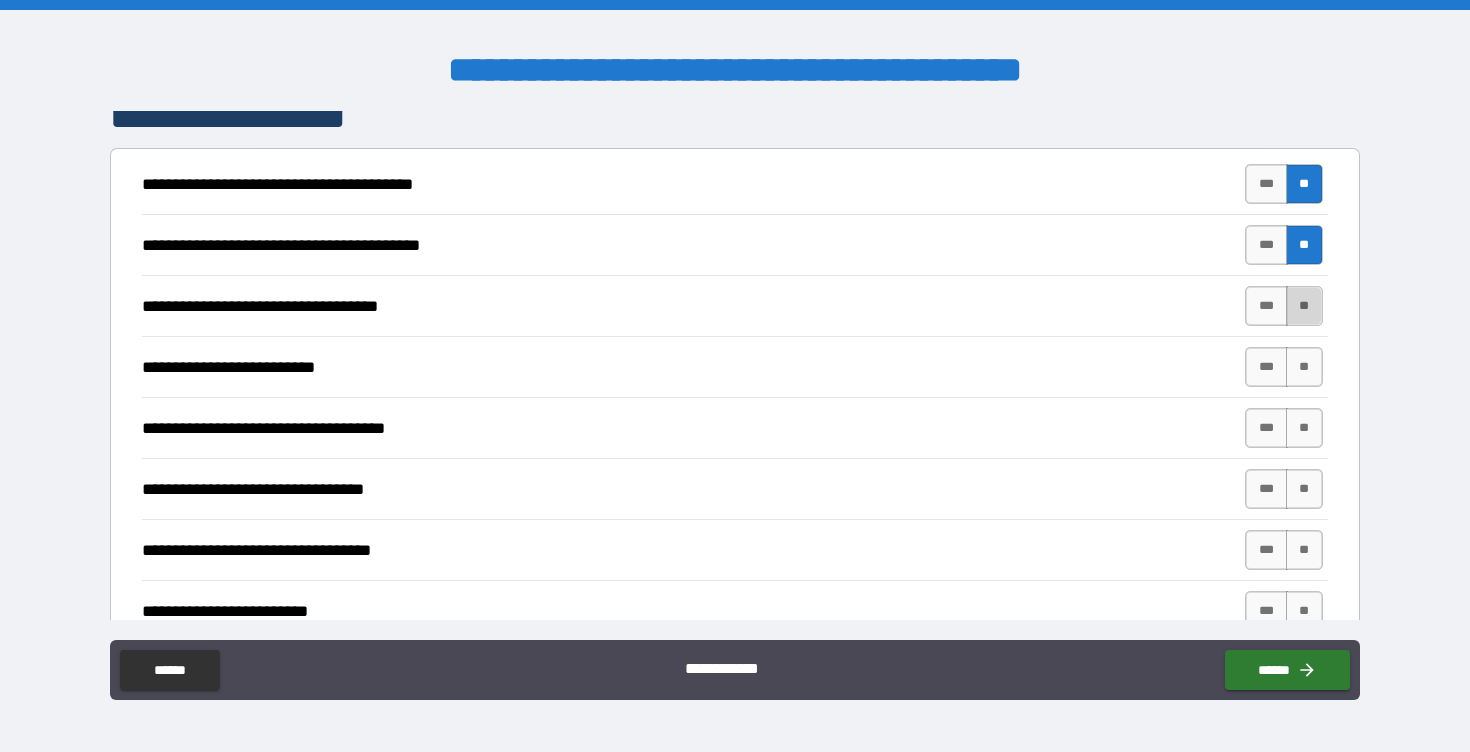 click on "**" at bounding box center (1304, 306) 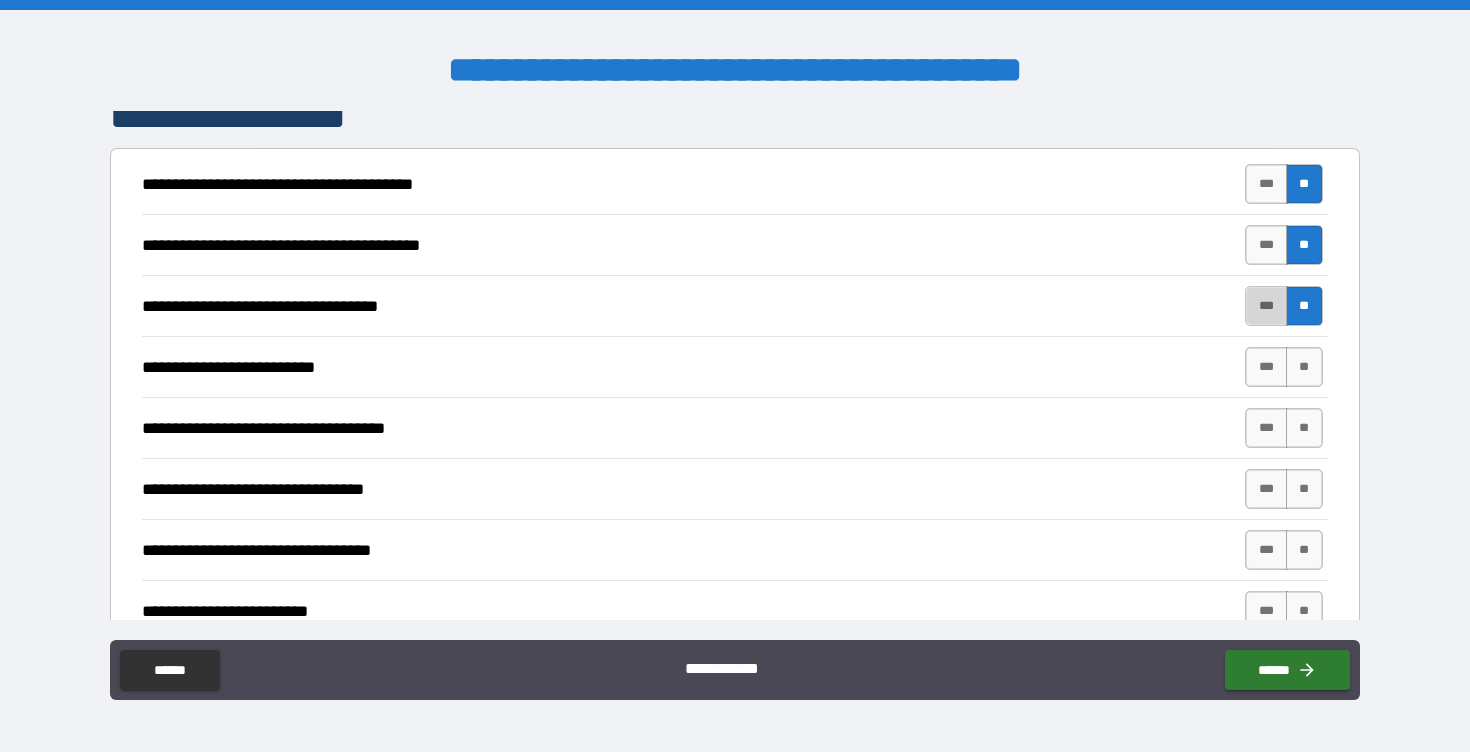 click on "***" at bounding box center [1266, 306] 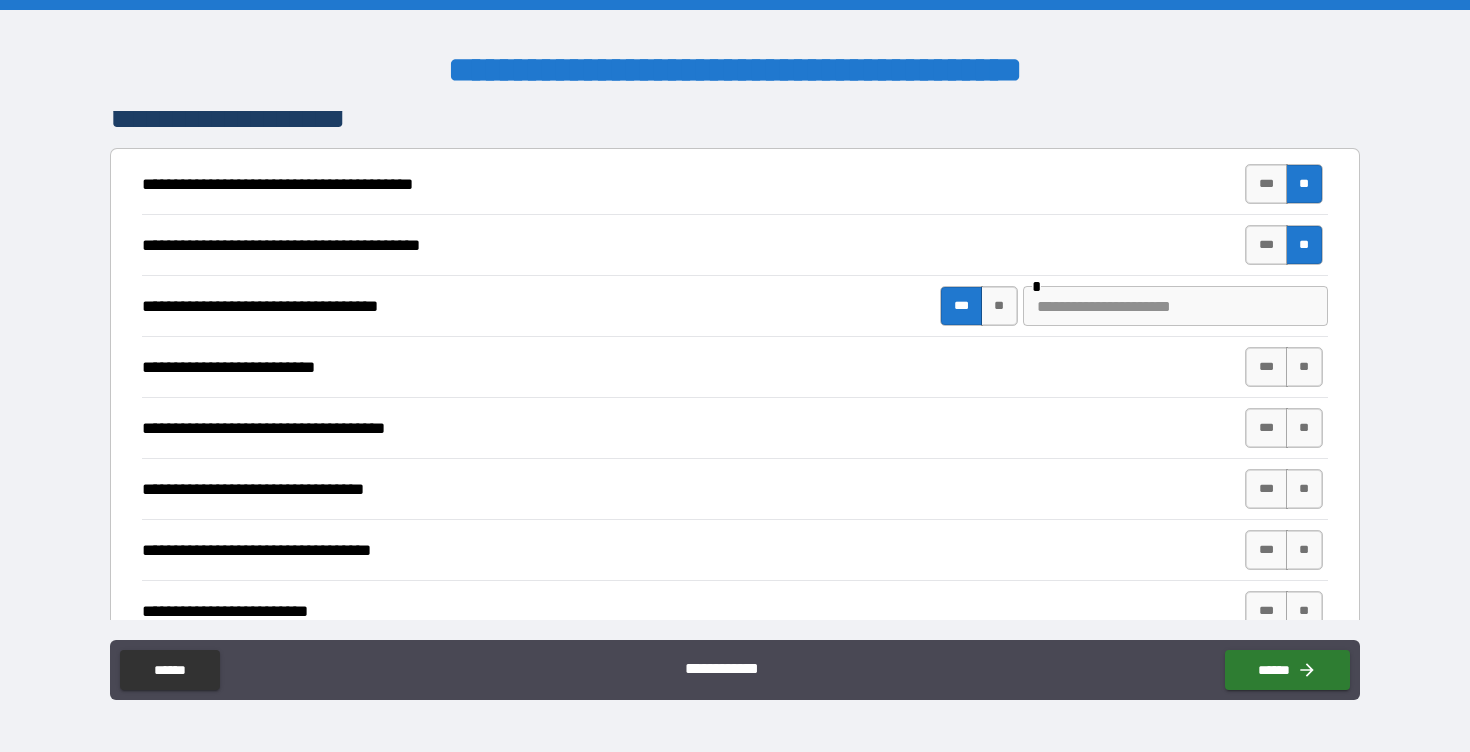 click at bounding box center [1175, 306] 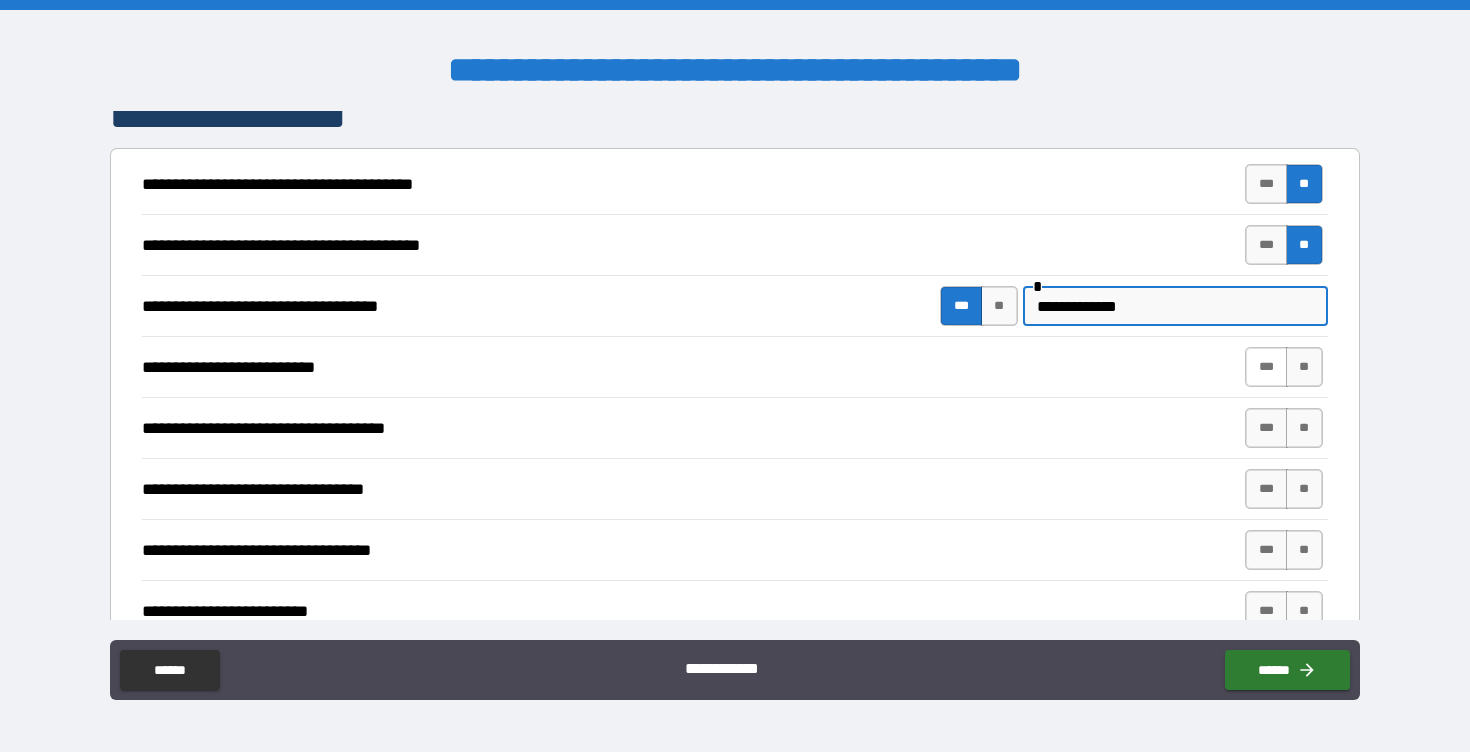 type on "**********" 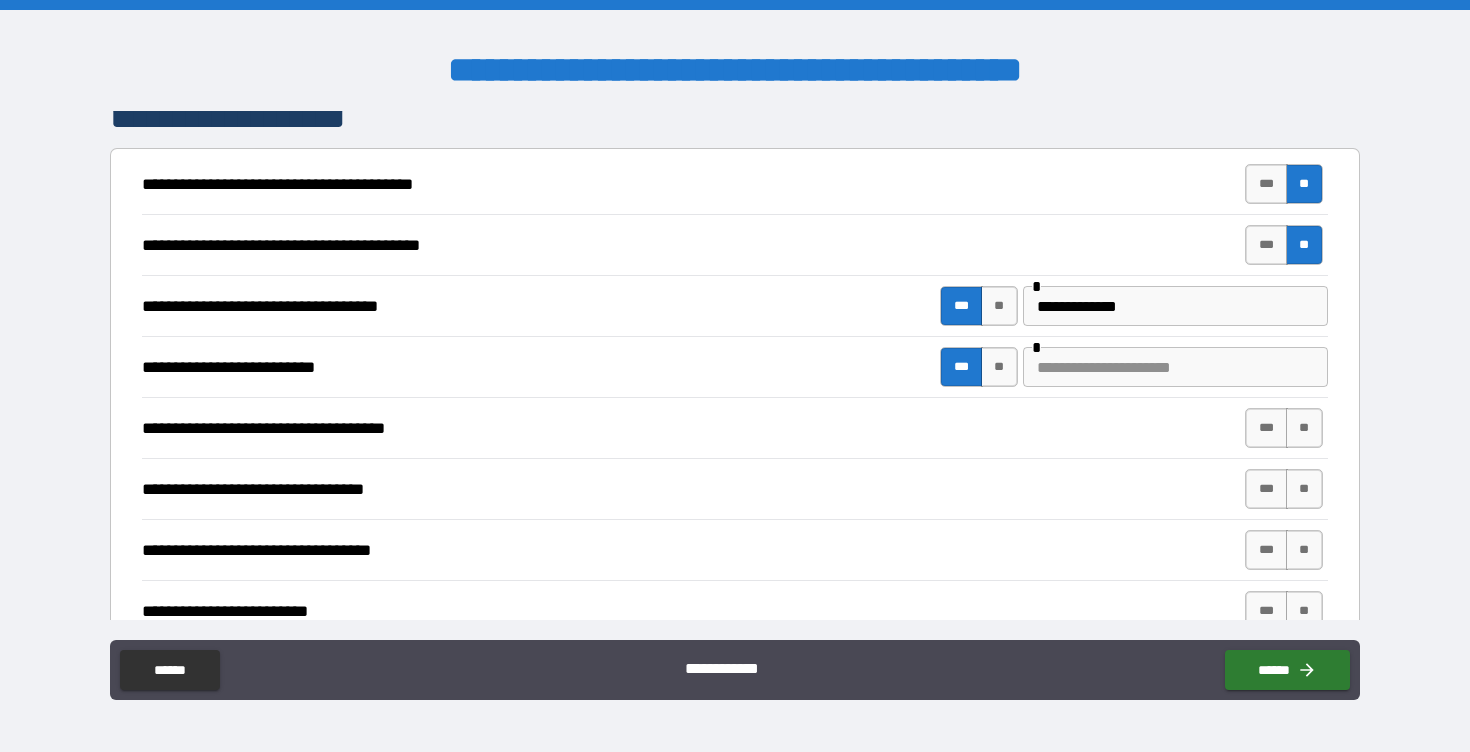type on "****" 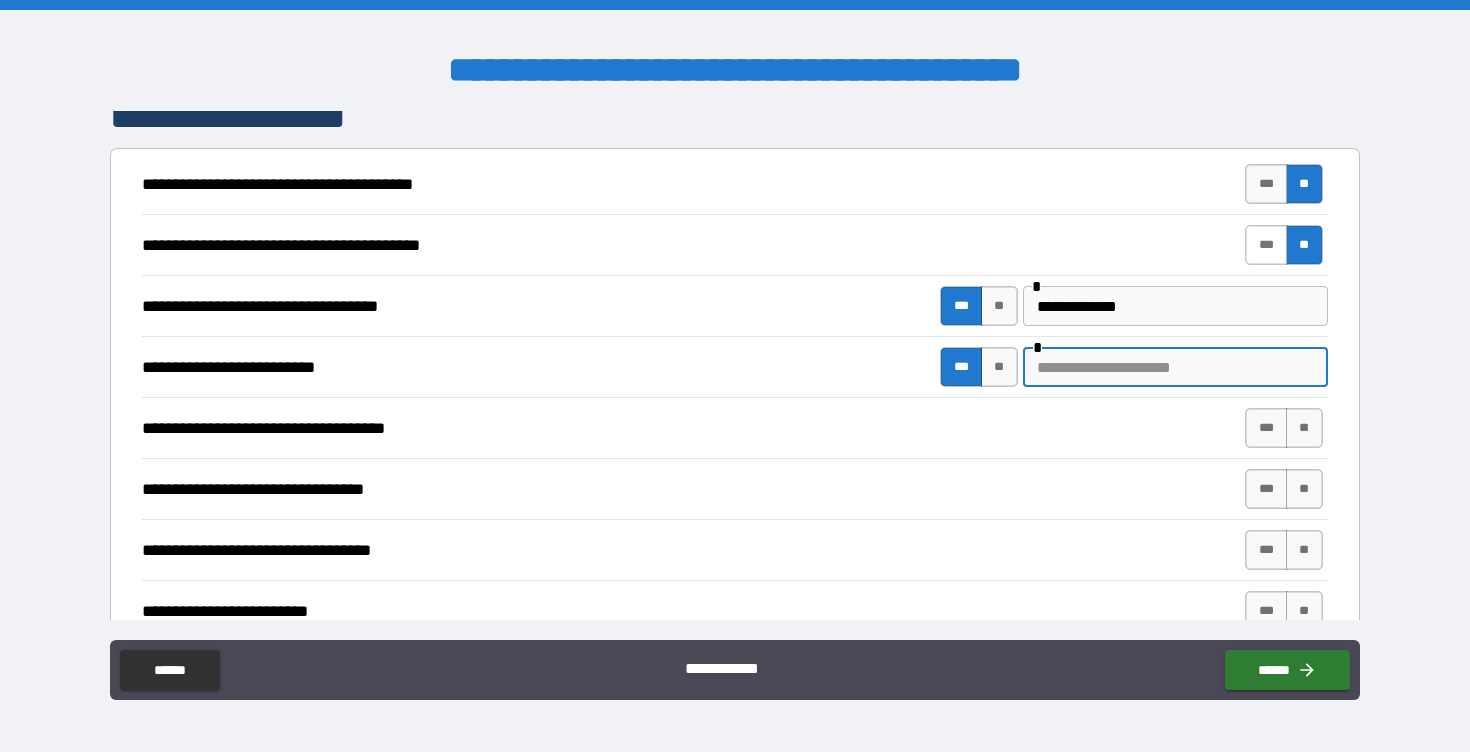 drag, startPoint x: 1191, startPoint y: 382, endPoint x: 1239, endPoint y: 231, distance: 158.44557 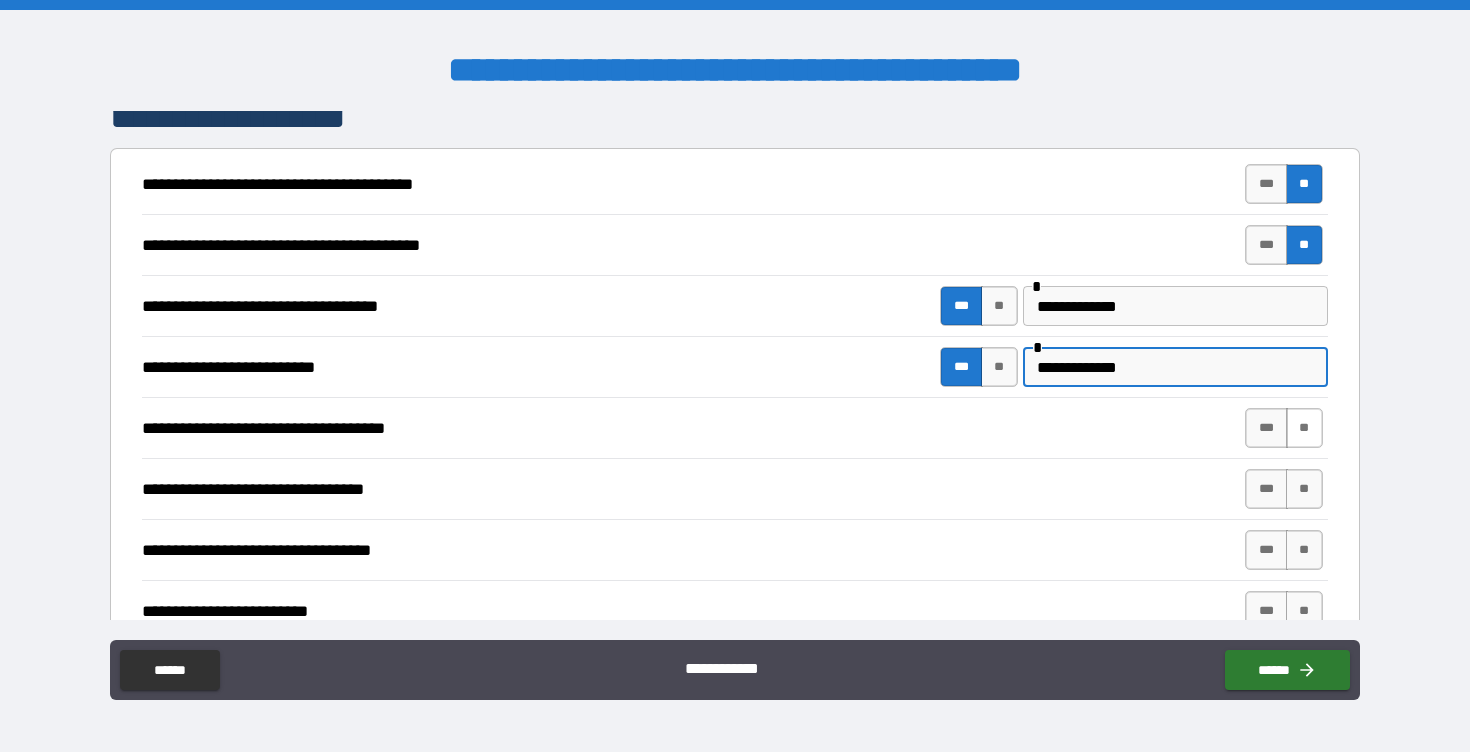 type on "**********" 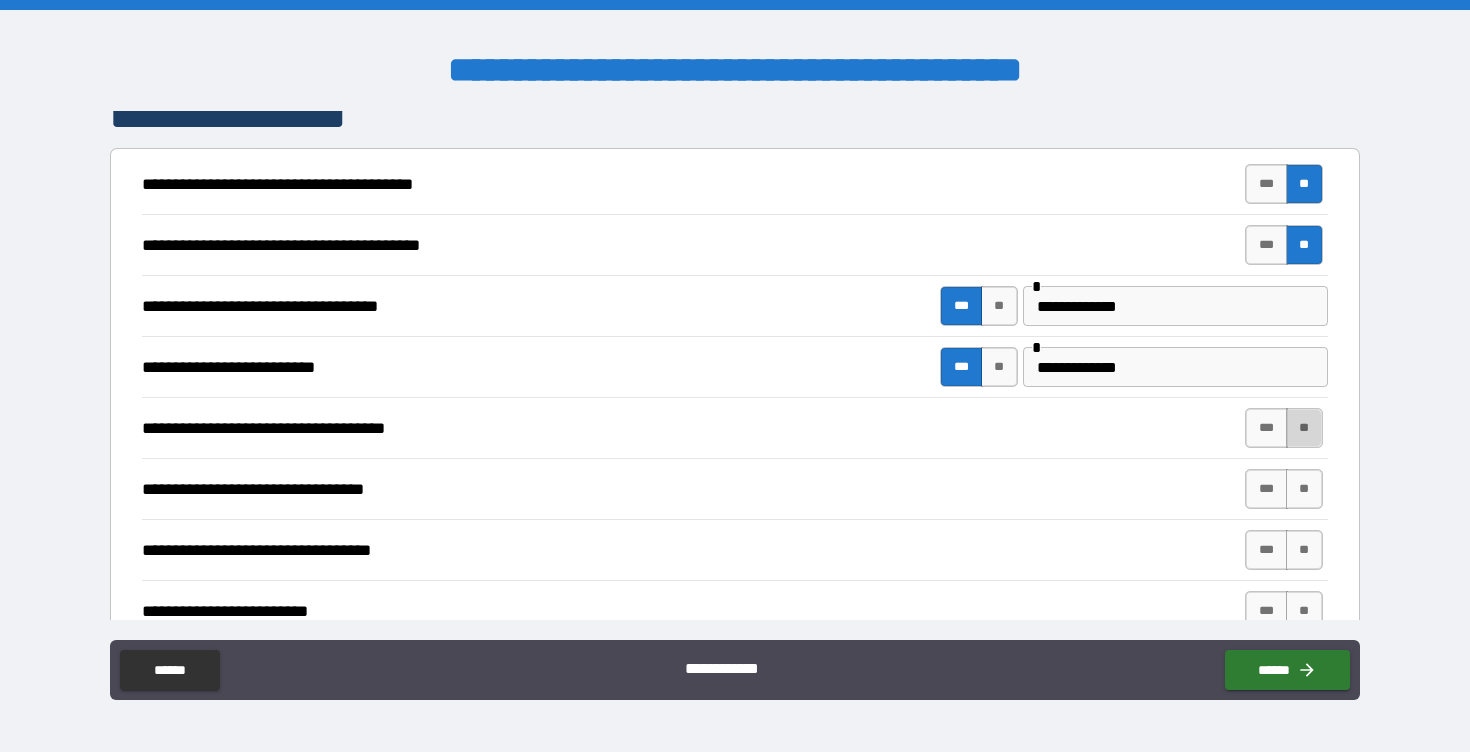 click on "**" at bounding box center (1304, 428) 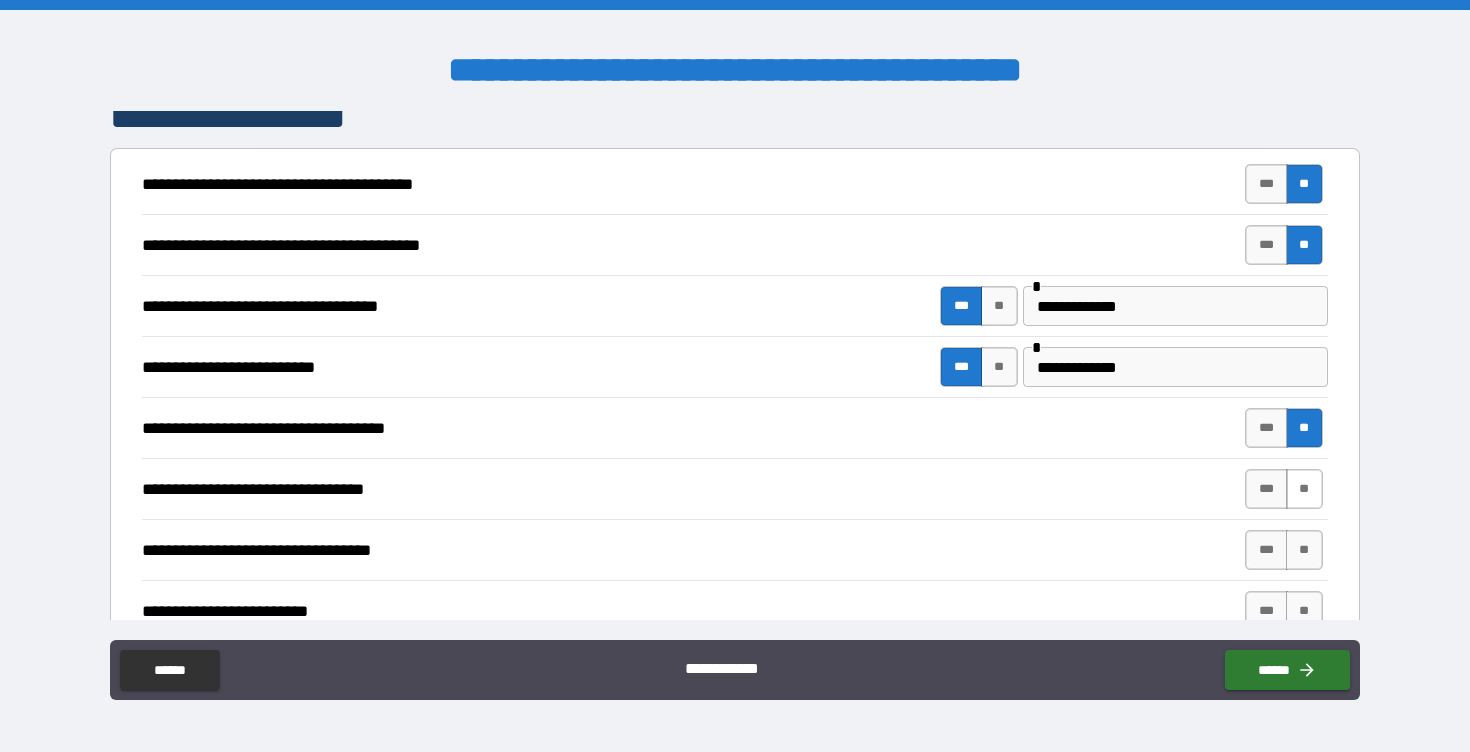 click on "**" at bounding box center [1304, 489] 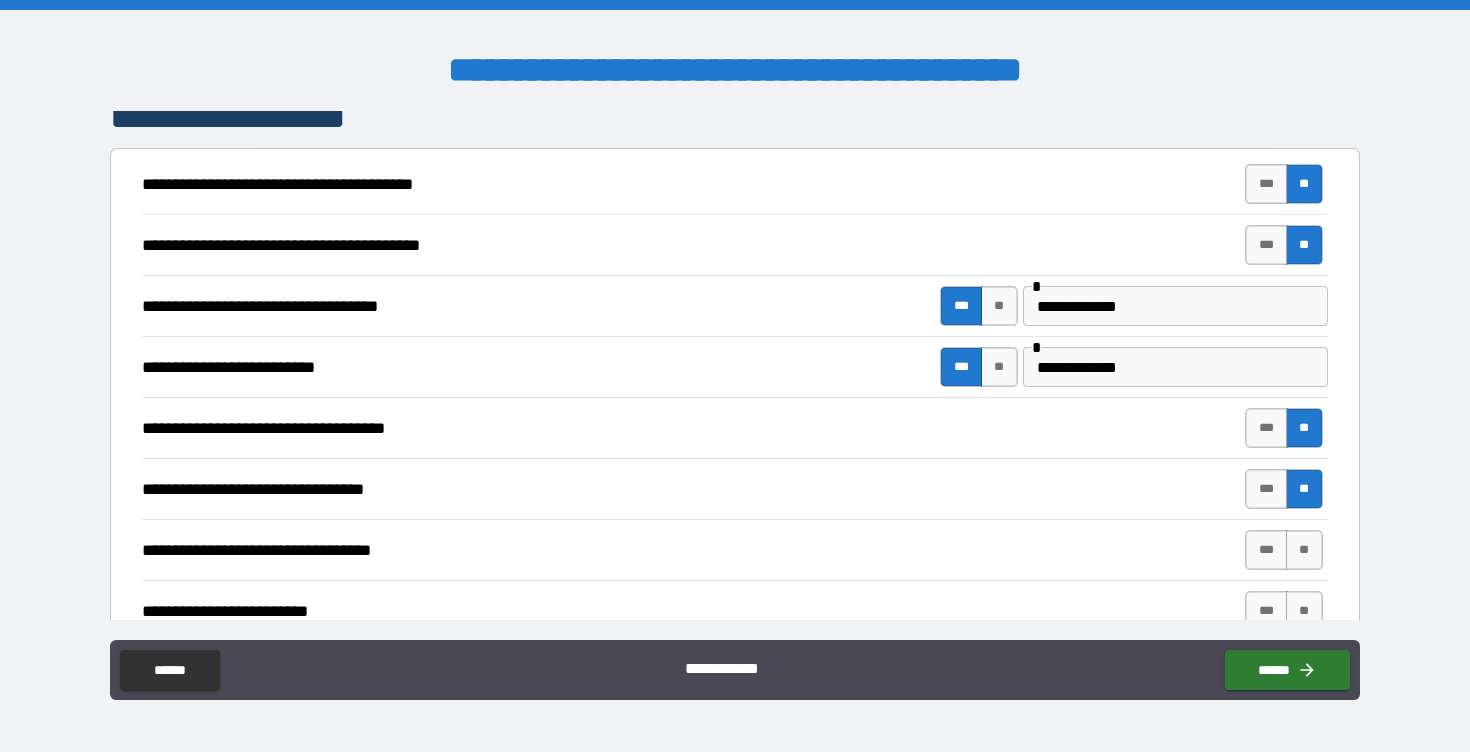 click on "**********" at bounding box center [734, 549] 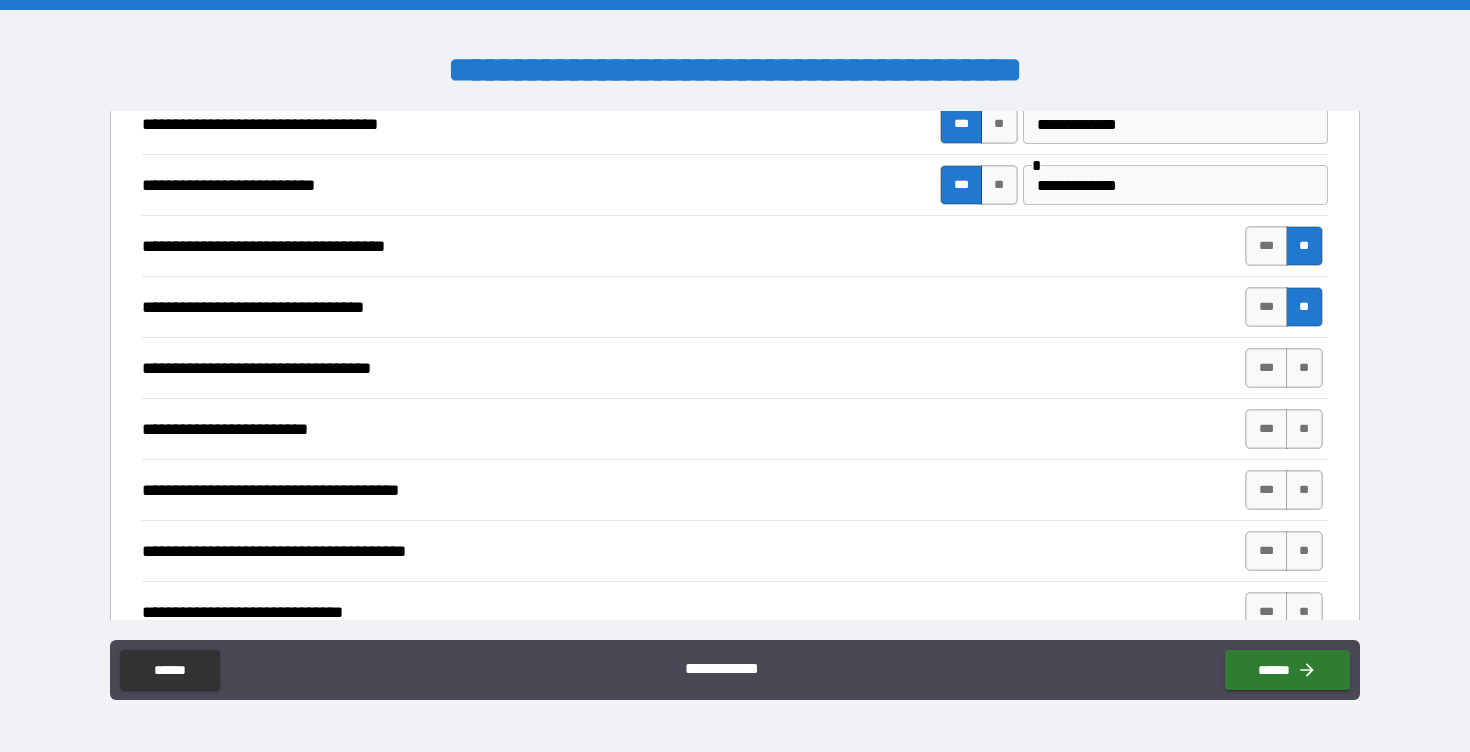 scroll, scrollTop: 4142, scrollLeft: 0, axis: vertical 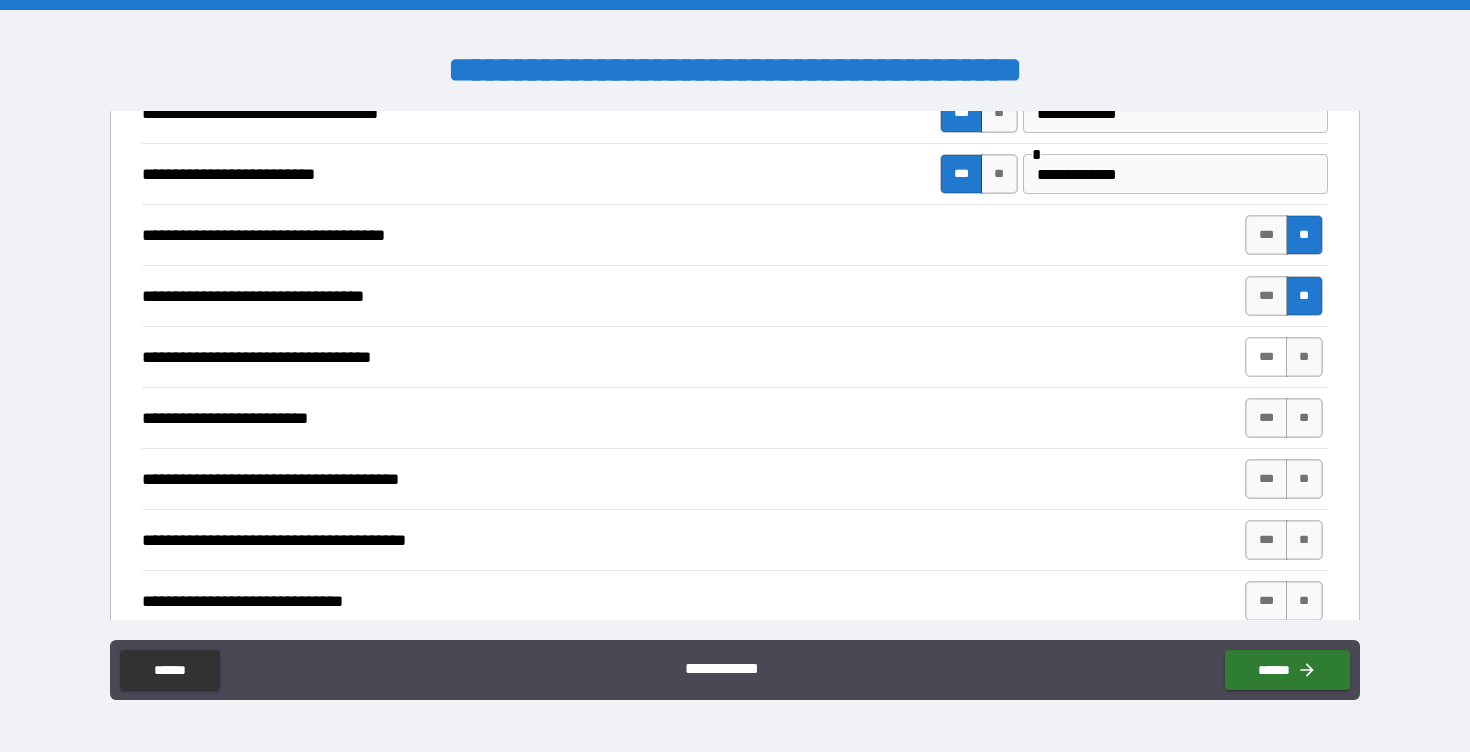 click on "***" at bounding box center (1266, 357) 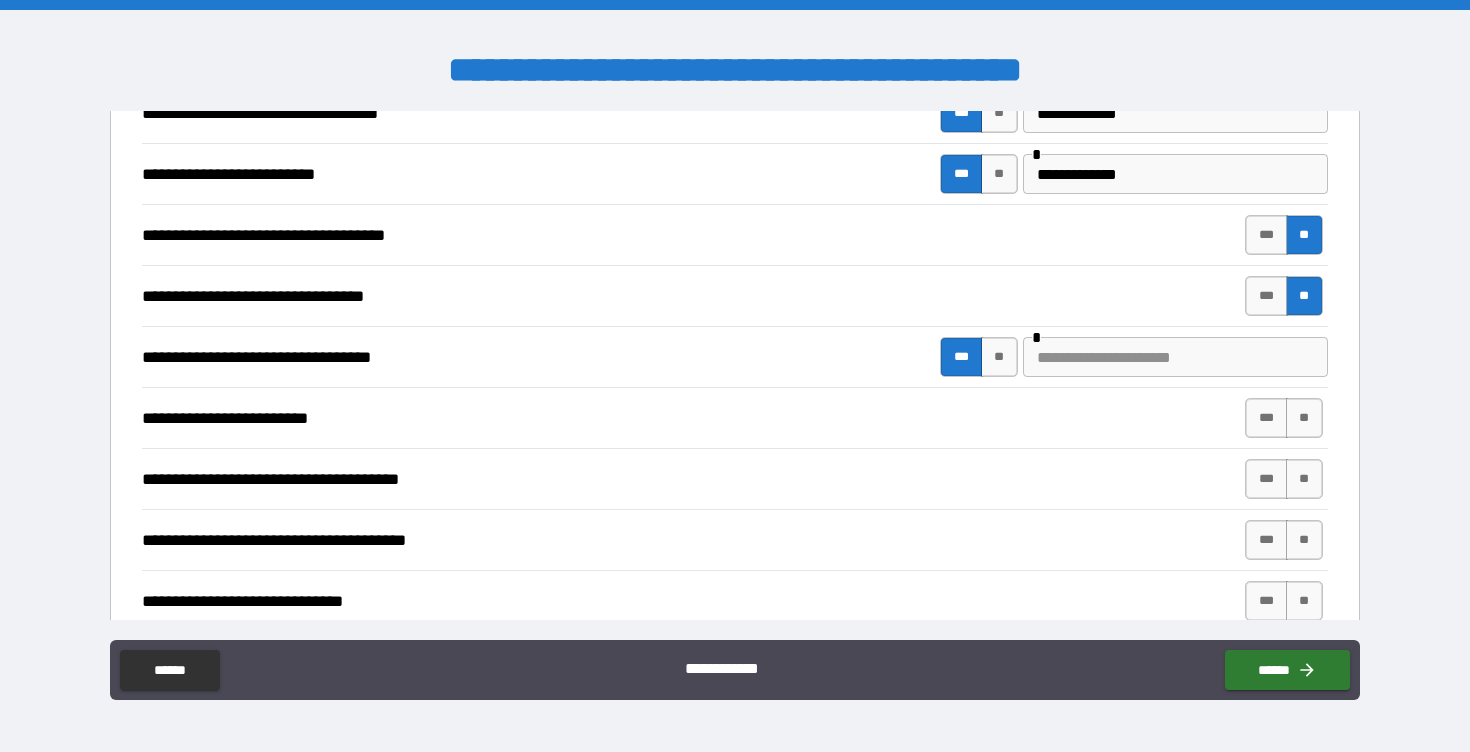 click at bounding box center (1175, 357) 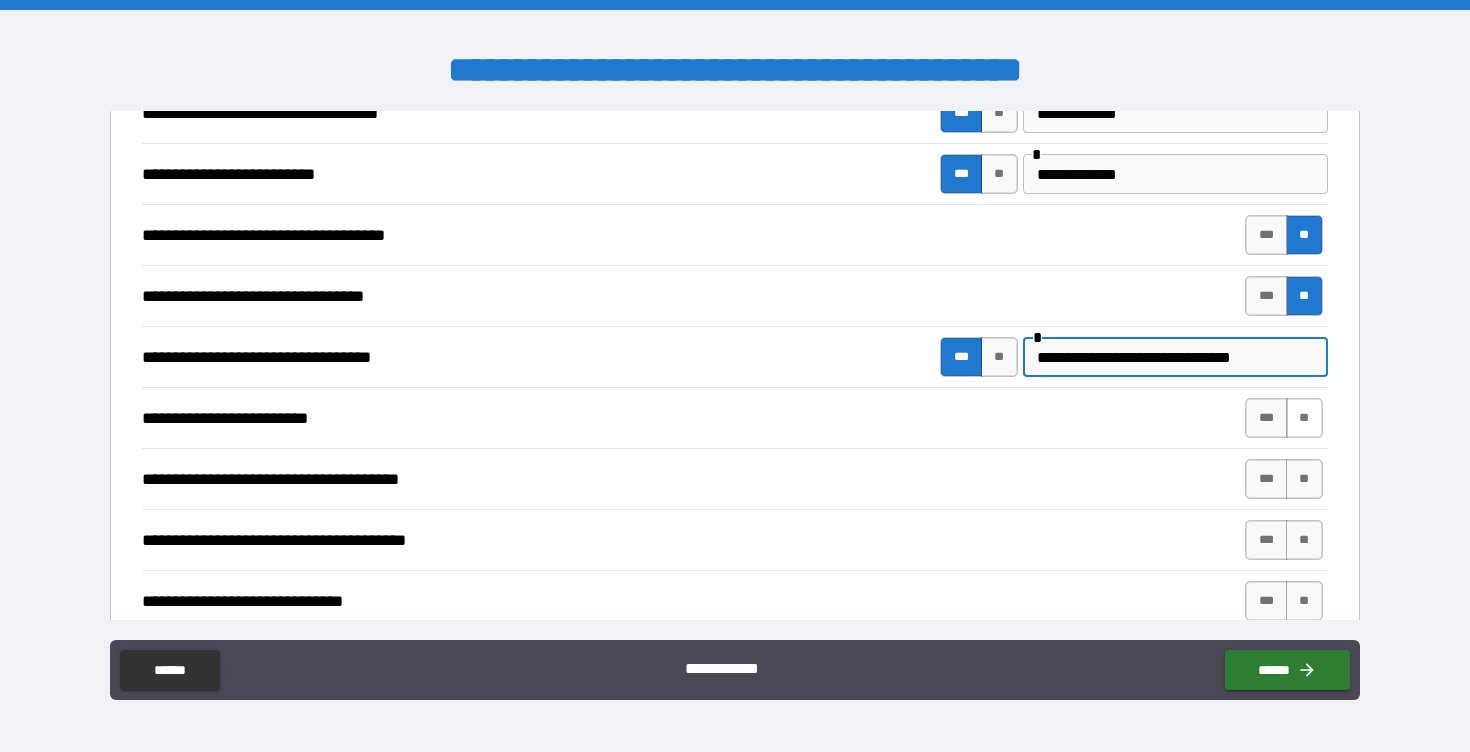 type on "**********" 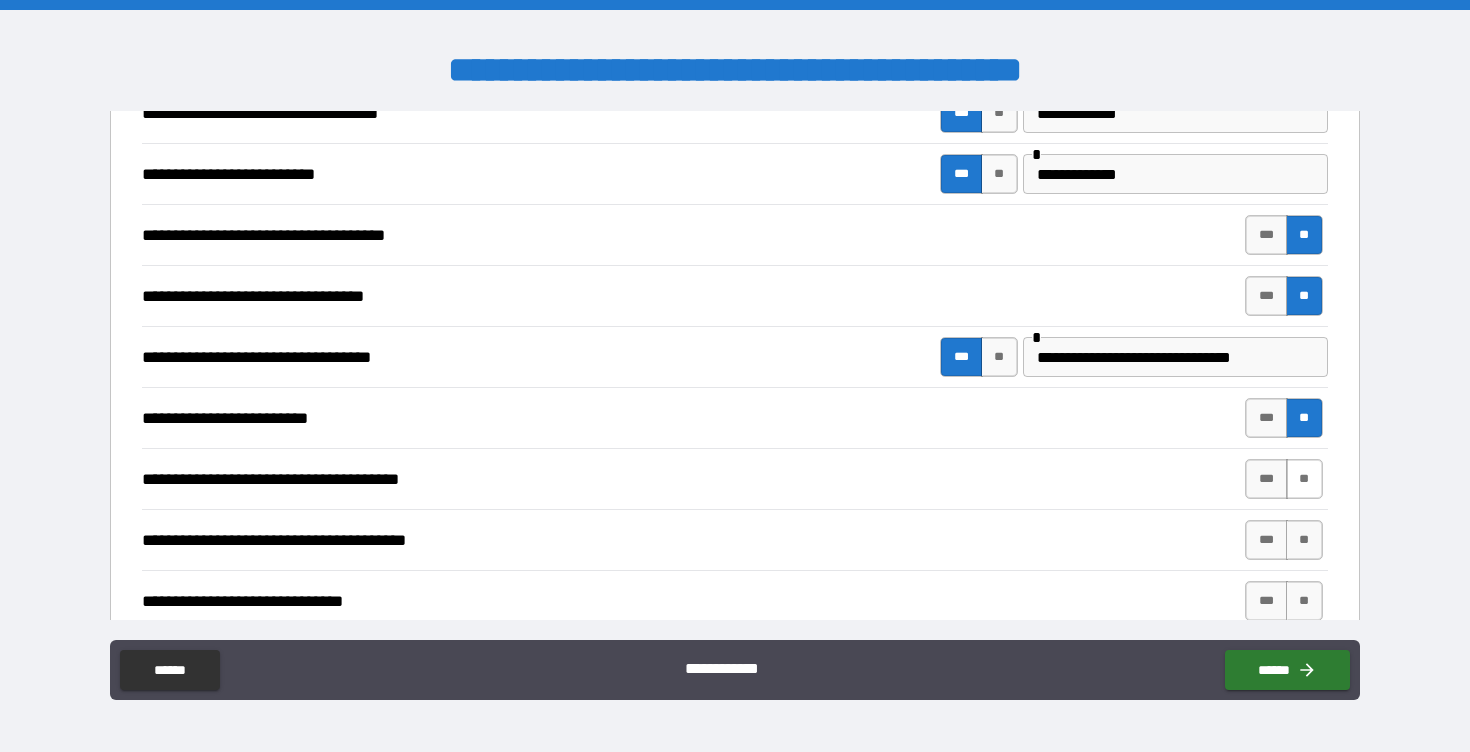 click on "**" at bounding box center [1304, 479] 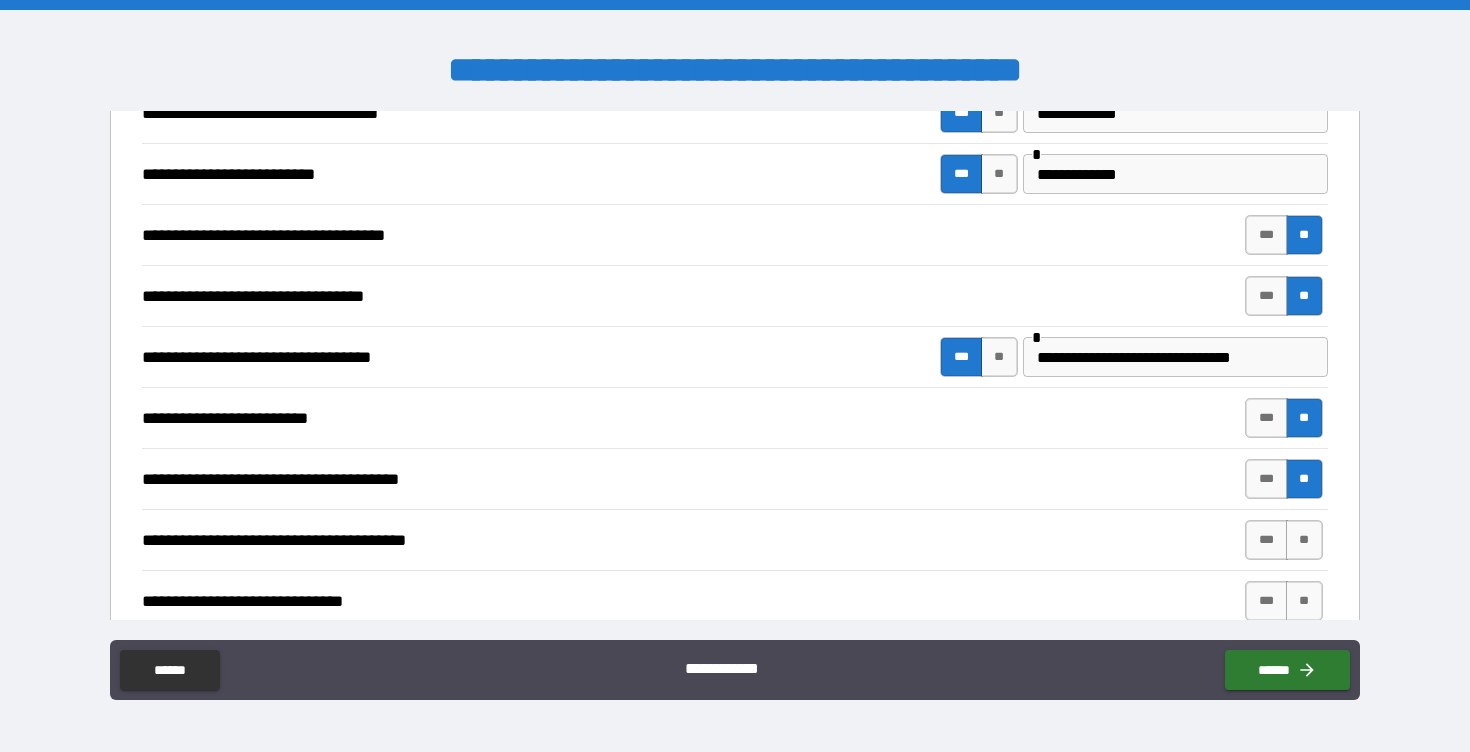 click on "**********" at bounding box center (734, 539) 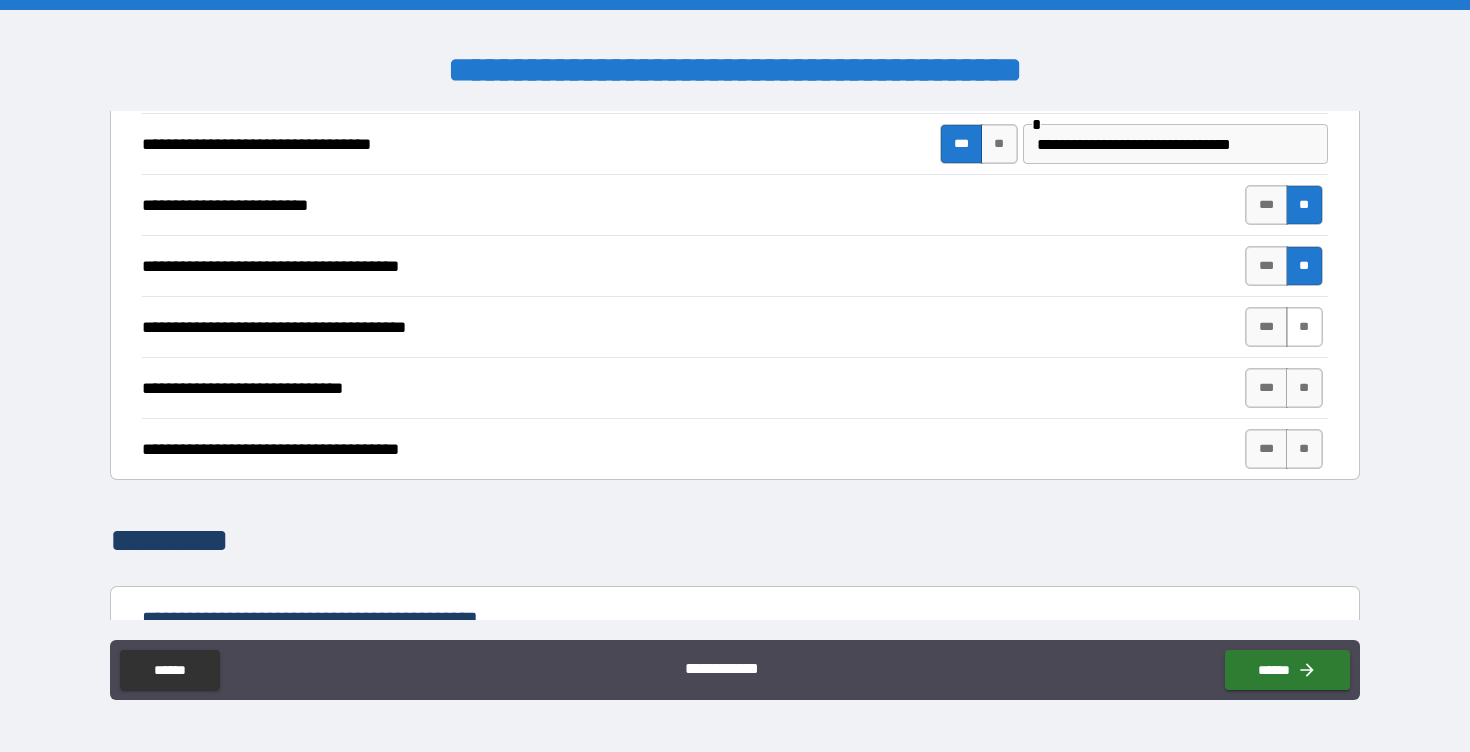 scroll, scrollTop: 4370, scrollLeft: 0, axis: vertical 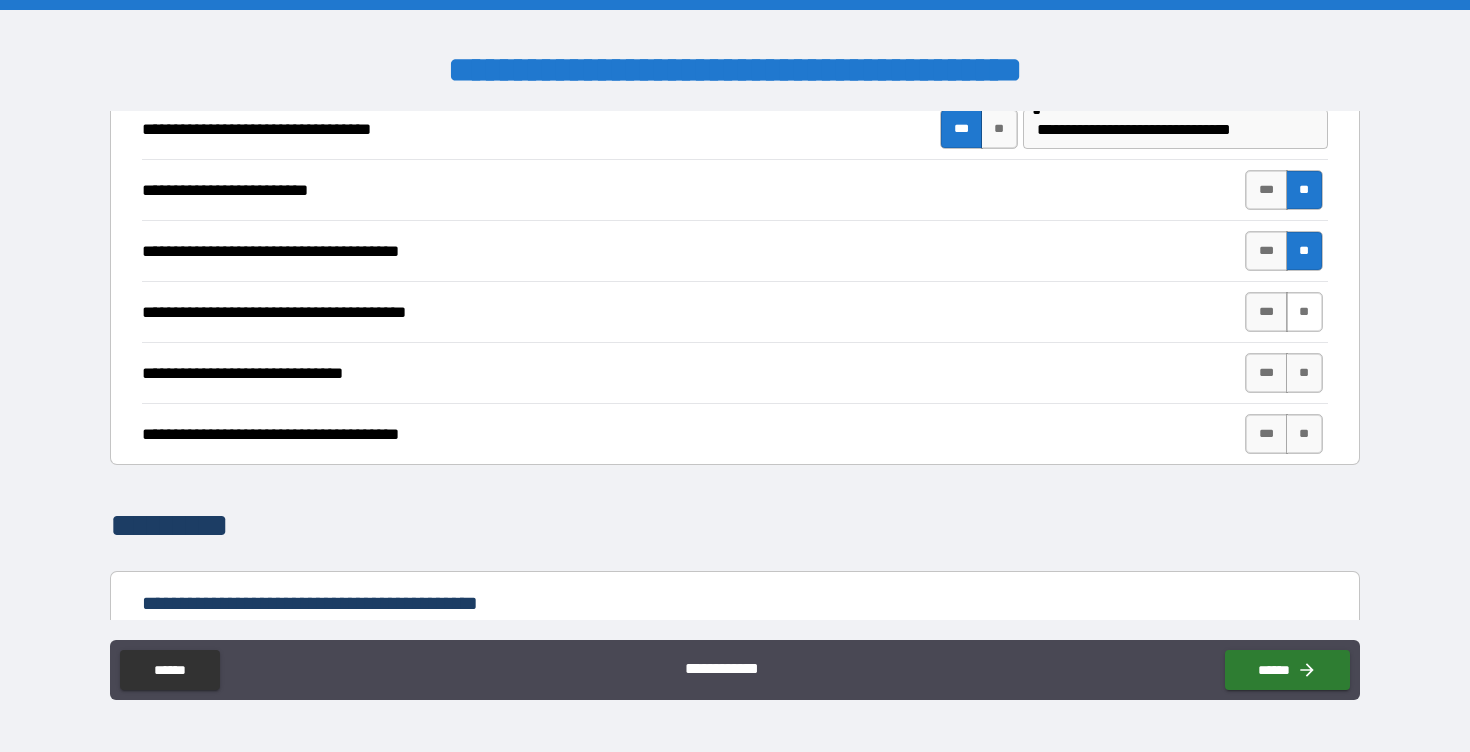 click on "**" at bounding box center (1304, 312) 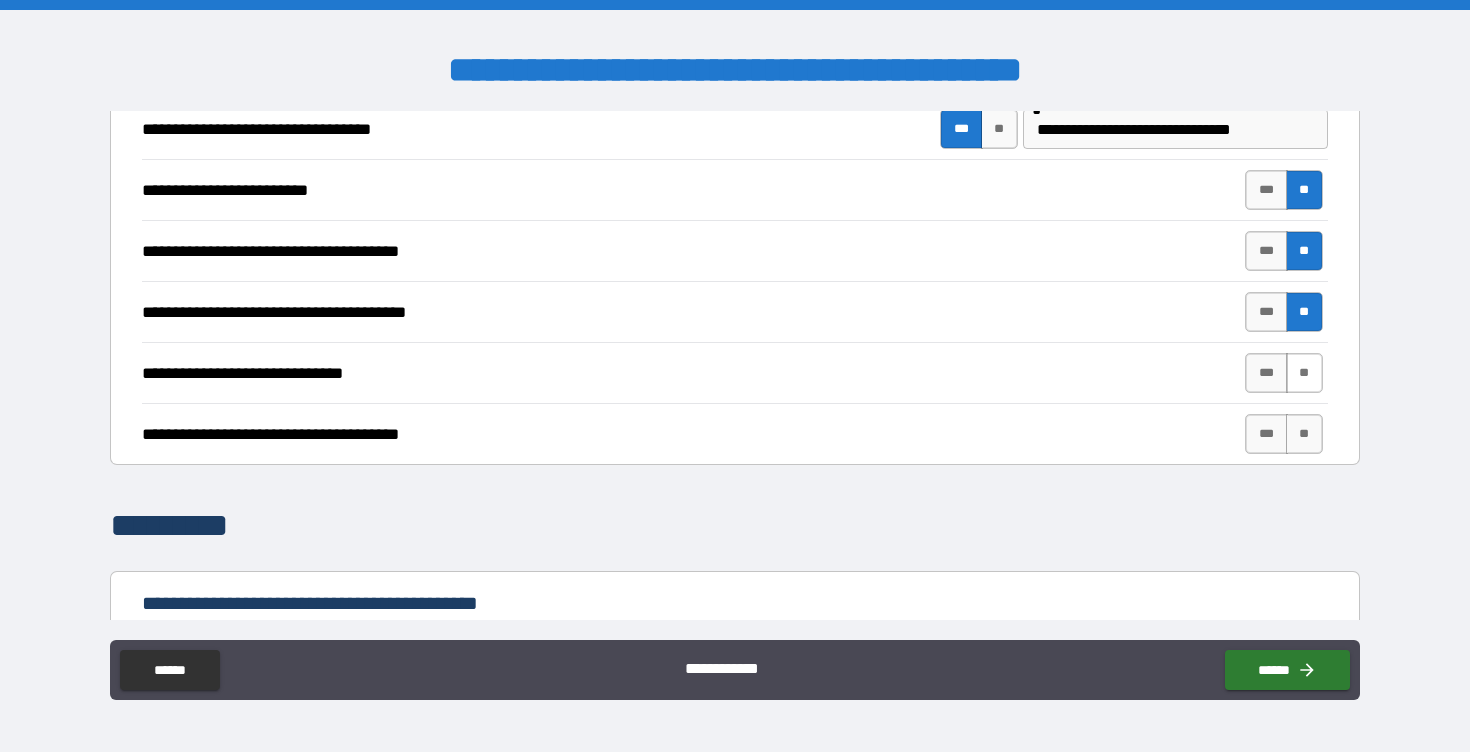 click on "**" at bounding box center (1304, 373) 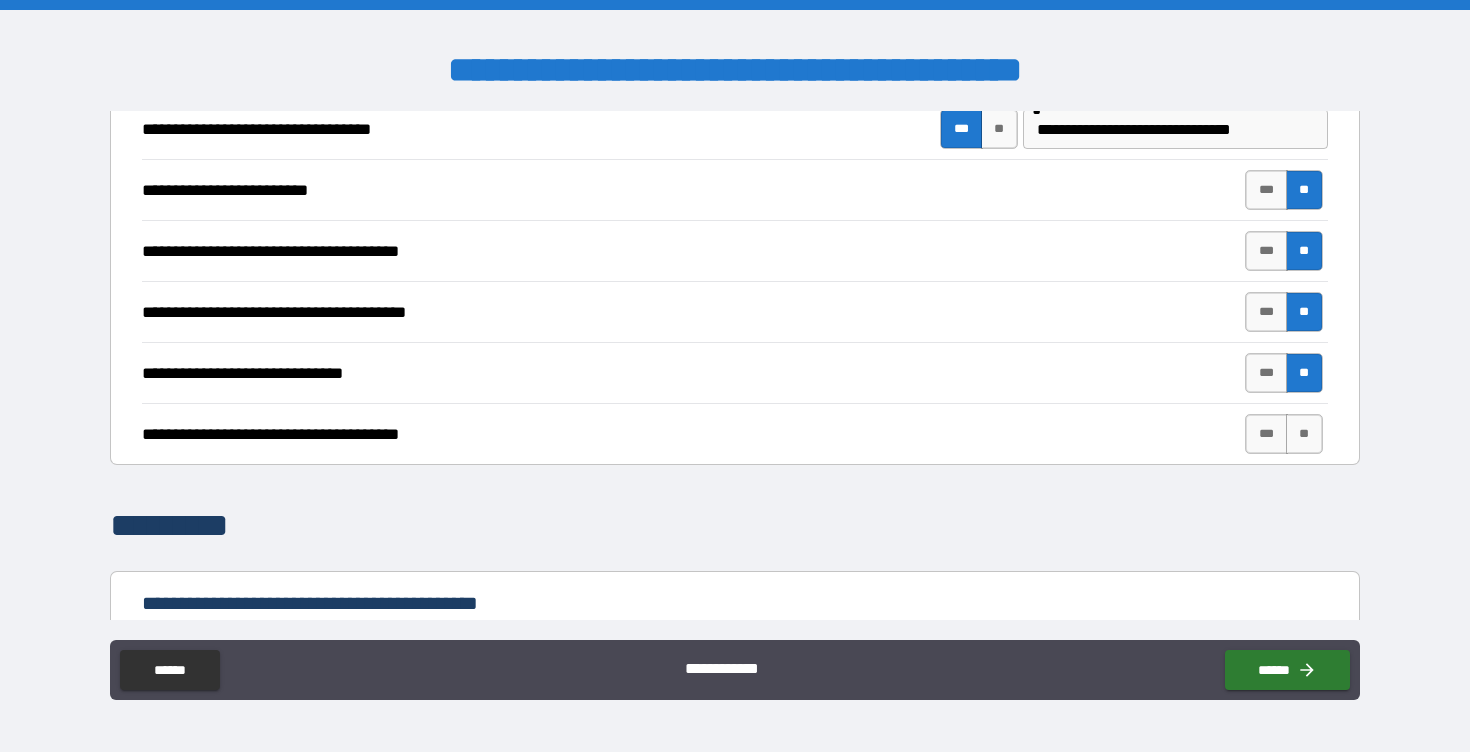 click on "**********" at bounding box center [734, 433] 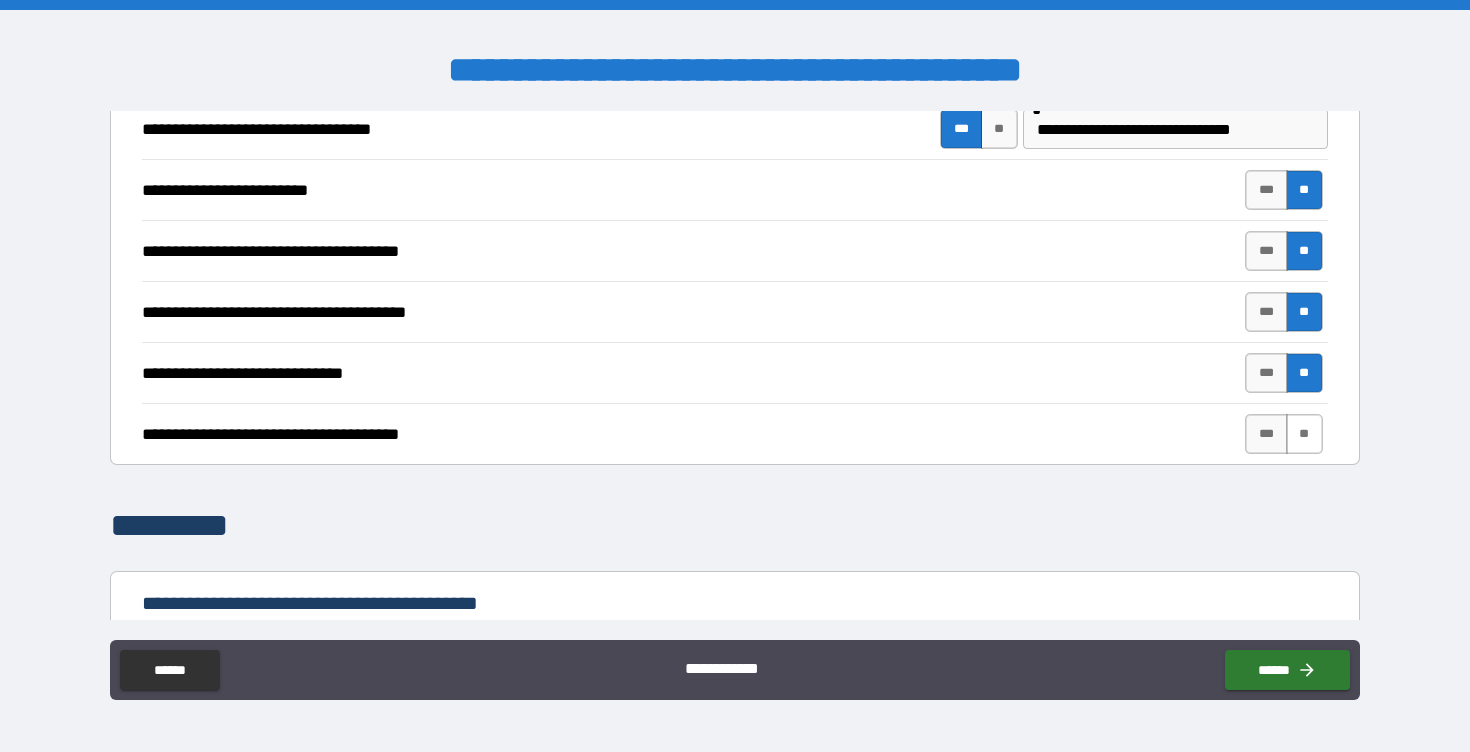 click on "**" at bounding box center [1304, 434] 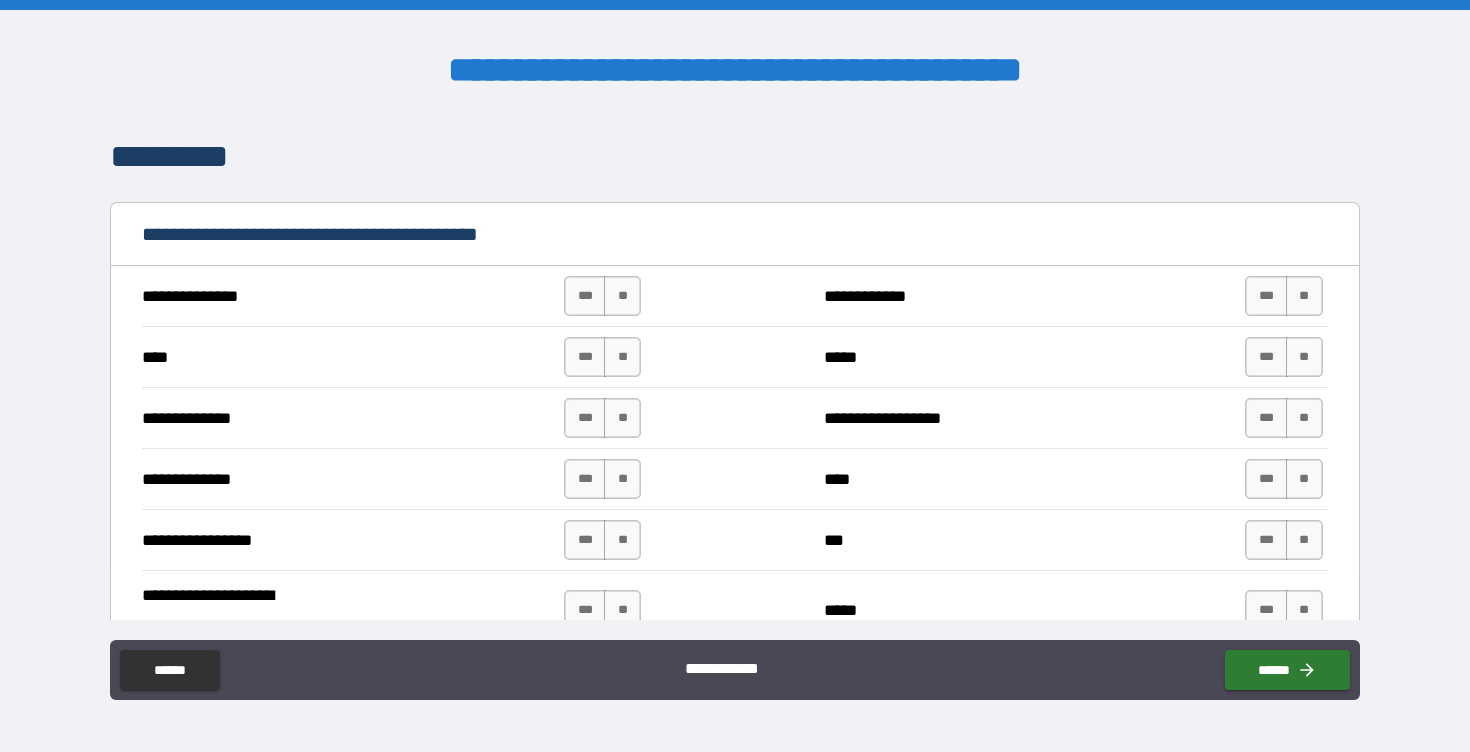 scroll, scrollTop: 4742, scrollLeft: 0, axis: vertical 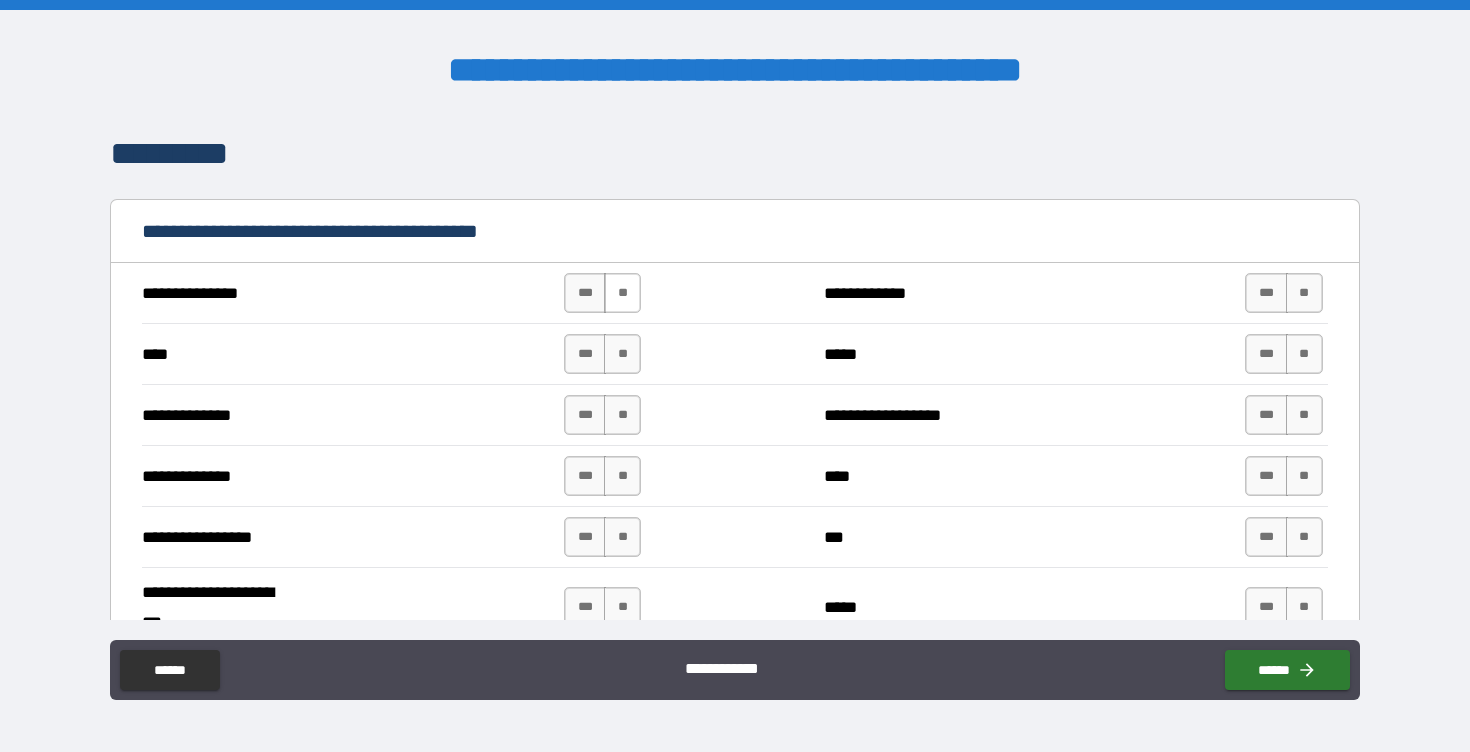 click on "**" at bounding box center [622, 293] 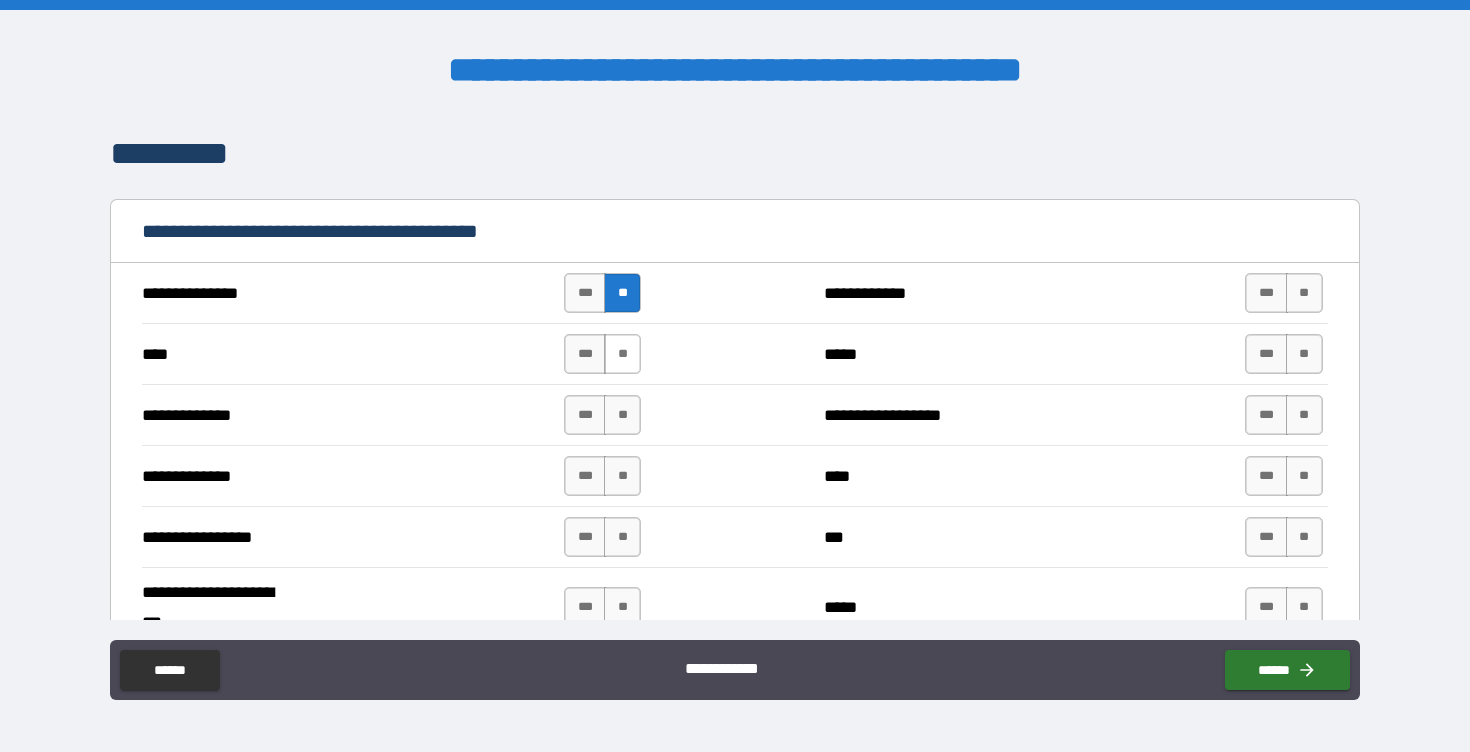click on "**" at bounding box center [622, 354] 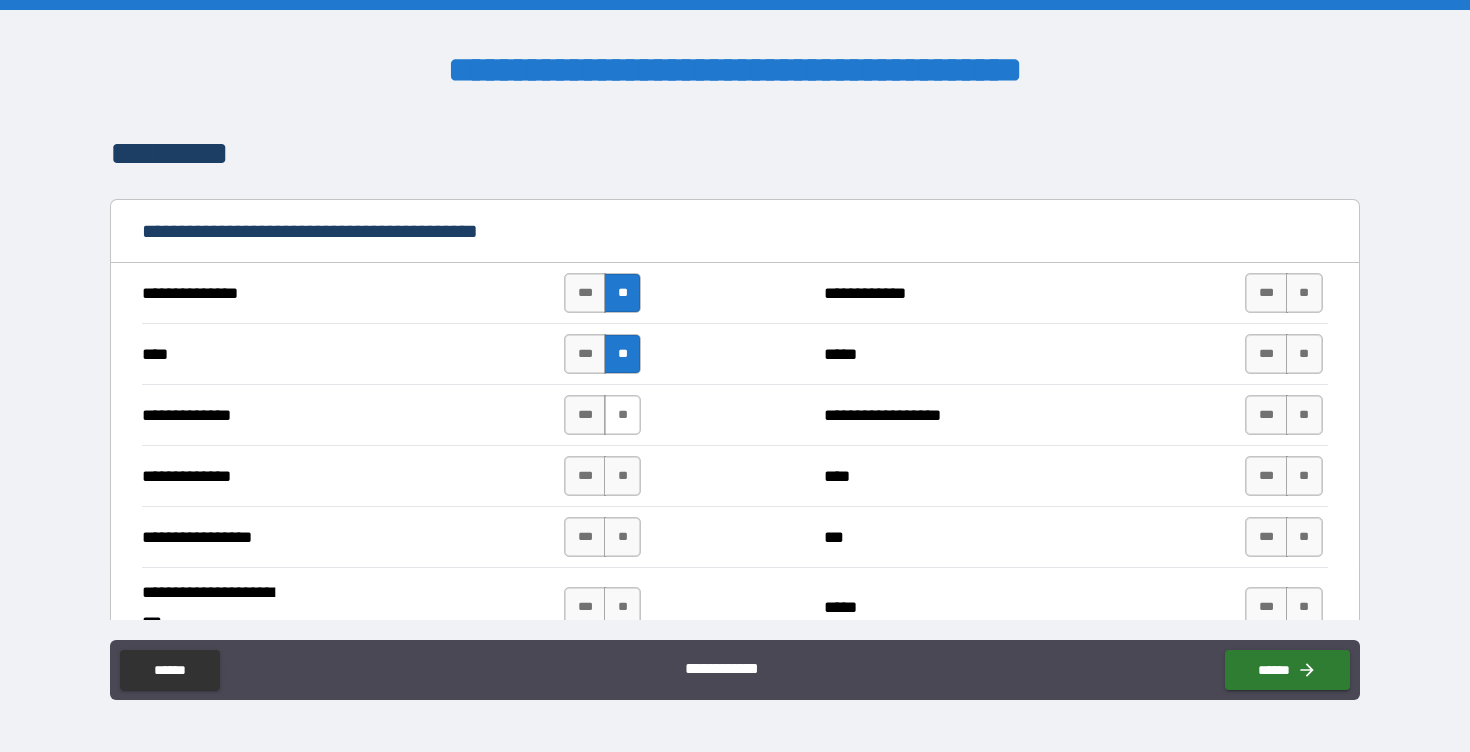 click on "**" at bounding box center (622, 415) 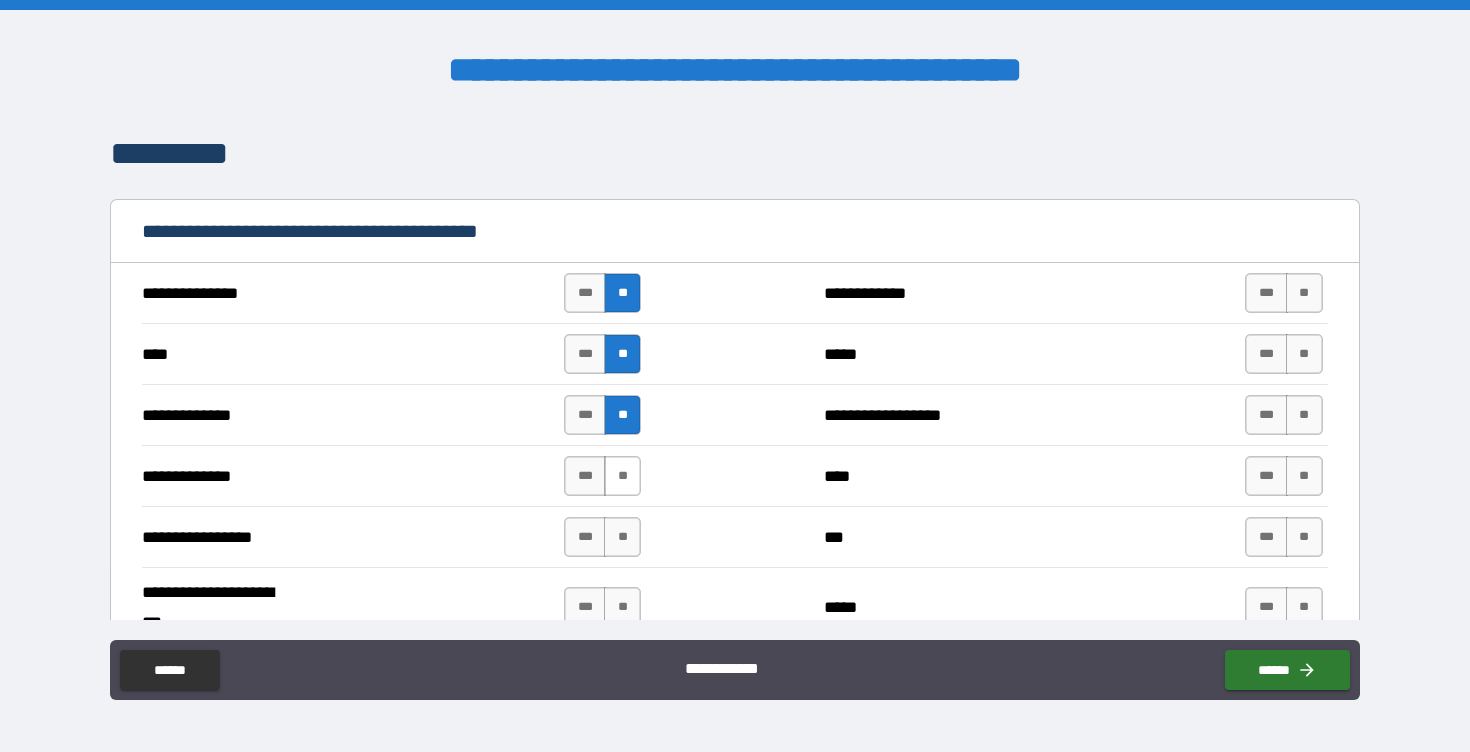 click on "**" at bounding box center (622, 476) 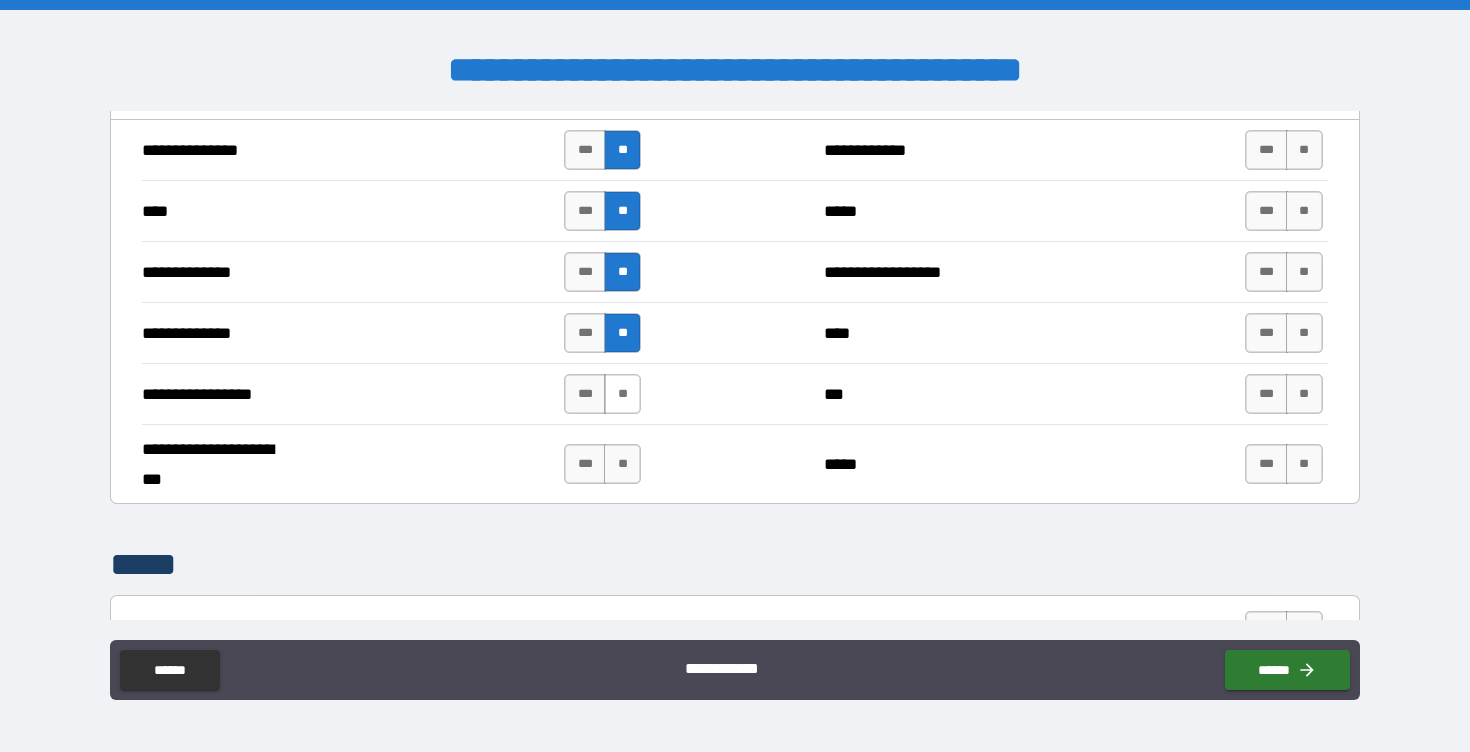 scroll, scrollTop: 4906, scrollLeft: 0, axis: vertical 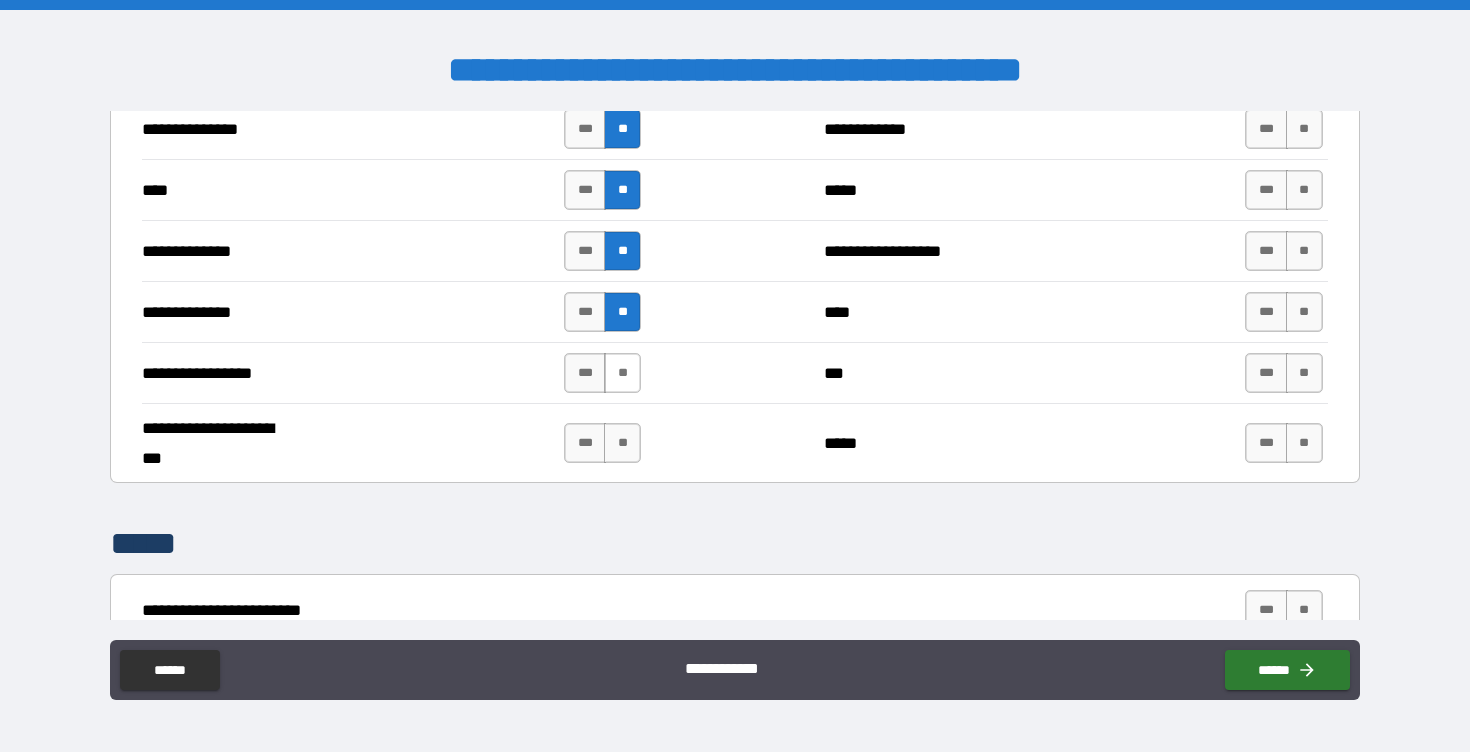 click on "**" at bounding box center [622, 373] 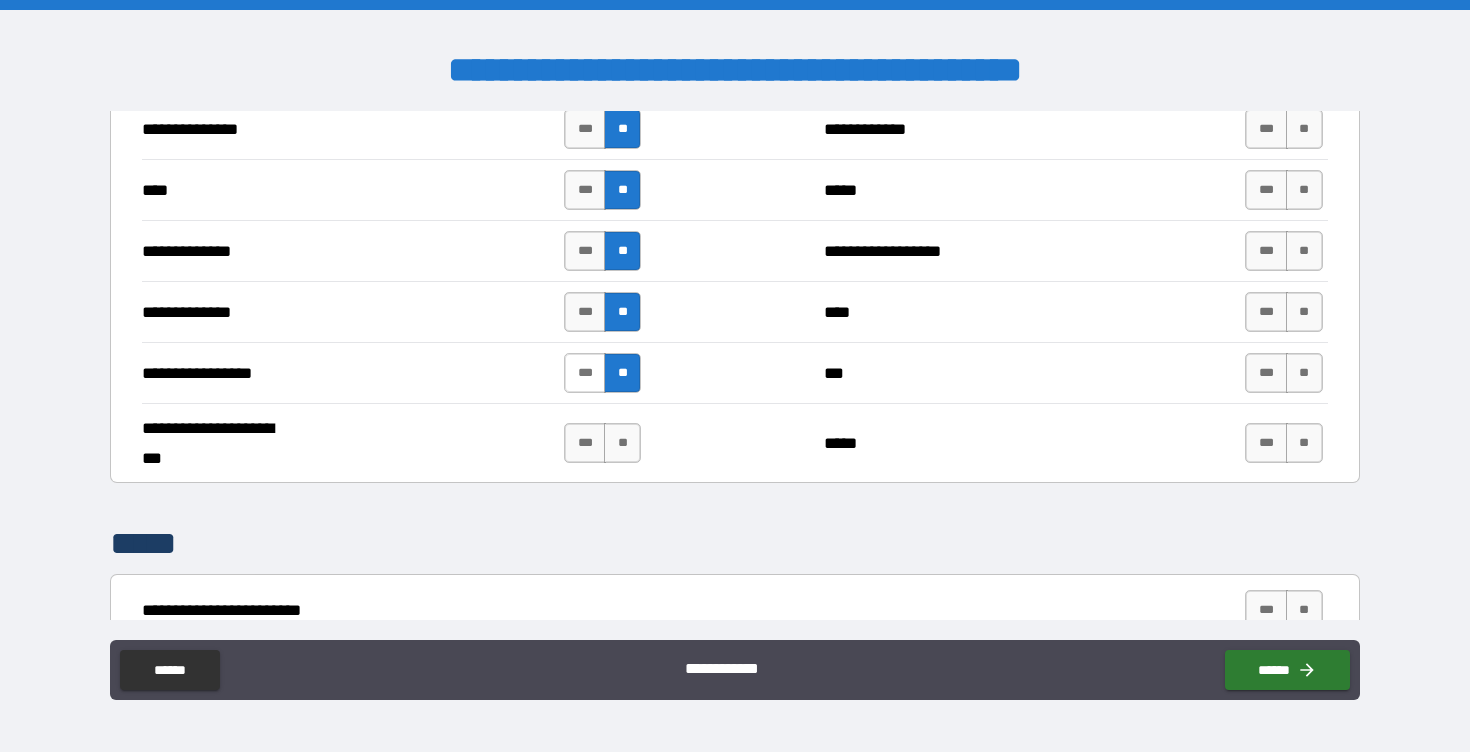 click on "***" at bounding box center (585, 373) 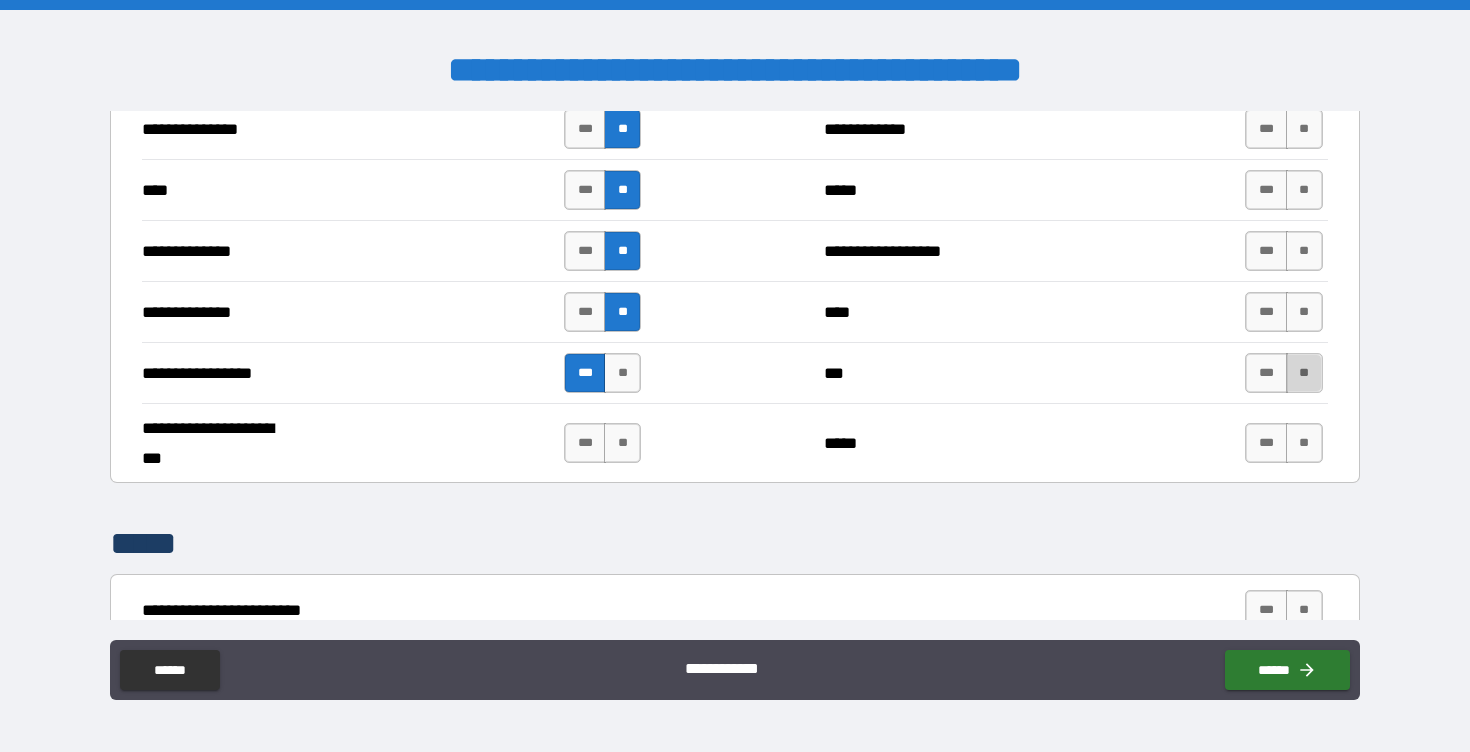 click on "**" at bounding box center [1304, 373] 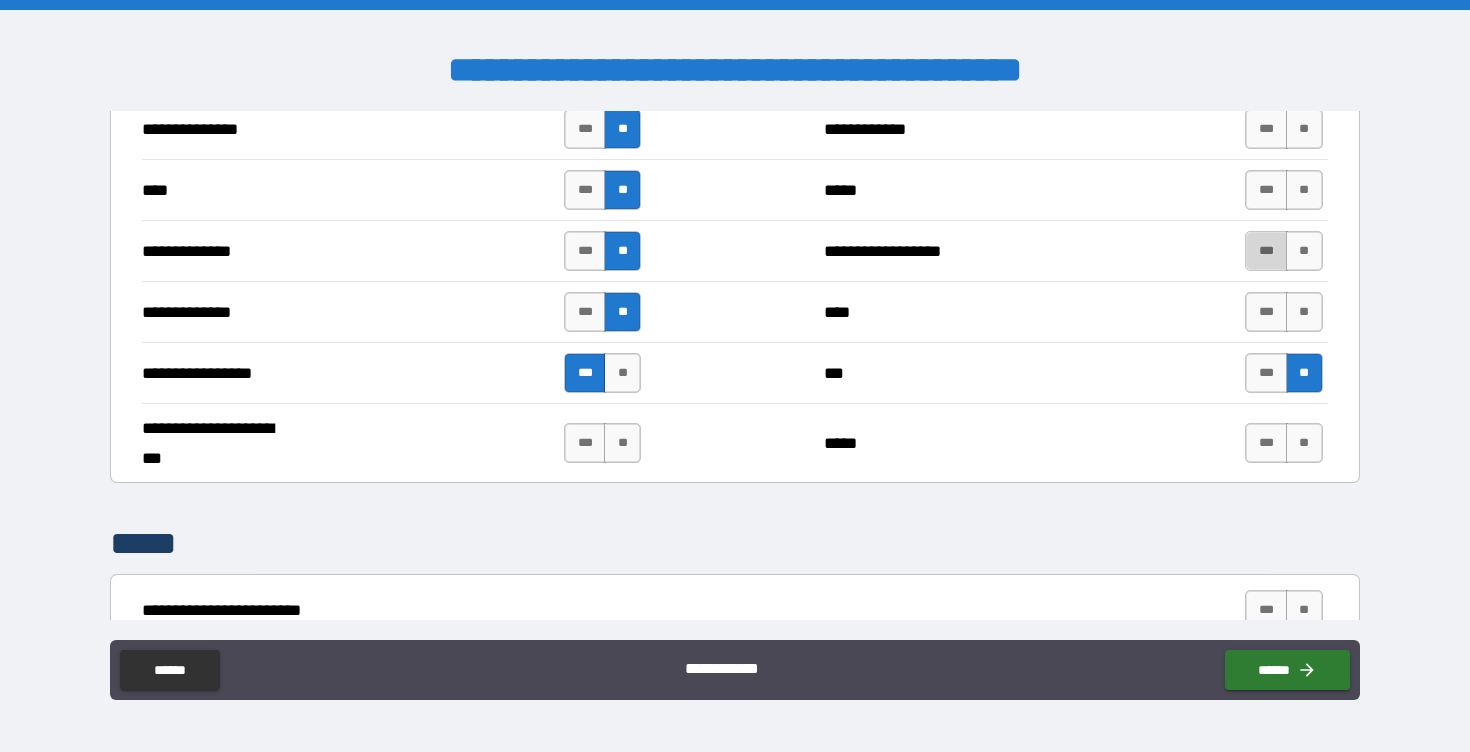 click on "***" at bounding box center (1266, 251) 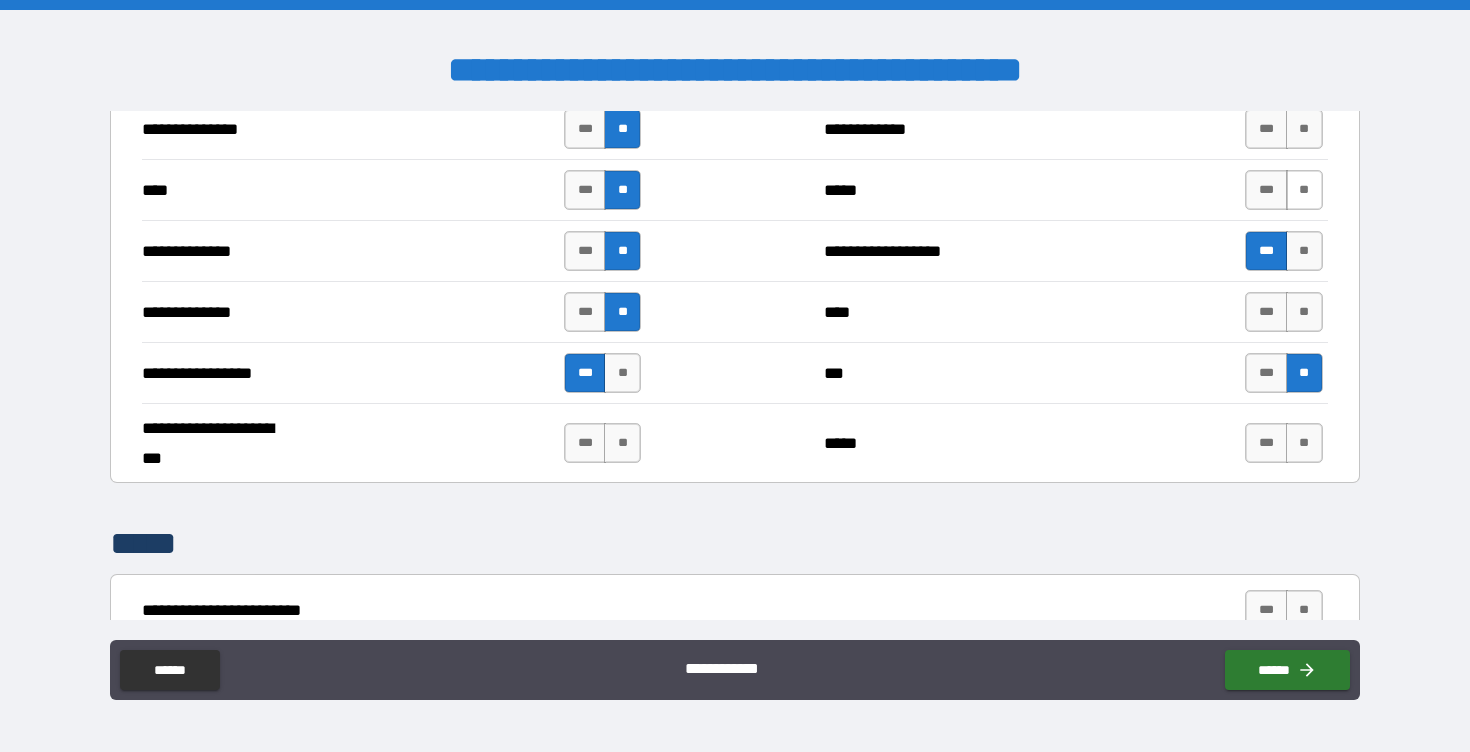 click on "**" at bounding box center (1304, 190) 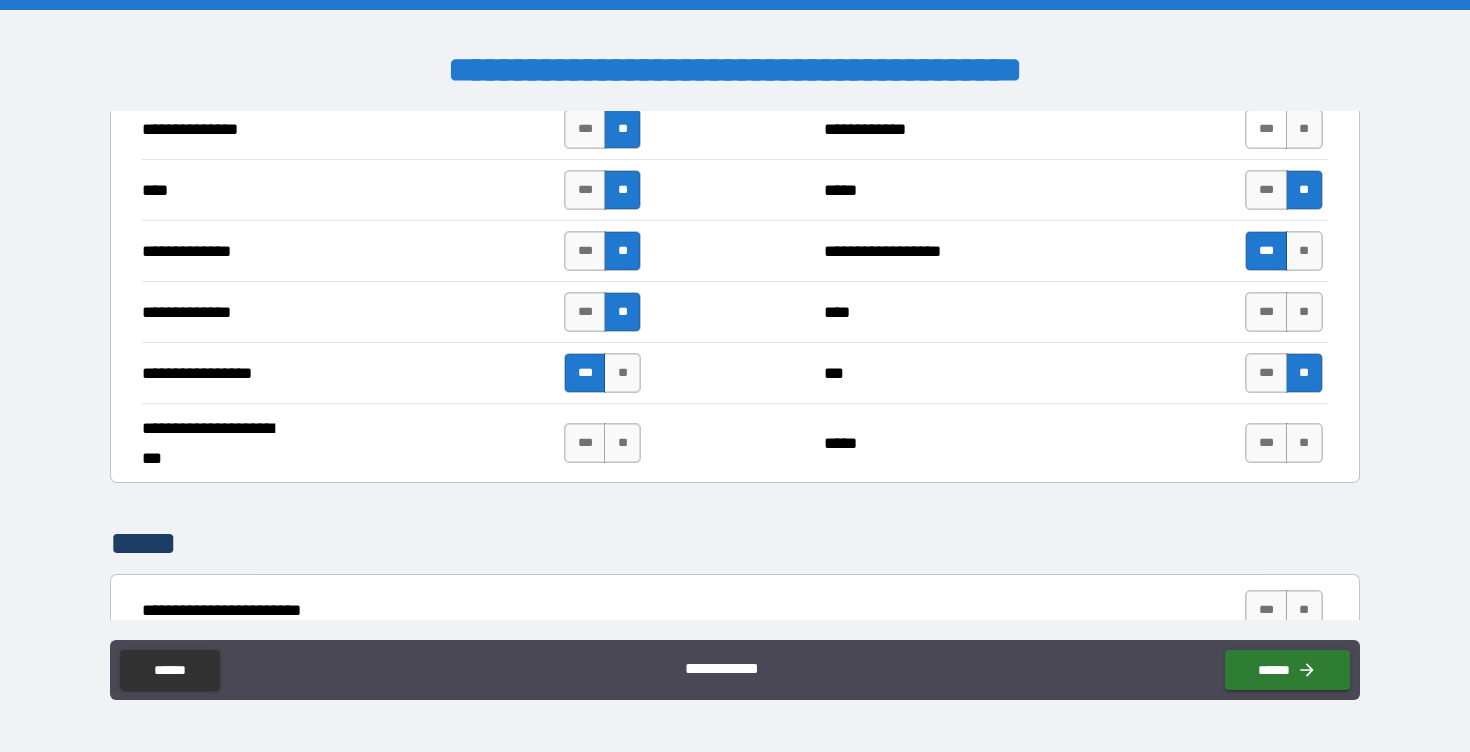 click on "***" at bounding box center (1266, 129) 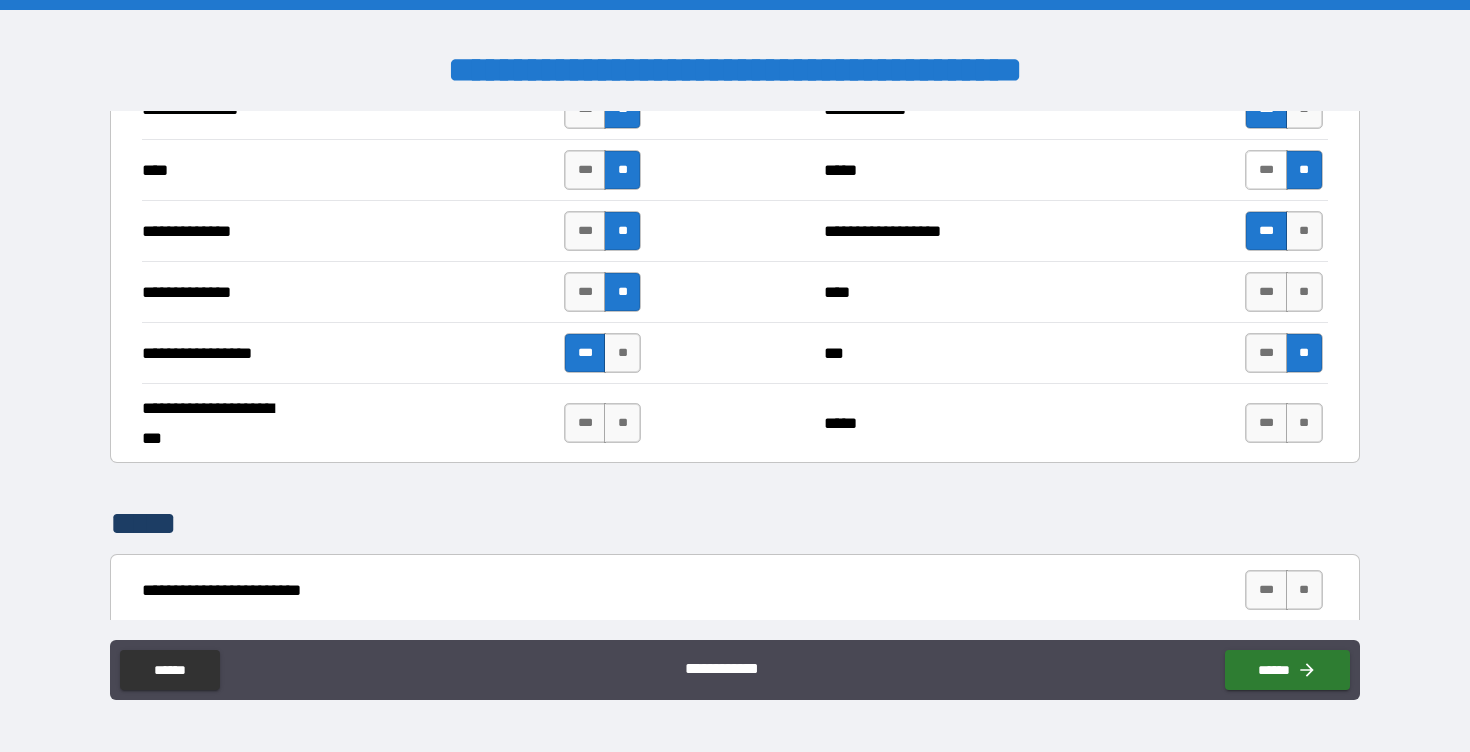 scroll, scrollTop: 4928, scrollLeft: 0, axis: vertical 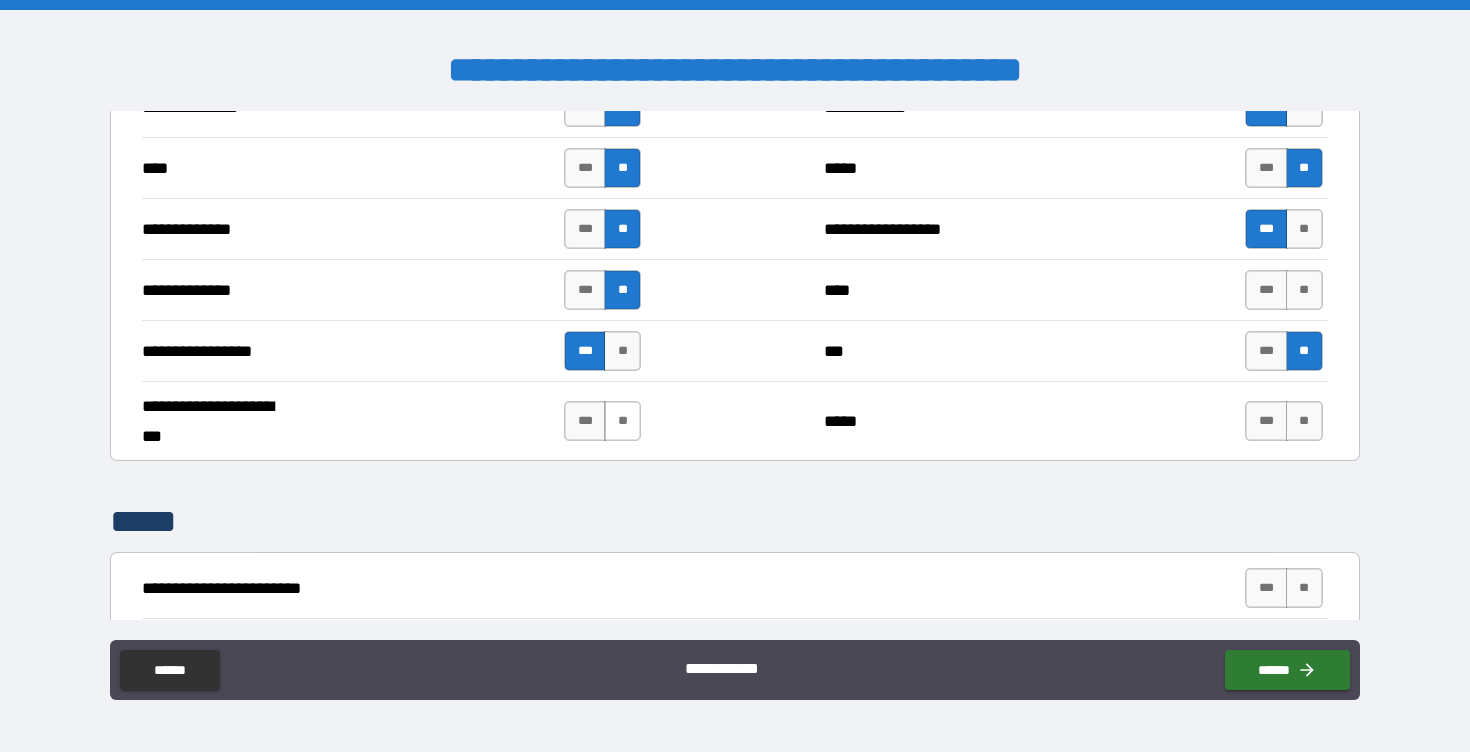 click on "**" at bounding box center [622, 421] 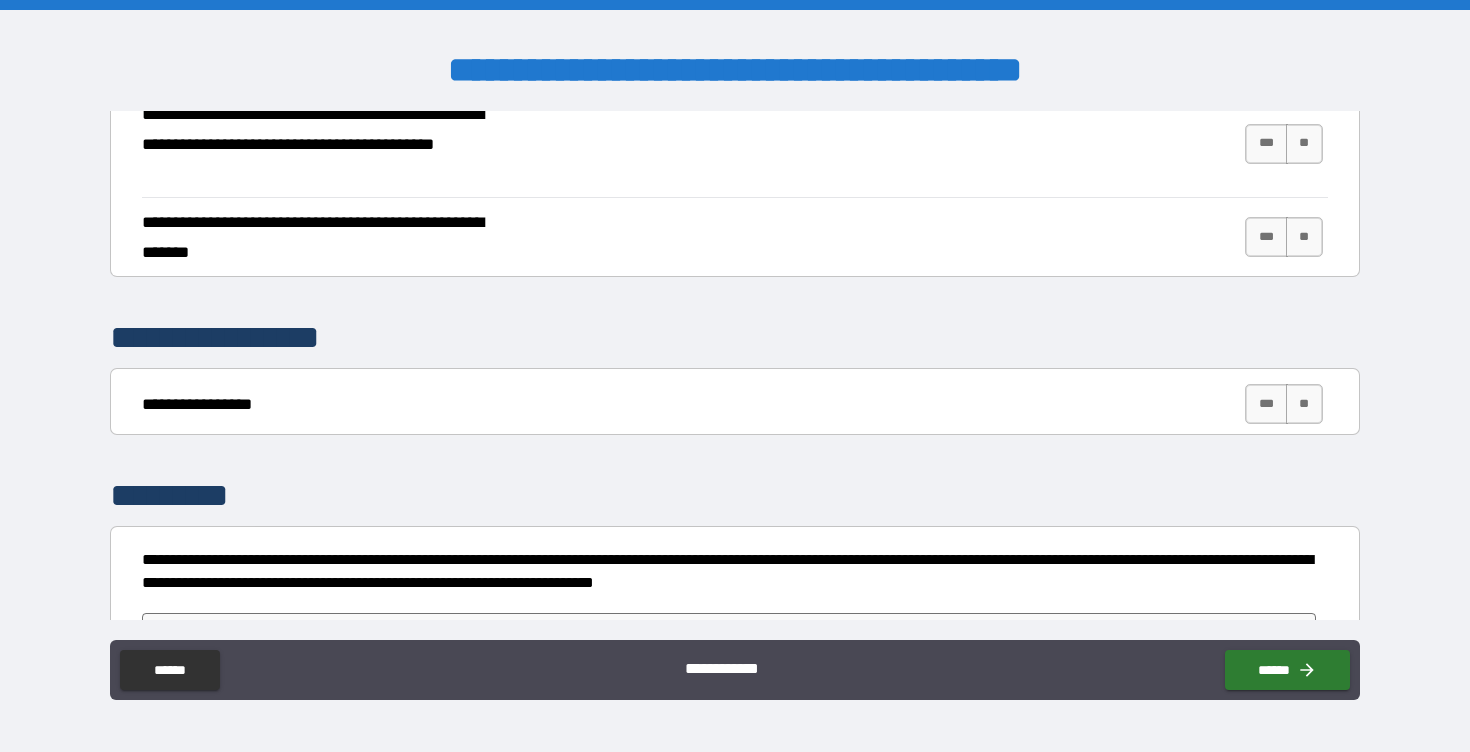 scroll, scrollTop: 5621, scrollLeft: 0, axis: vertical 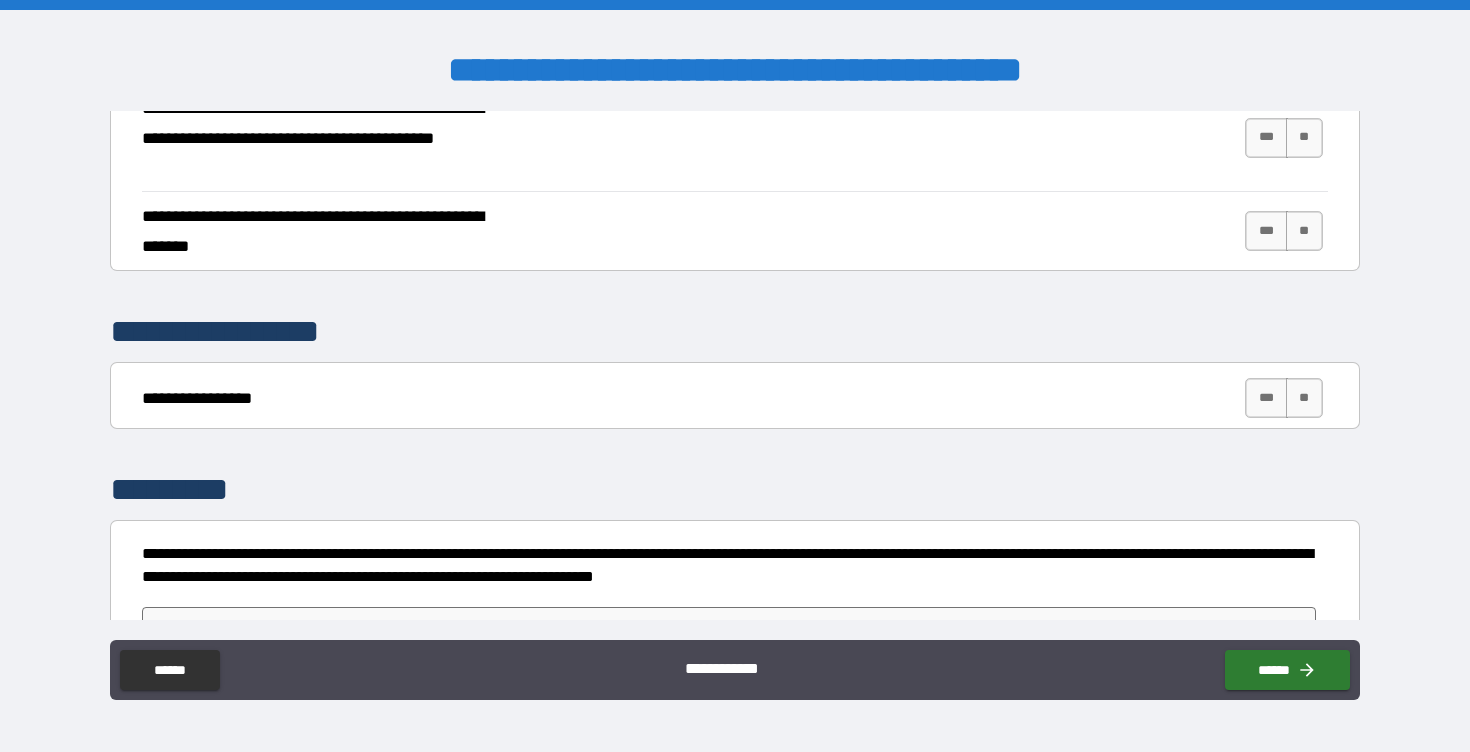 click on "**********" at bounding box center [734, 398] 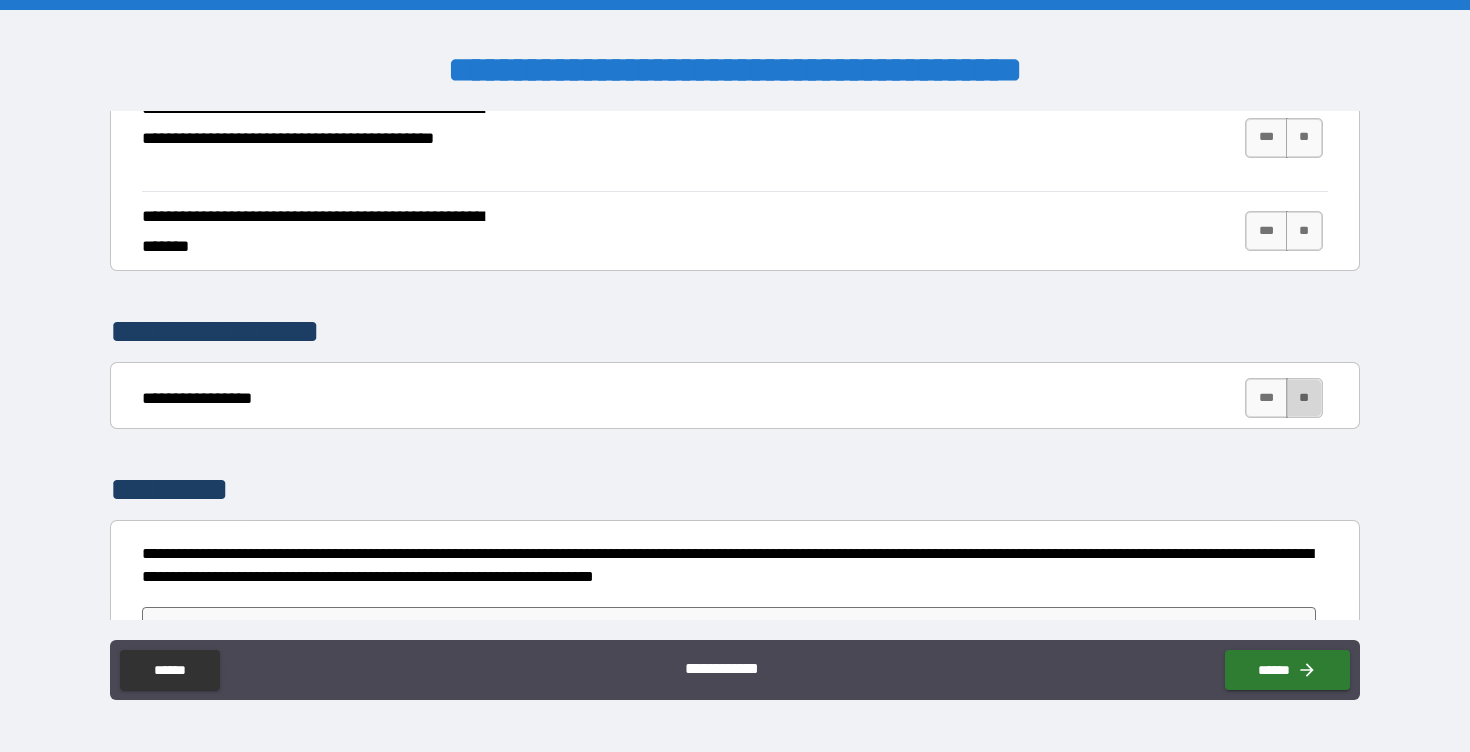 click on "**" at bounding box center [1304, 398] 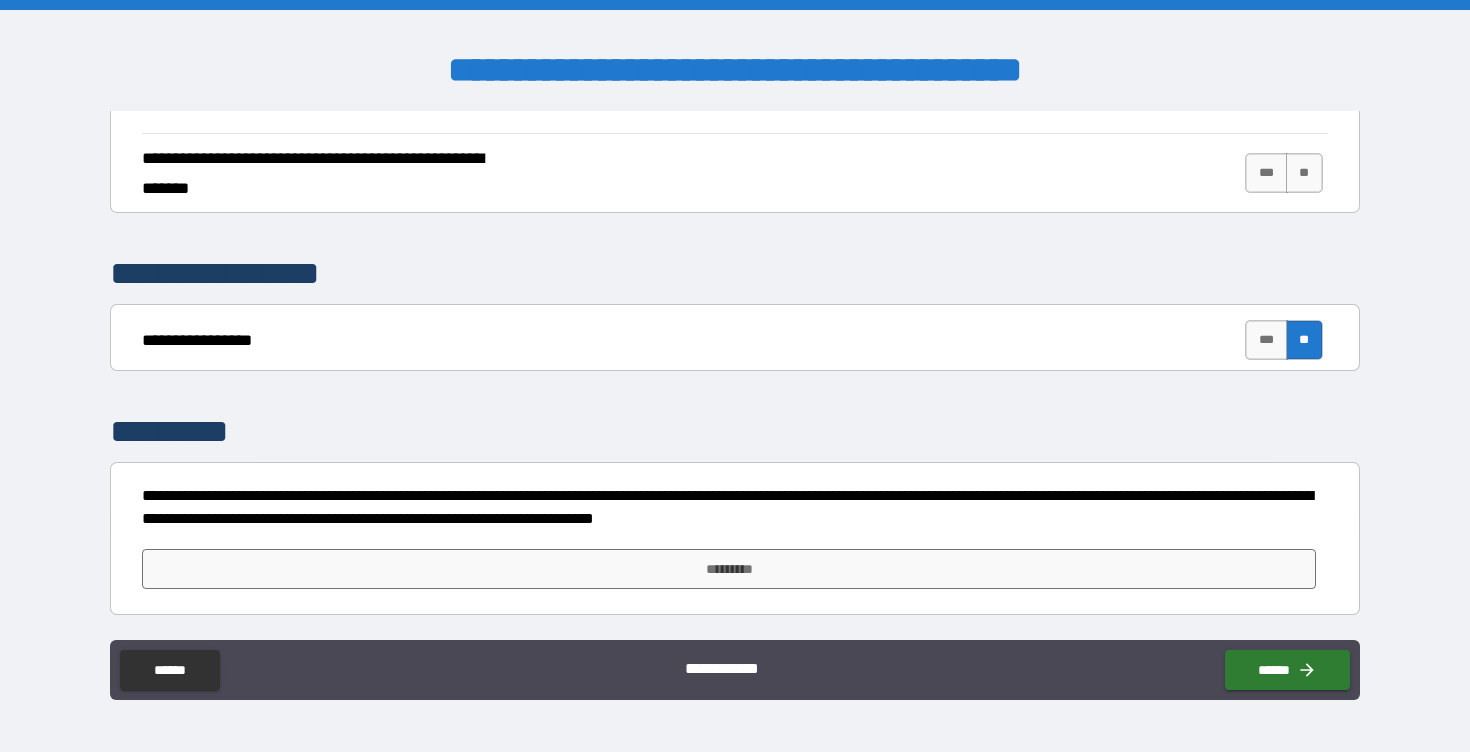 scroll, scrollTop: 5679, scrollLeft: 0, axis: vertical 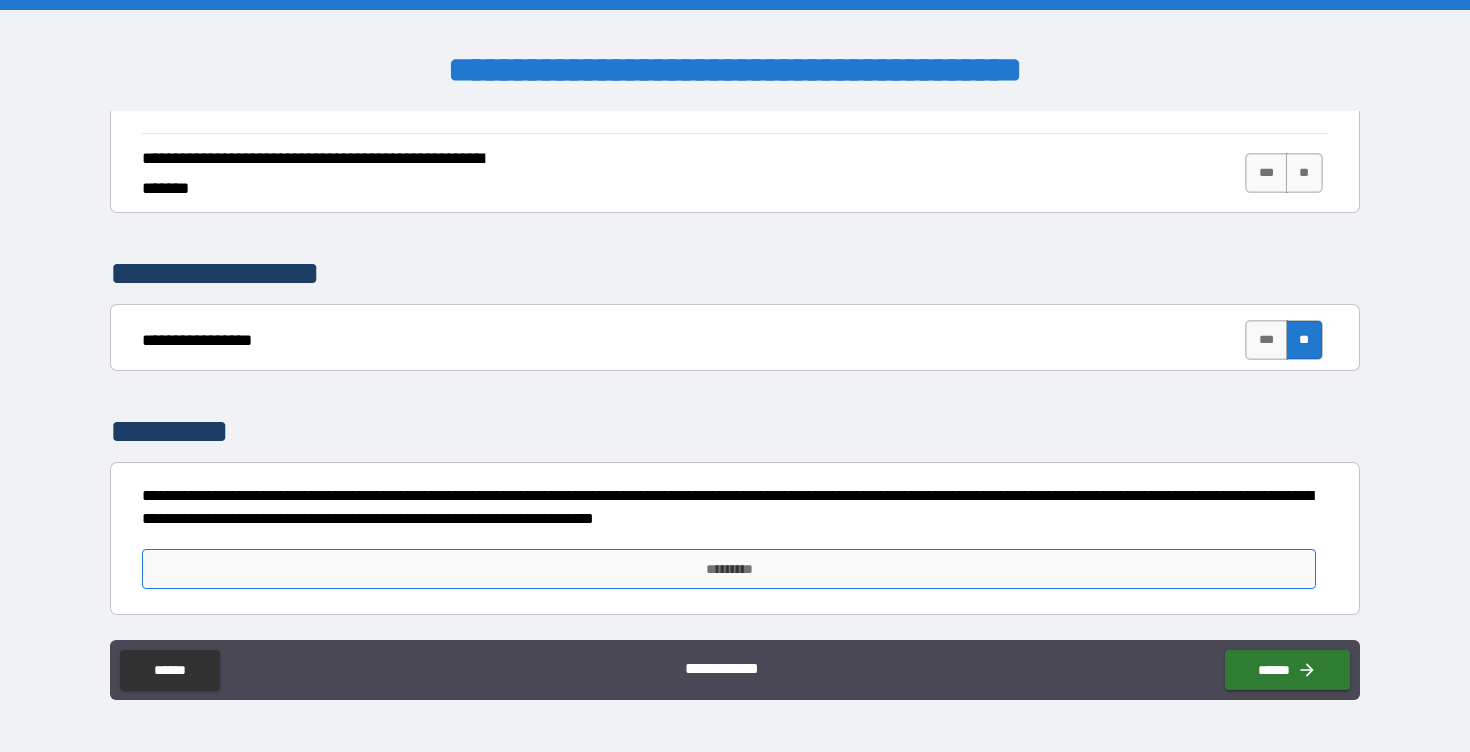 click on "*********" at bounding box center [729, 569] 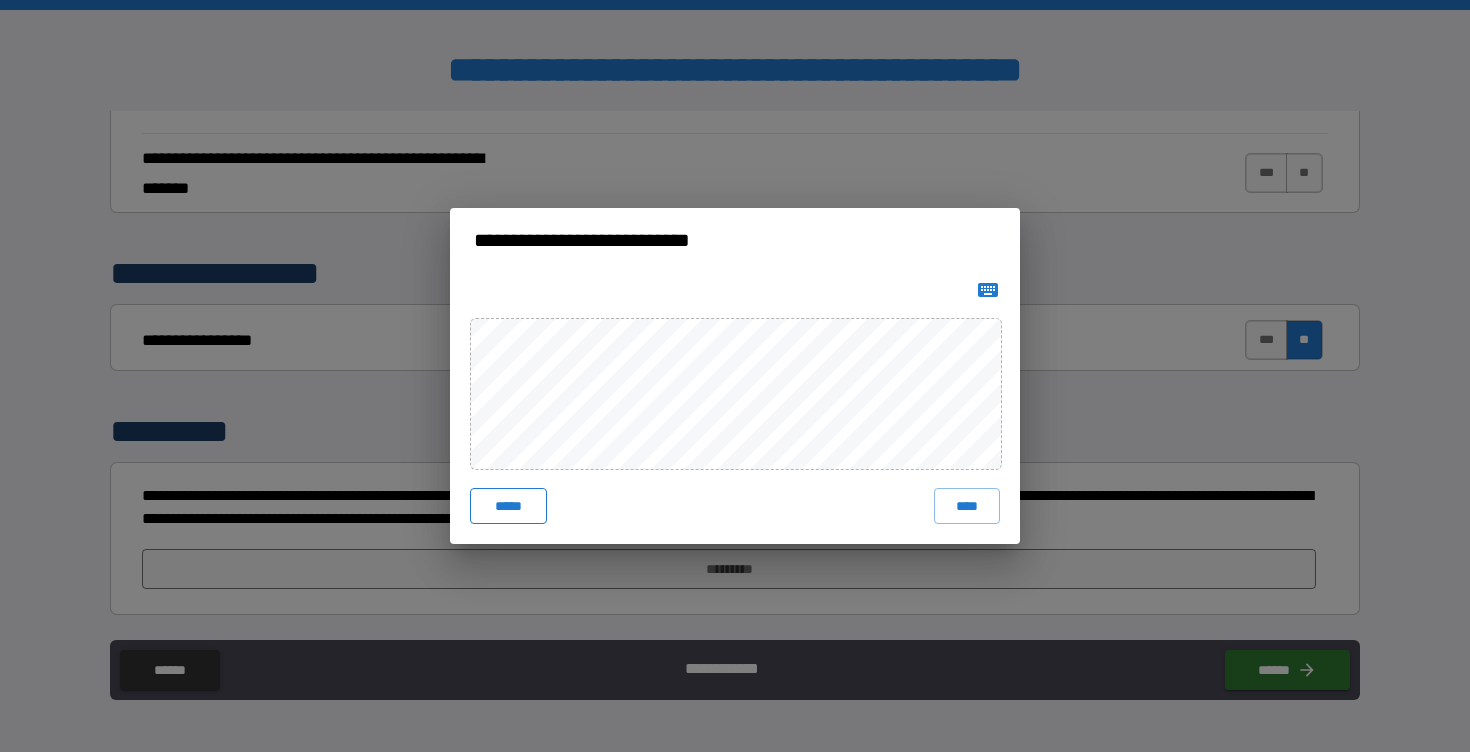 click on "*****" at bounding box center [508, 506] 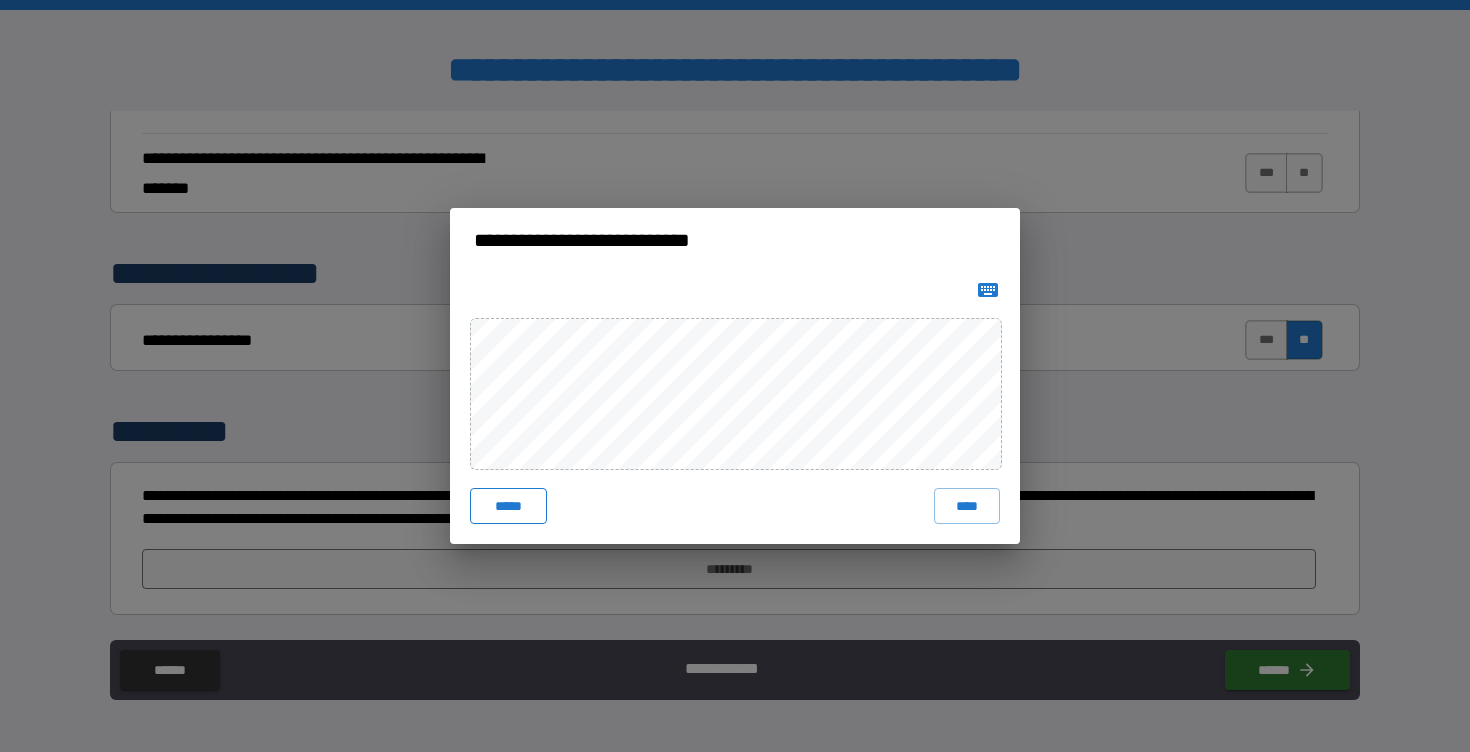 click on "*****" at bounding box center (508, 506) 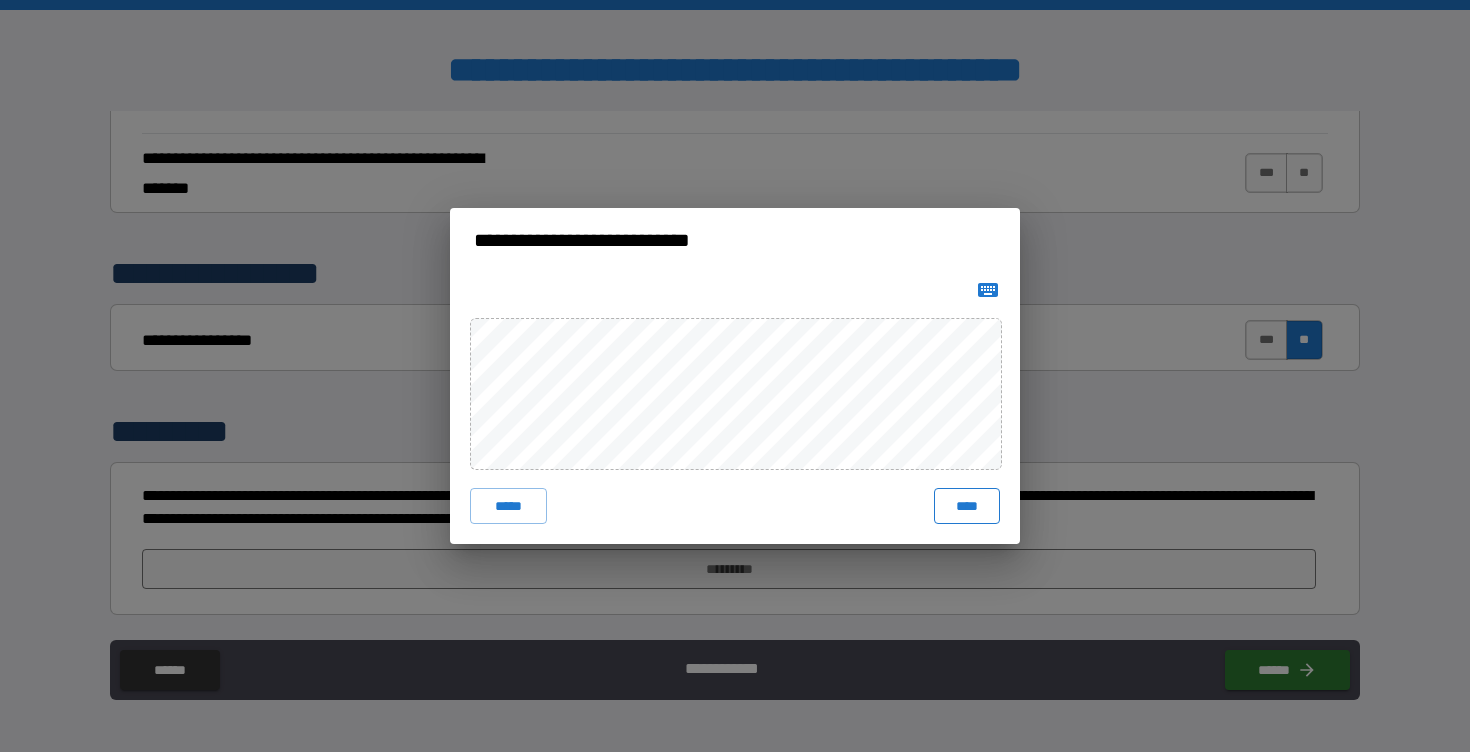 click on "****" at bounding box center [967, 506] 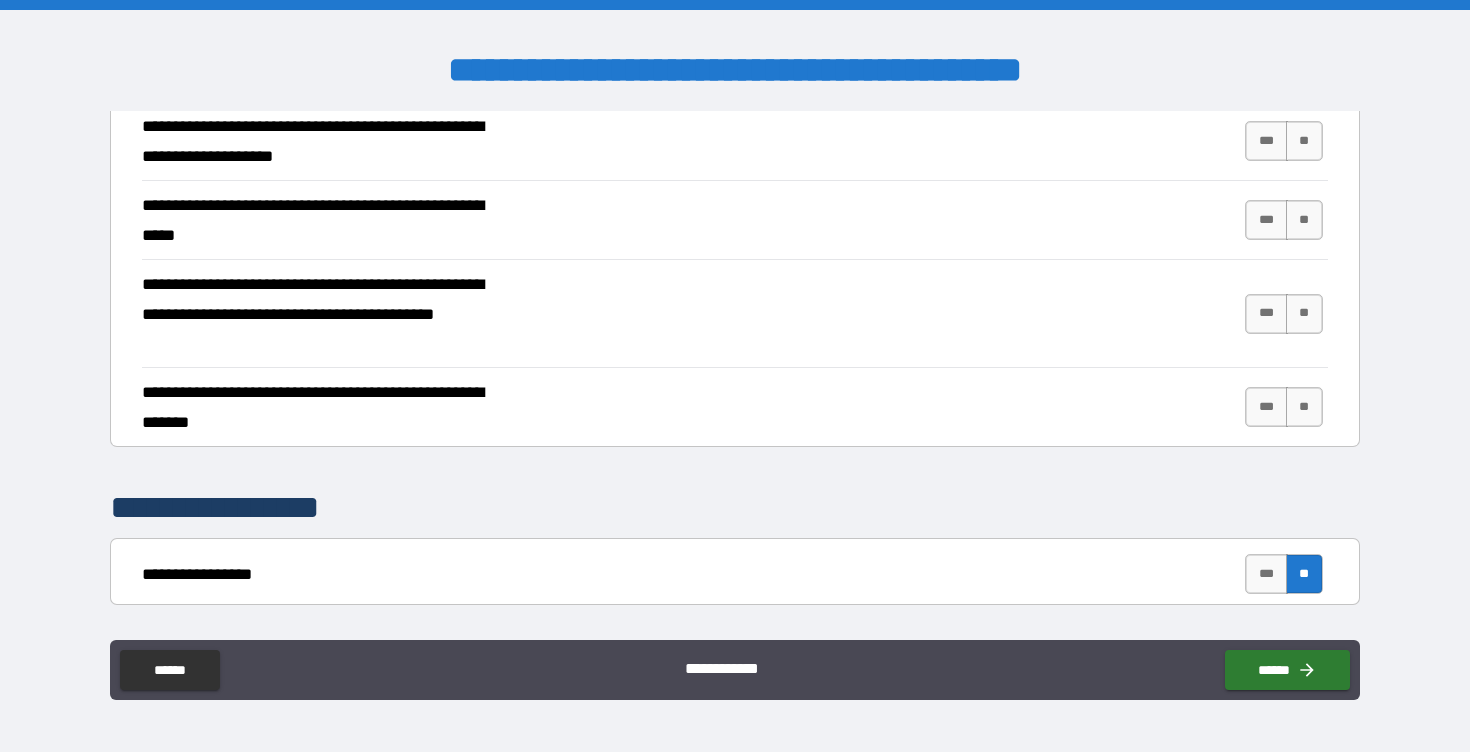 scroll, scrollTop: 5401, scrollLeft: 0, axis: vertical 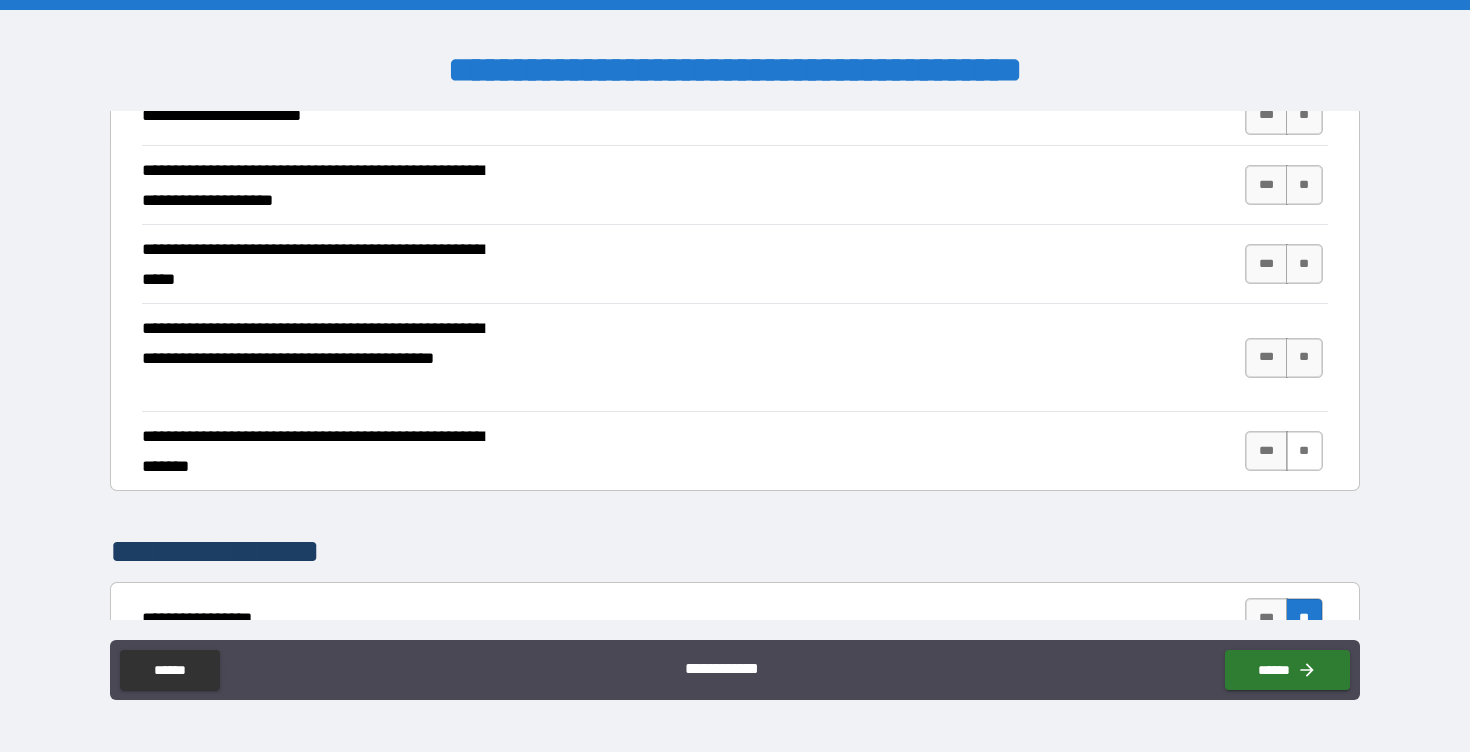 click on "**" at bounding box center (1304, 451) 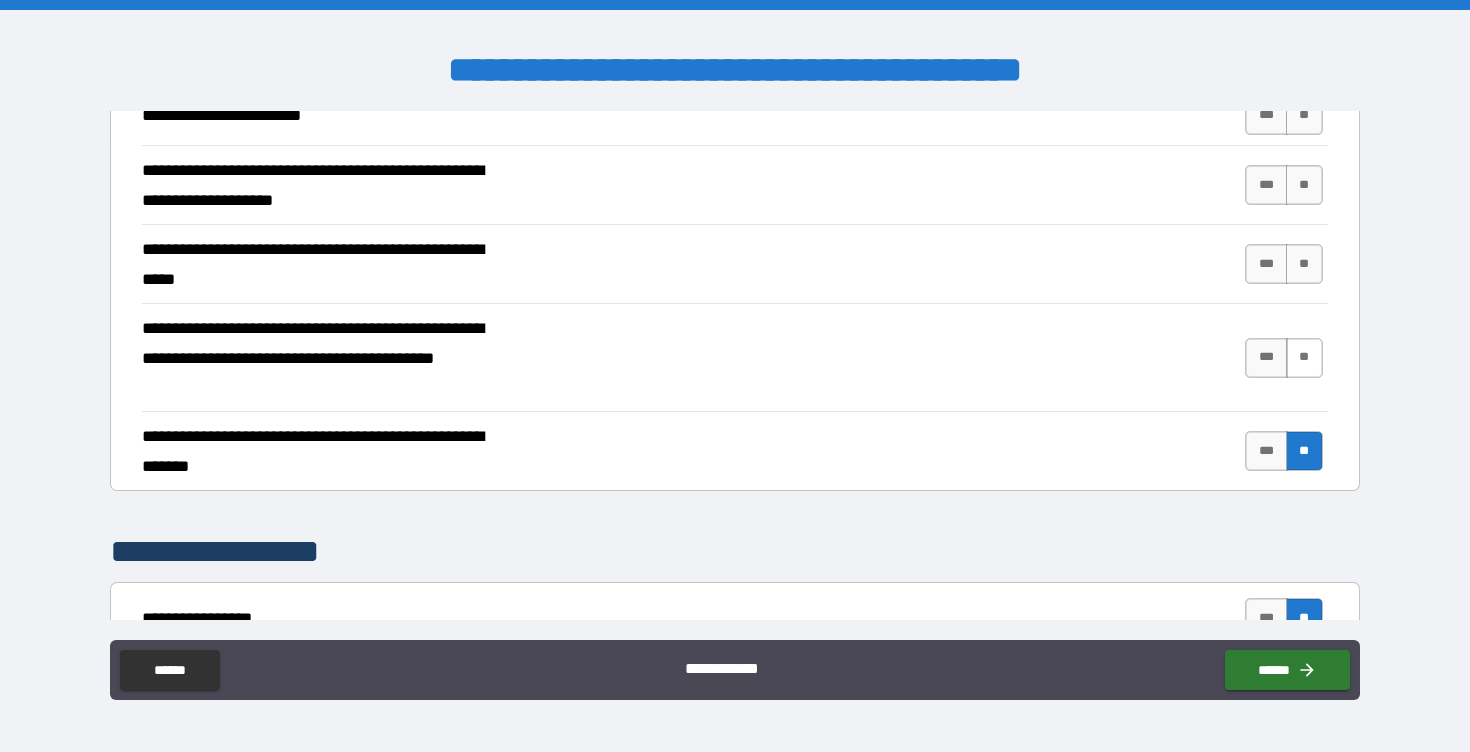 click on "**" at bounding box center [1304, 358] 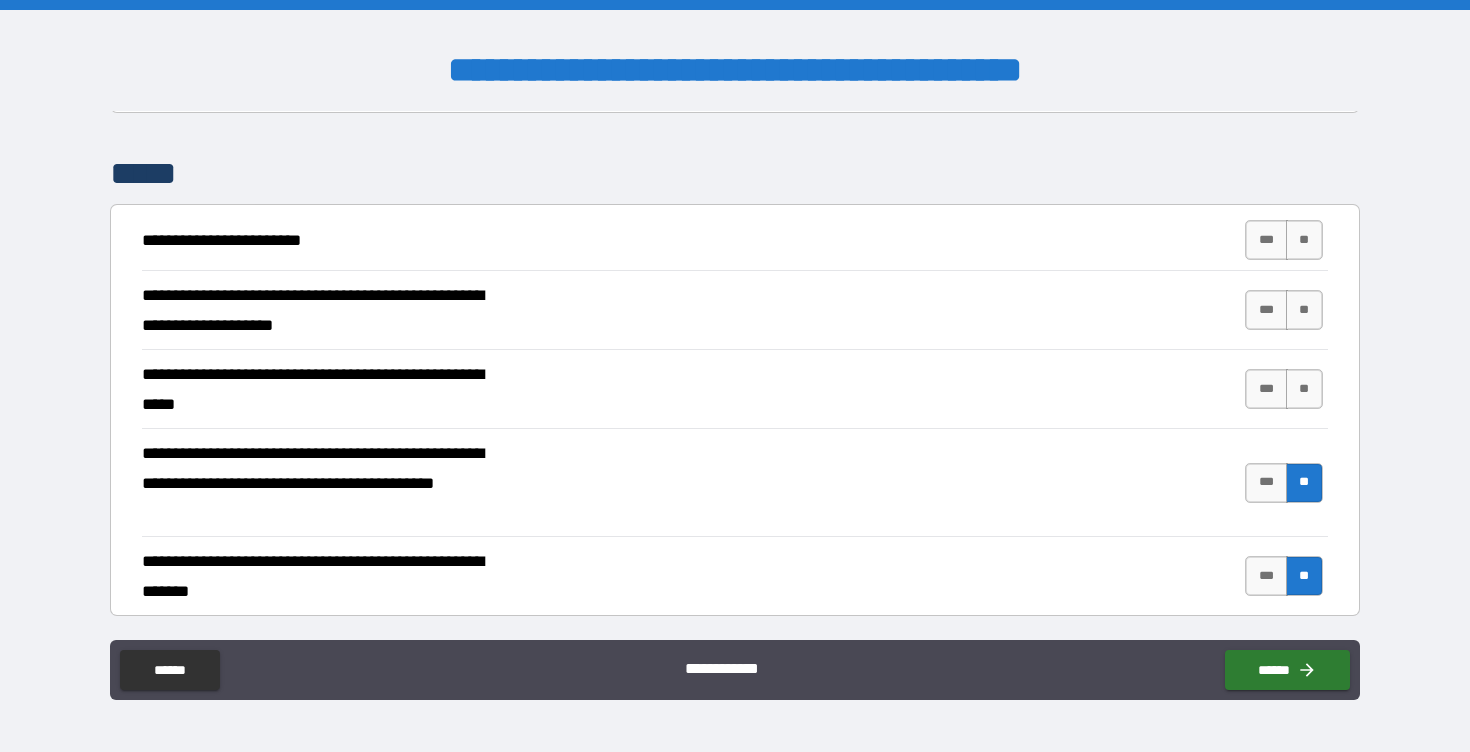 scroll, scrollTop: 5274, scrollLeft: 0, axis: vertical 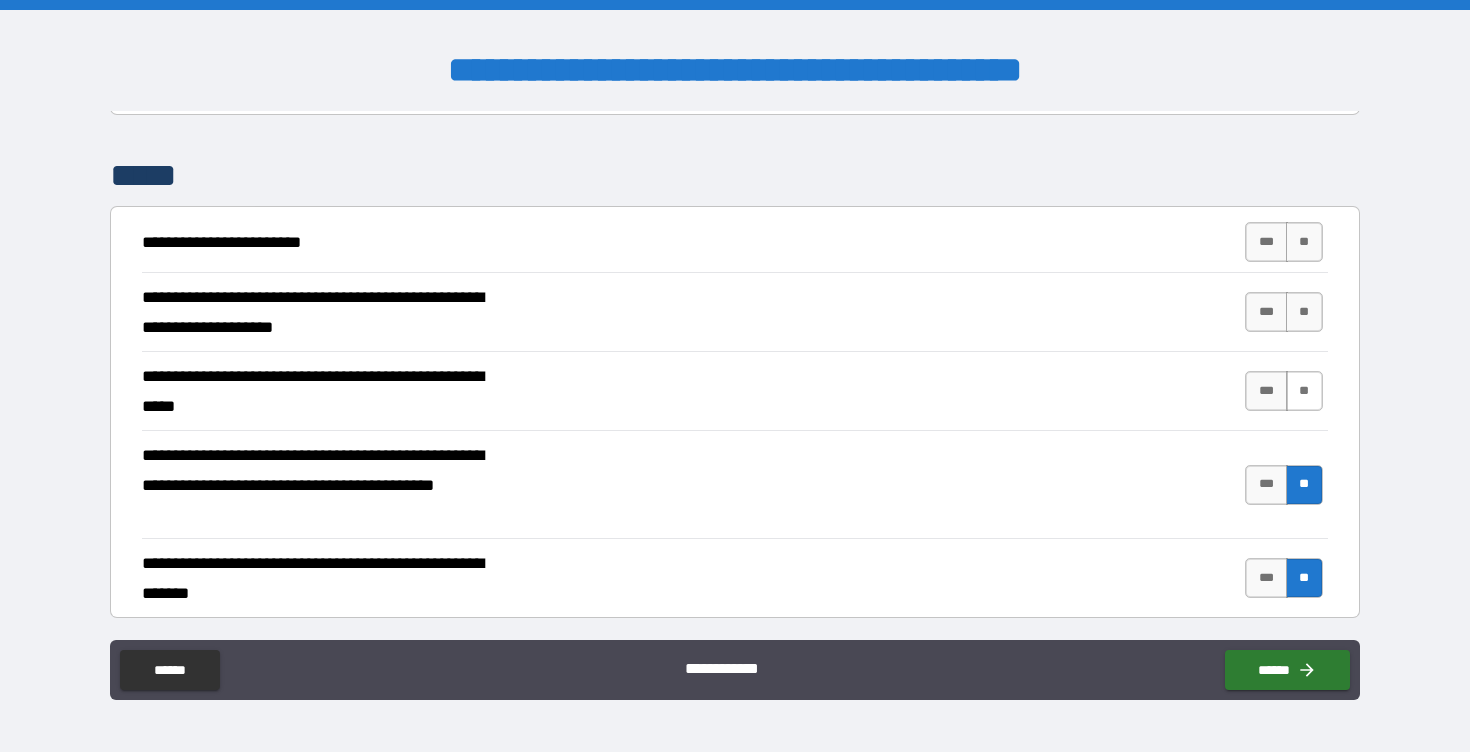 click on "**" at bounding box center [1304, 391] 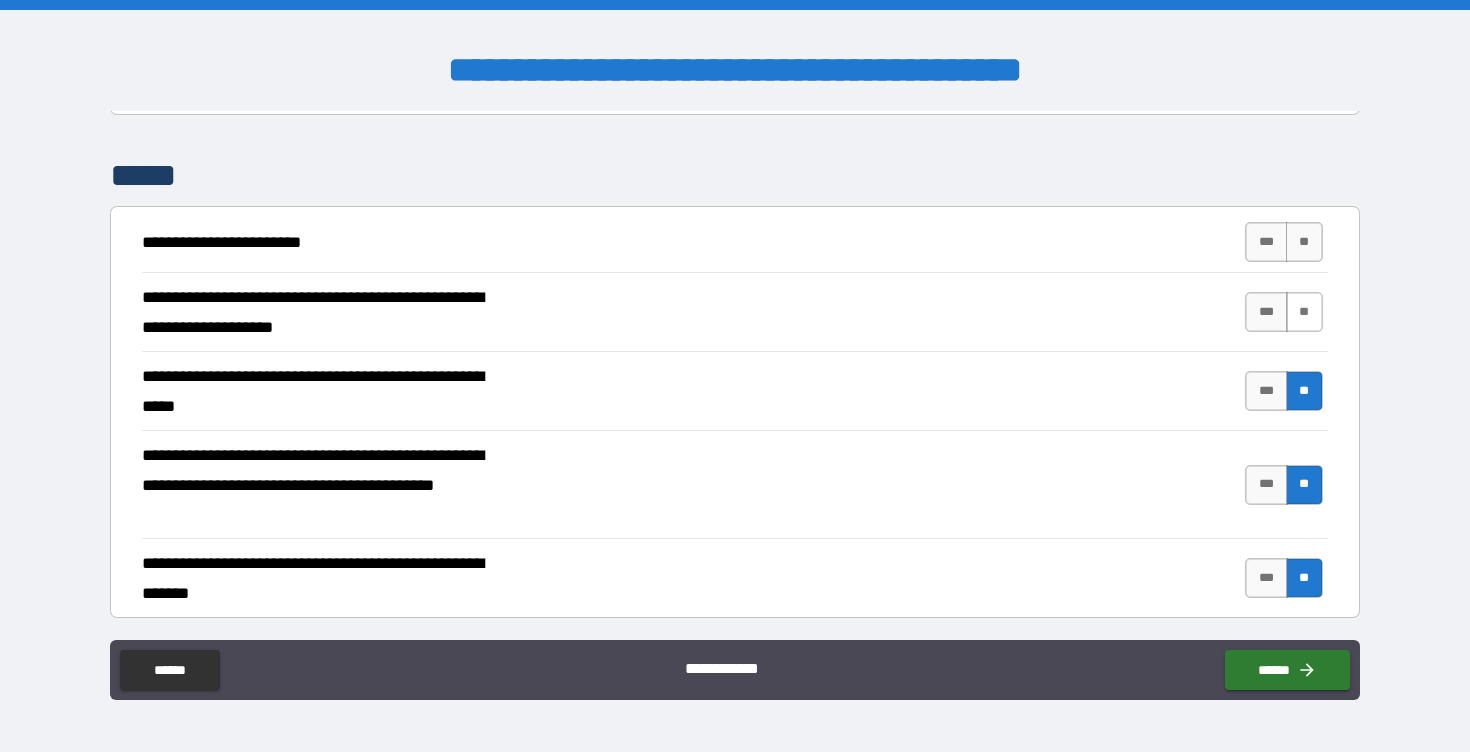 click on "**" at bounding box center (1304, 312) 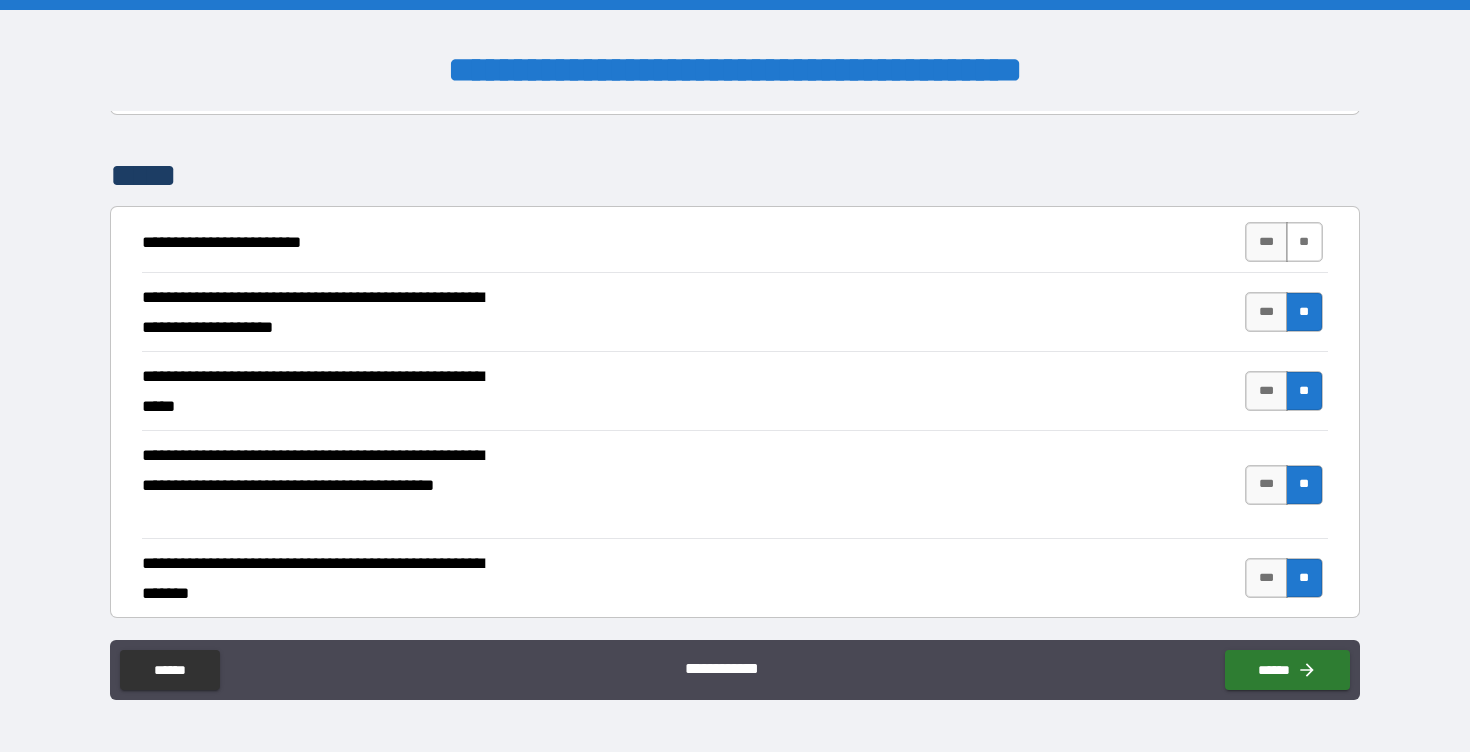 click on "**" at bounding box center (1304, 242) 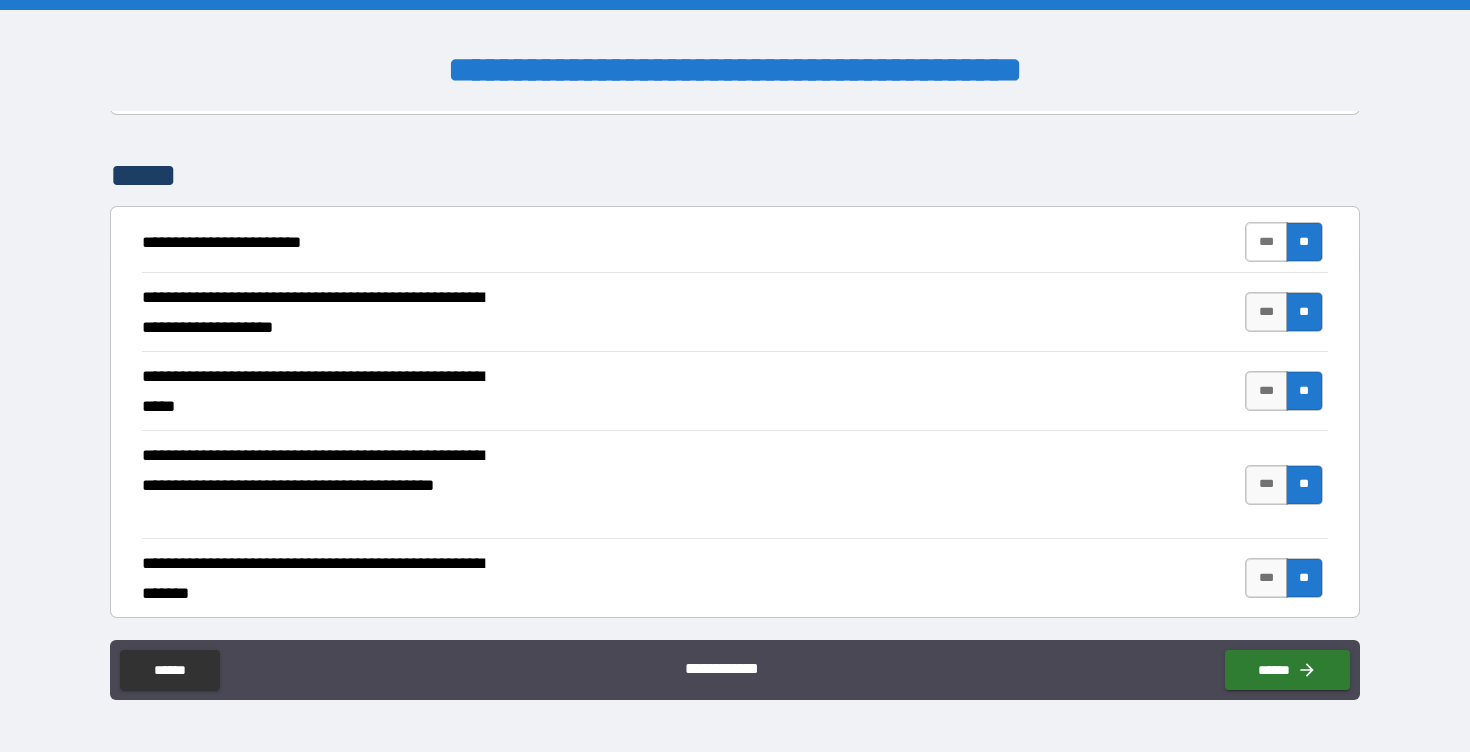 click on "***" at bounding box center [1266, 242] 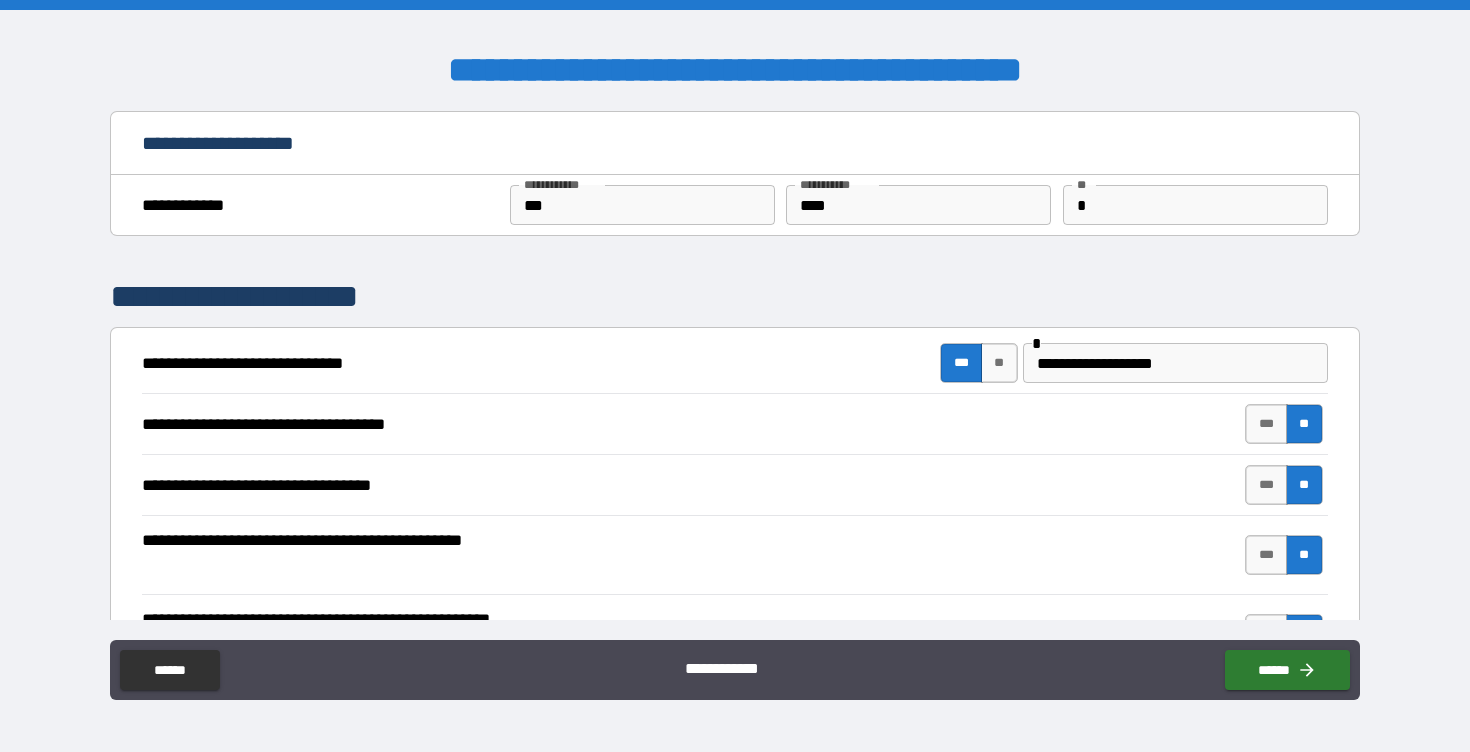 scroll, scrollTop: 0, scrollLeft: 0, axis: both 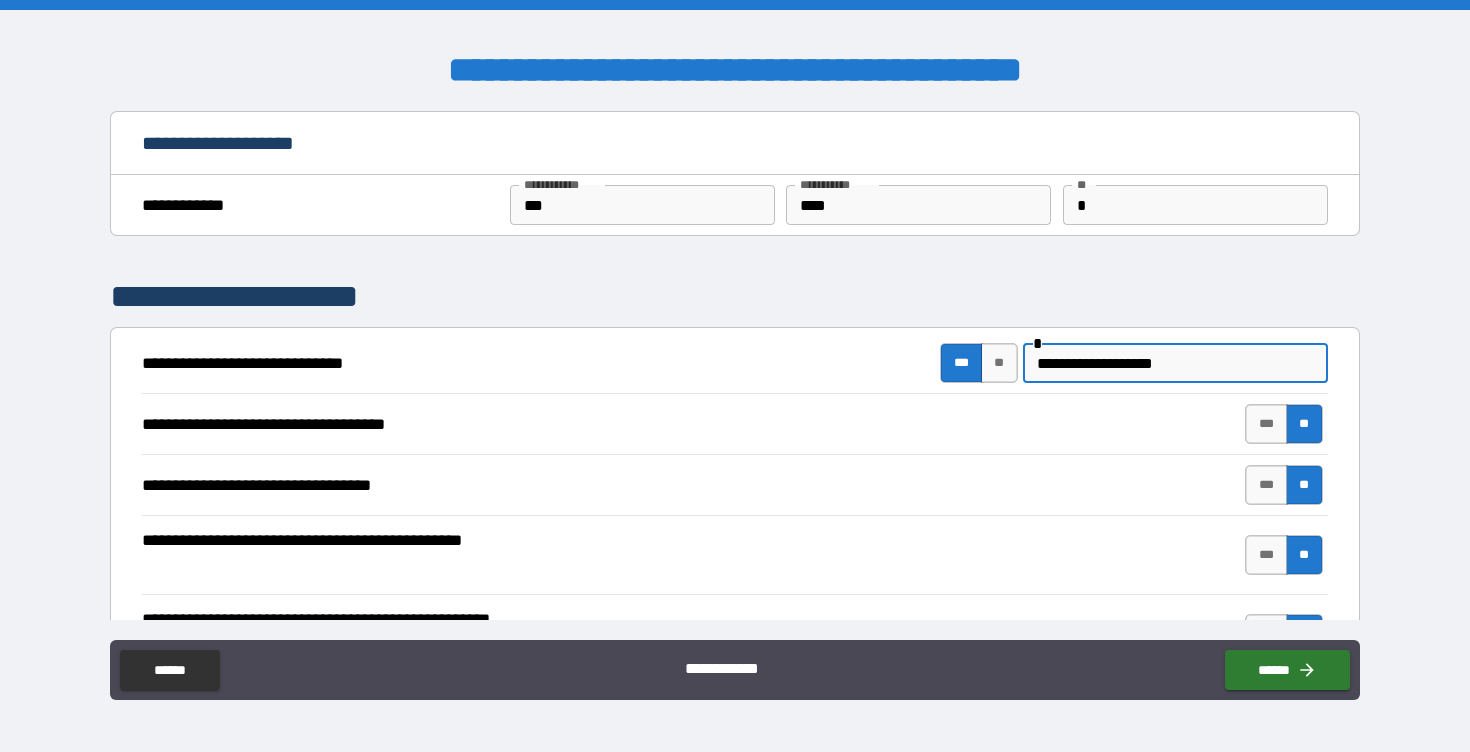 click on "**********" at bounding box center [1175, 363] 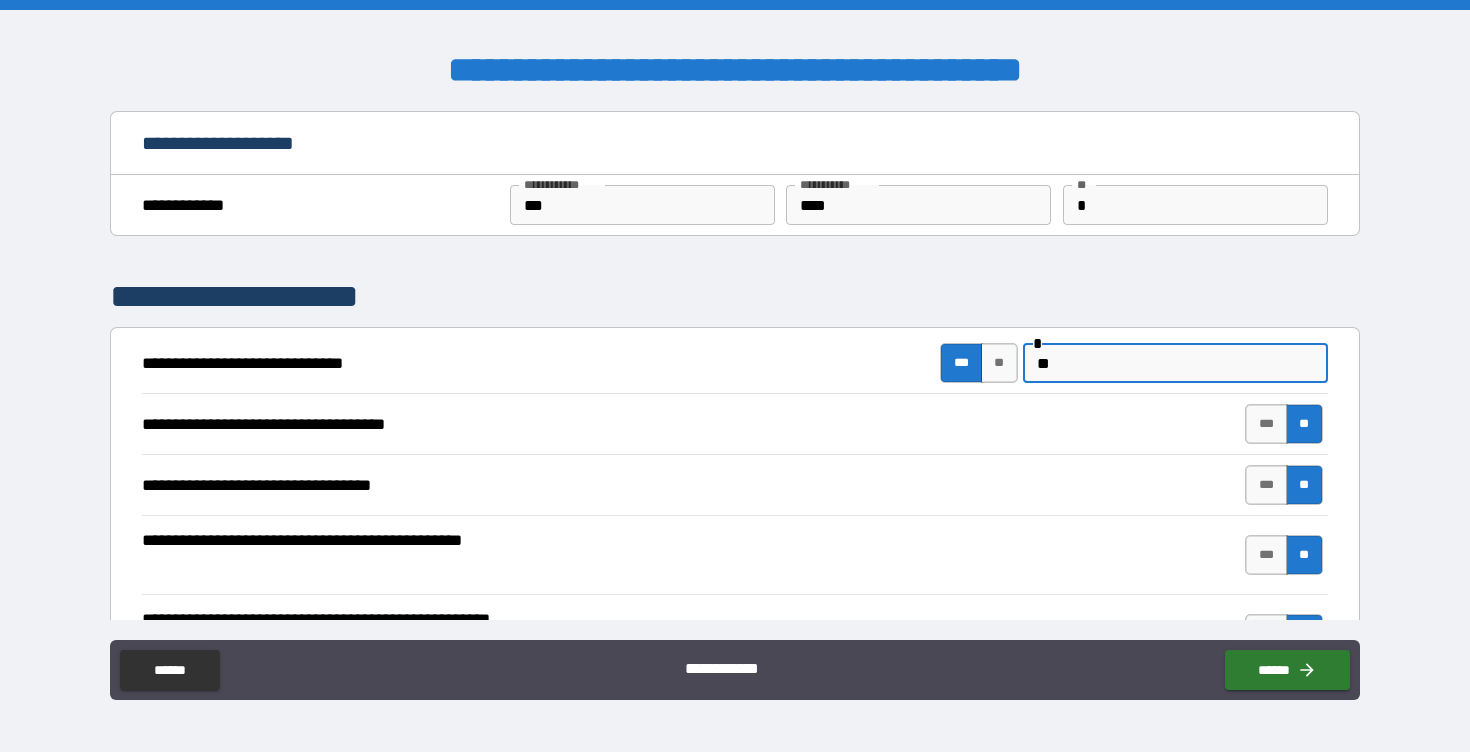type on "*" 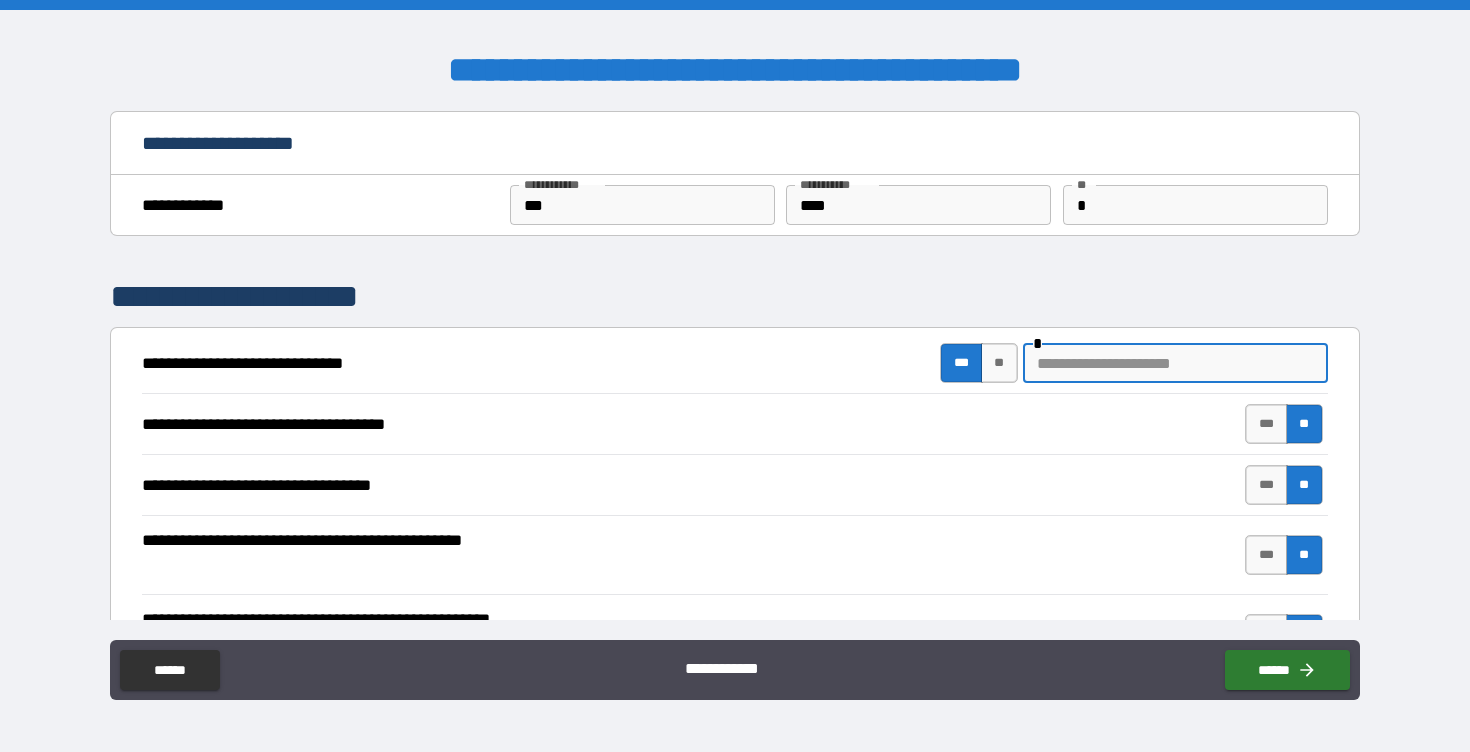 type 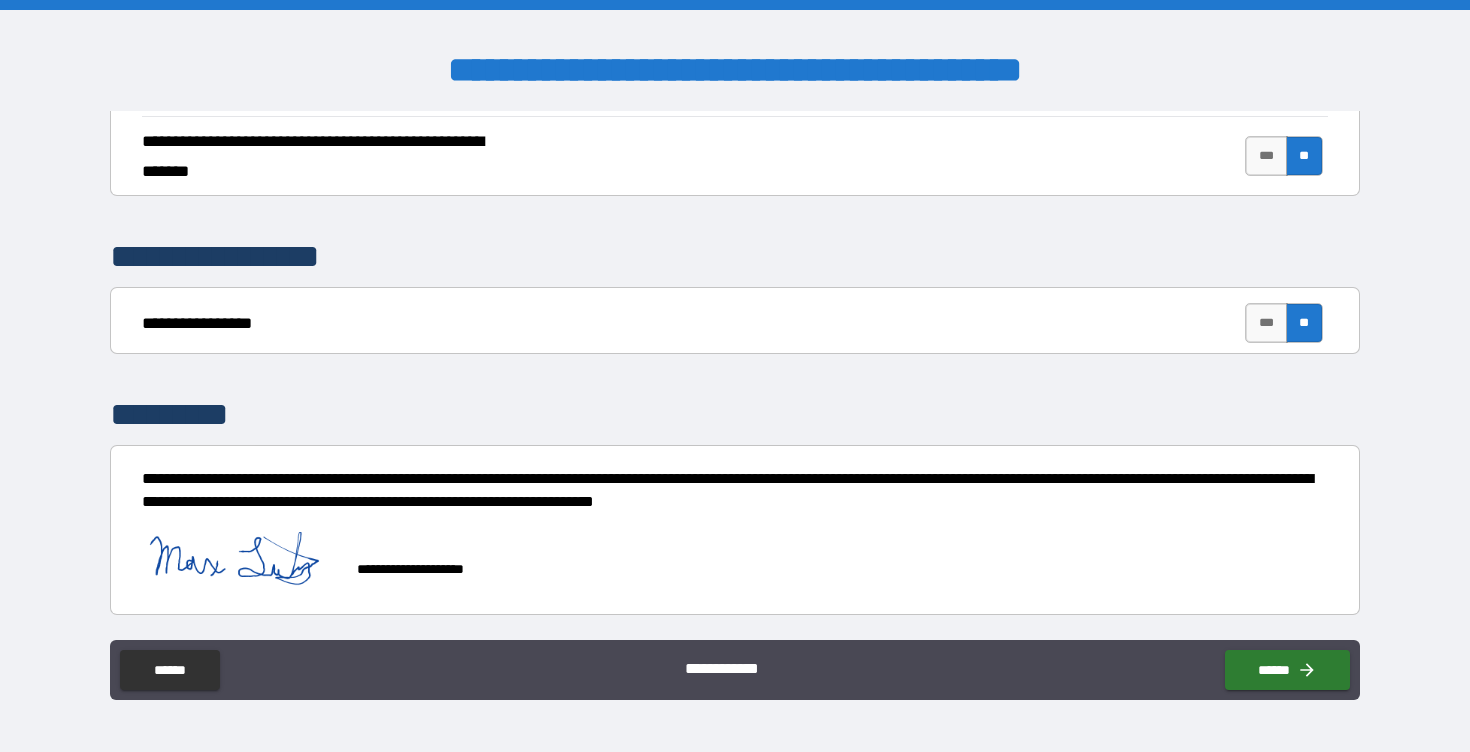 scroll, scrollTop: 5696, scrollLeft: 0, axis: vertical 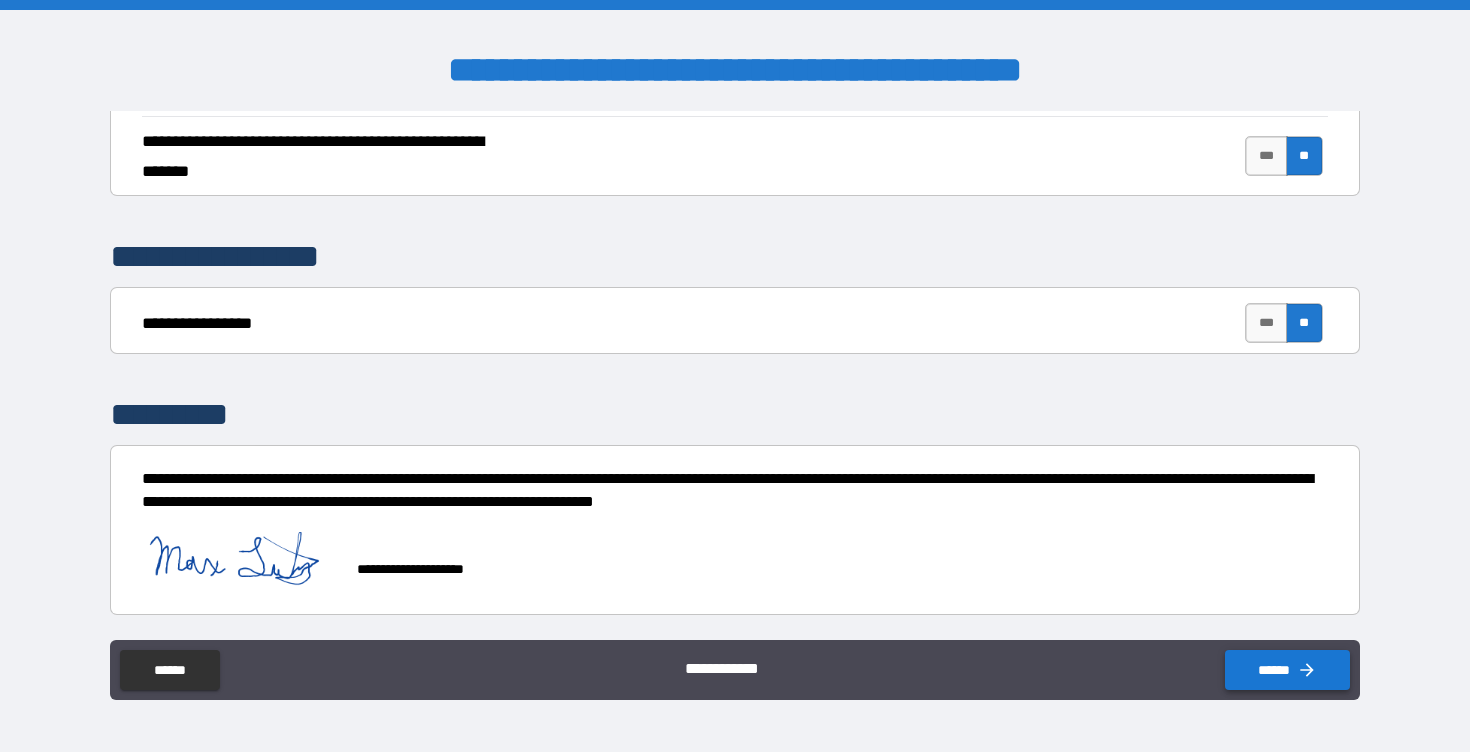 click on "******" at bounding box center (1287, 670) 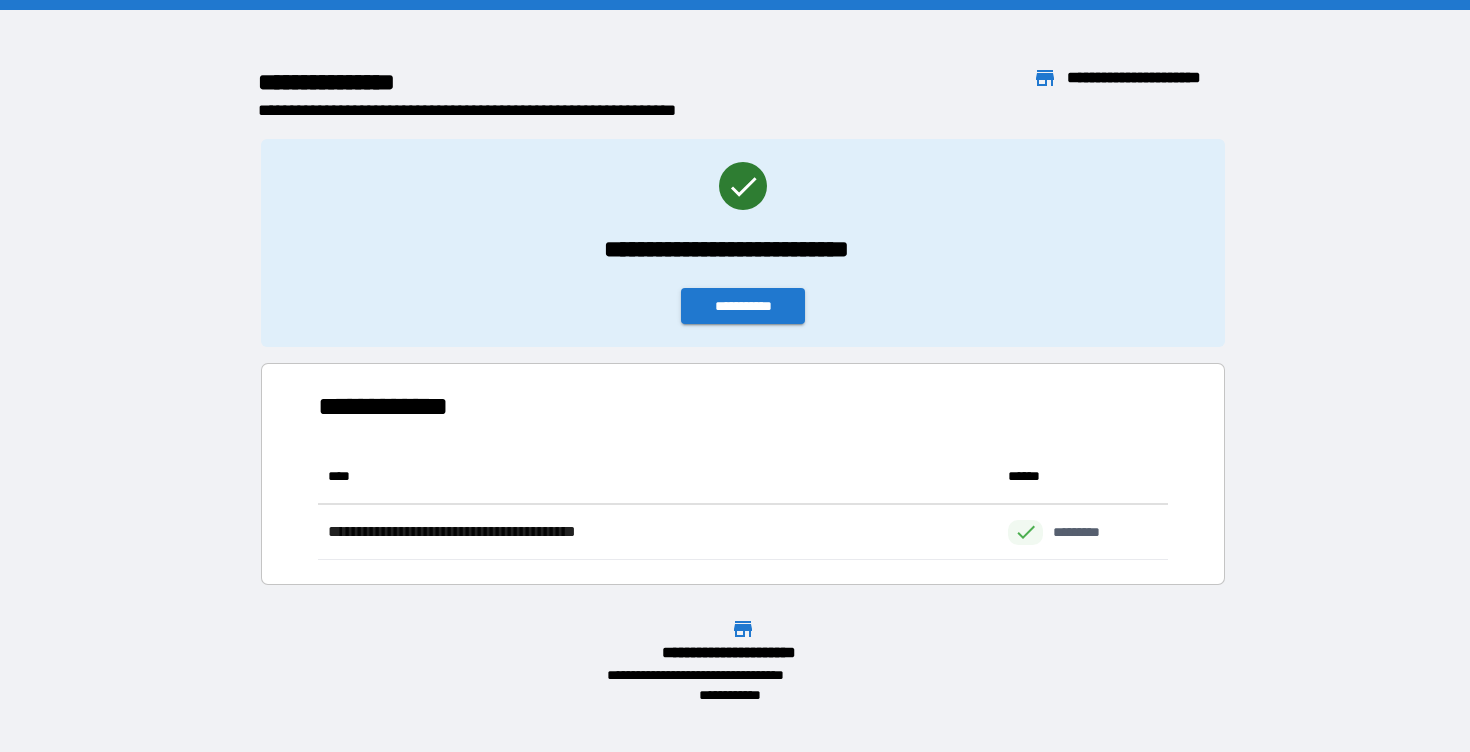 scroll, scrollTop: 1, scrollLeft: 1, axis: both 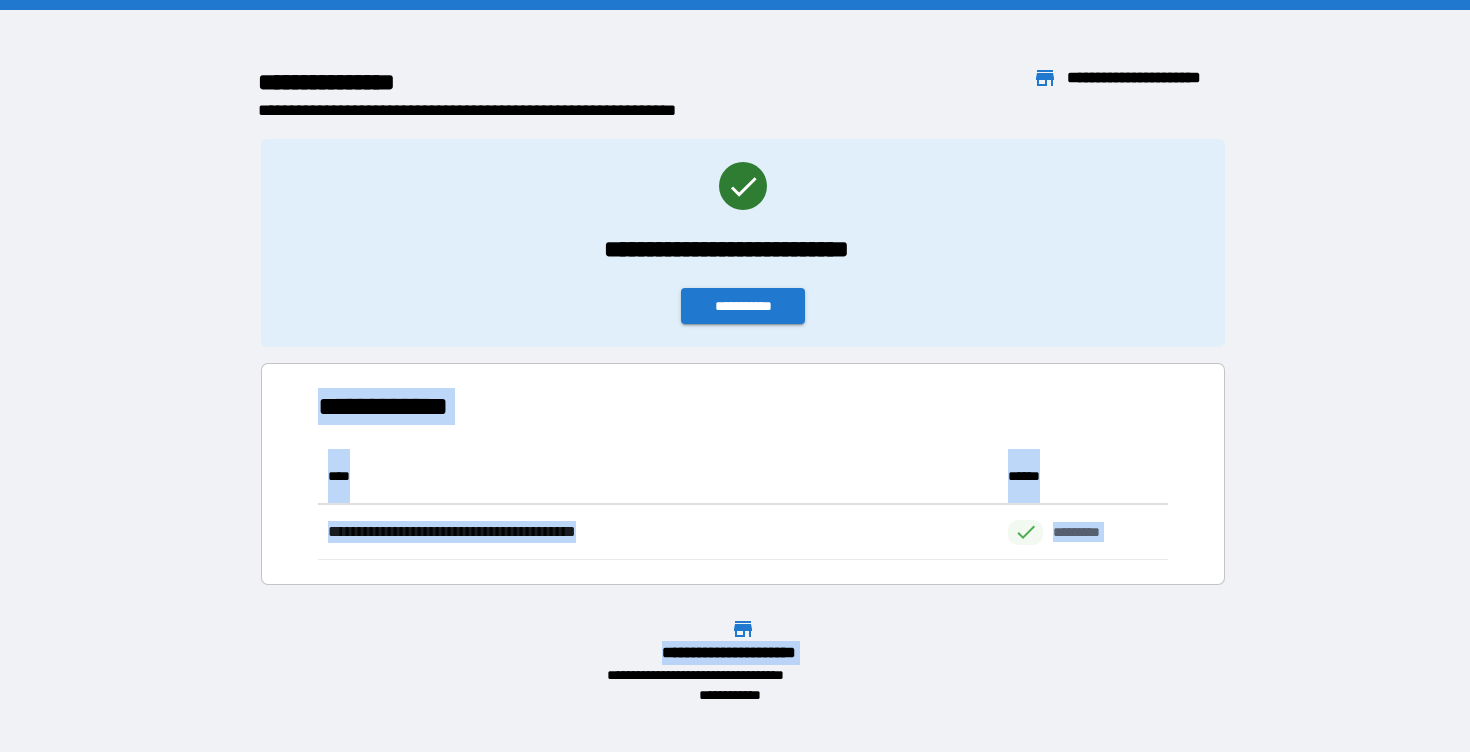 drag, startPoint x: 298, startPoint y: 406, endPoint x: 1325, endPoint y: 612, distance: 1047.4564 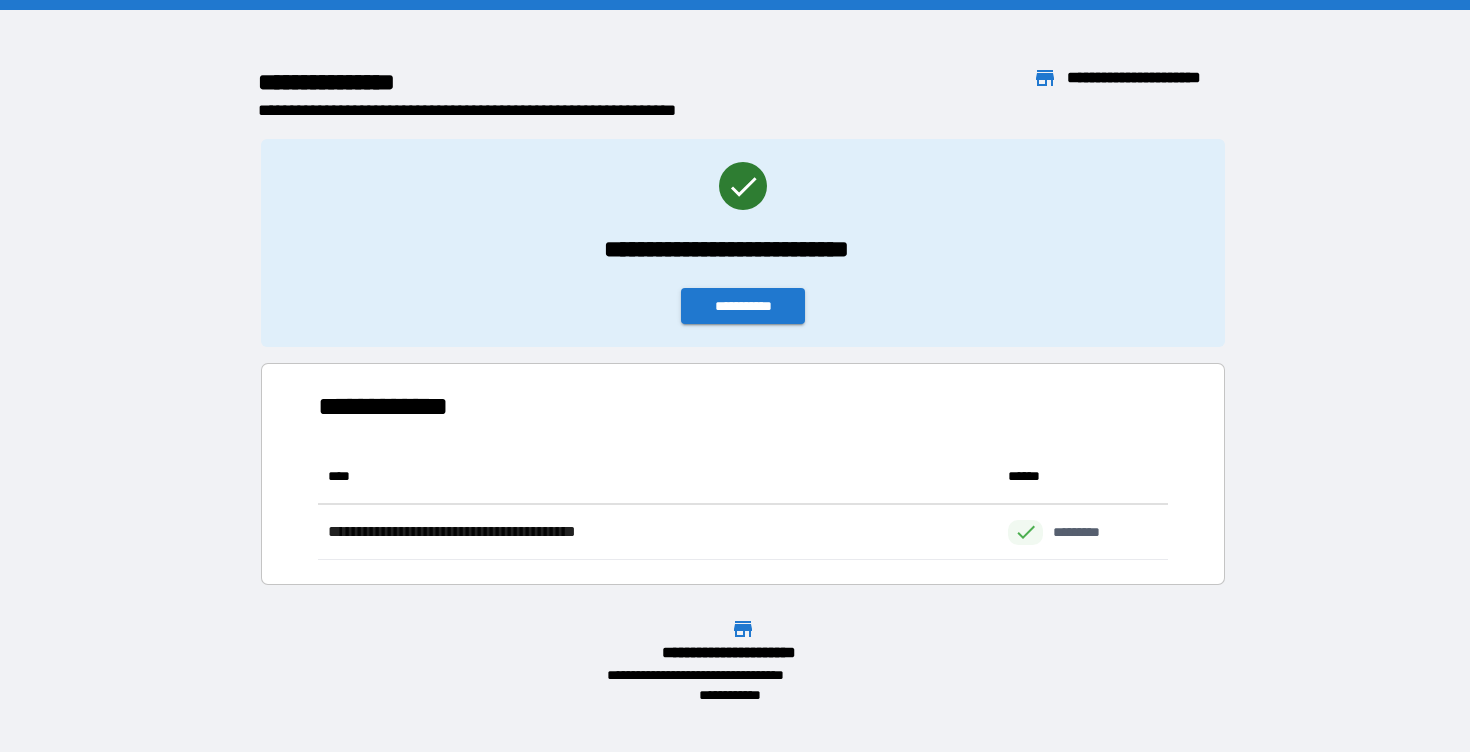 click on "**********" at bounding box center [735, 357] 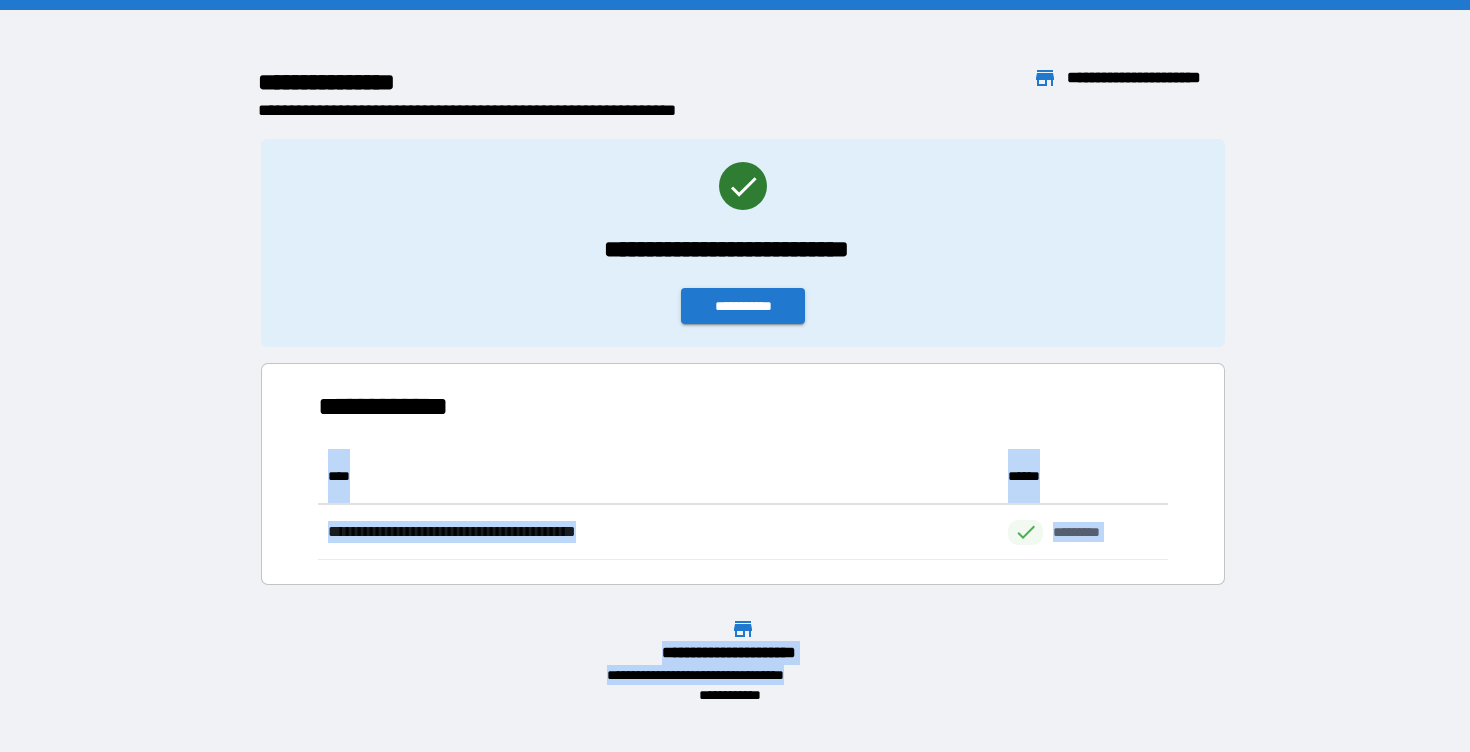 drag, startPoint x: 910, startPoint y: 714, endPoint x: 151, endPoint y: 427, distance: 811.44934 